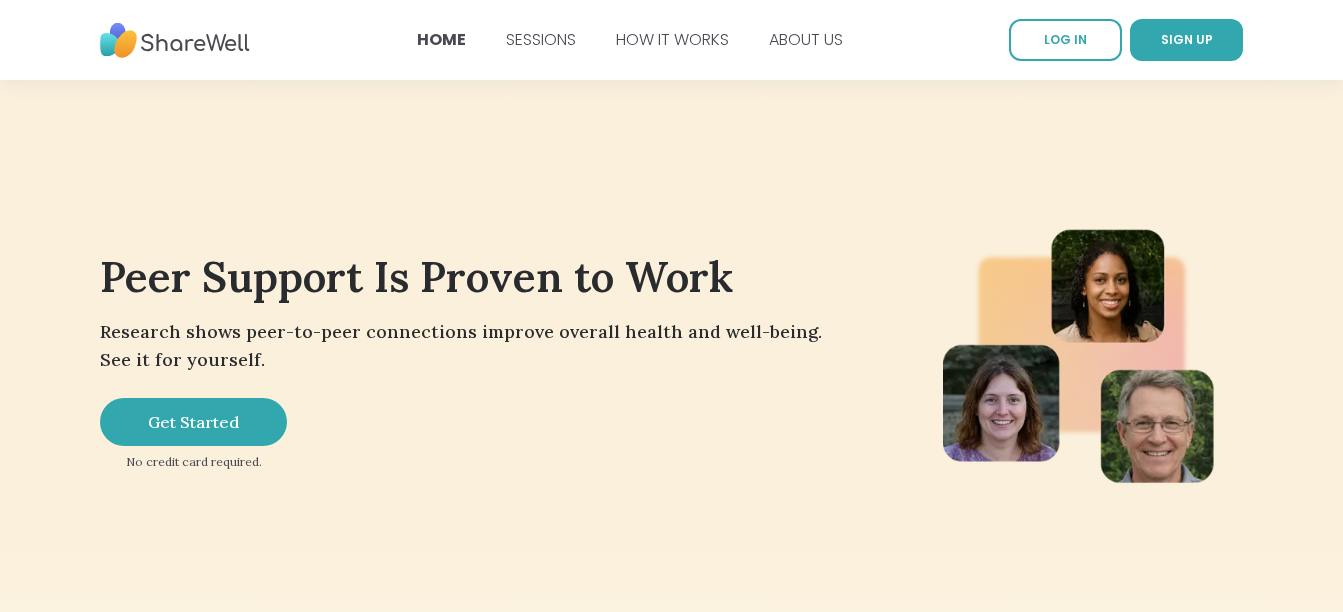 scroll, scrollTop: 0, scrollLeft: 0, axis: both 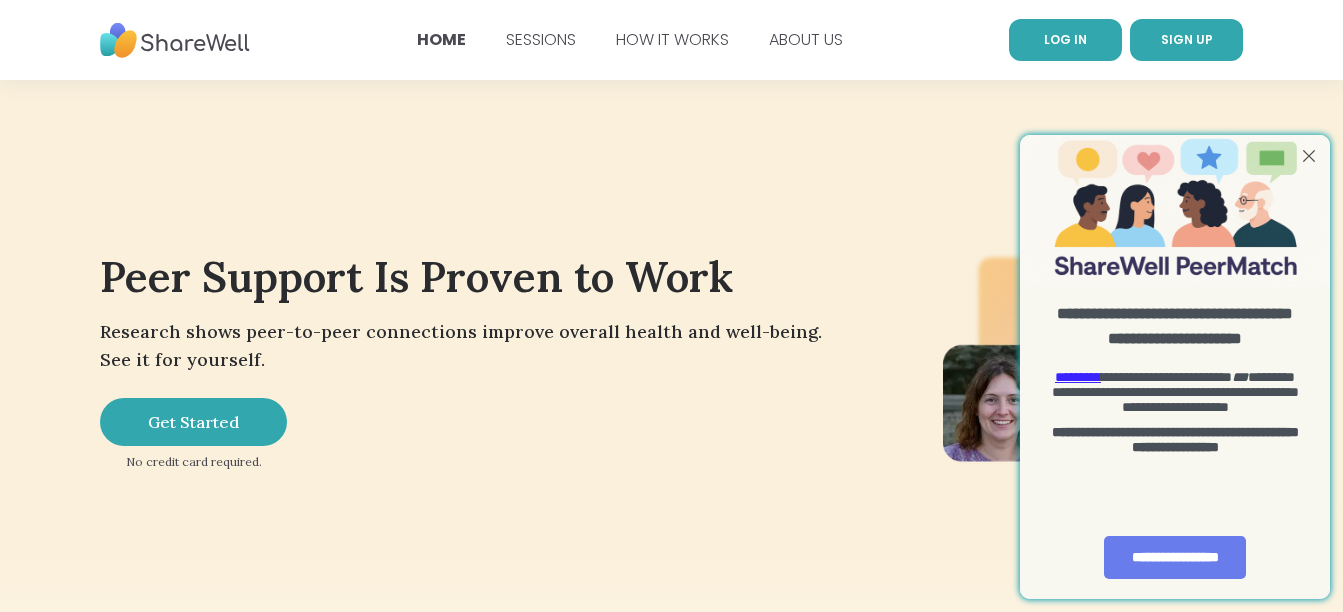 click on "LOG IN" at bounding box center [1065, 40] 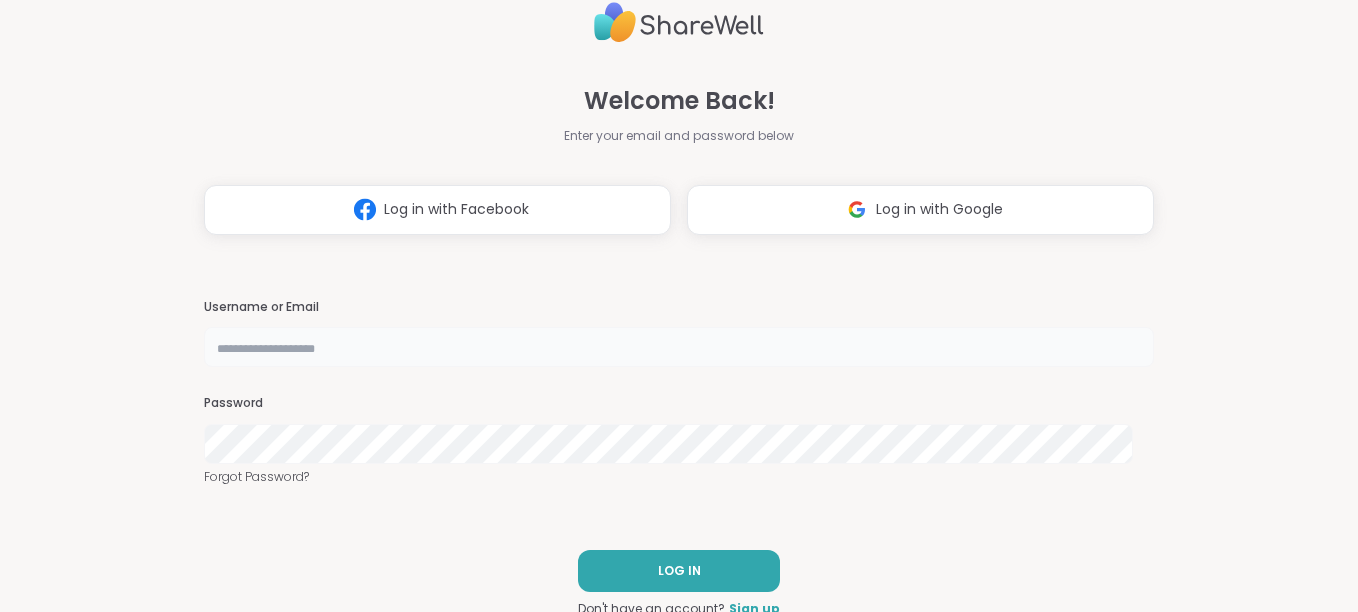 type on "**********" 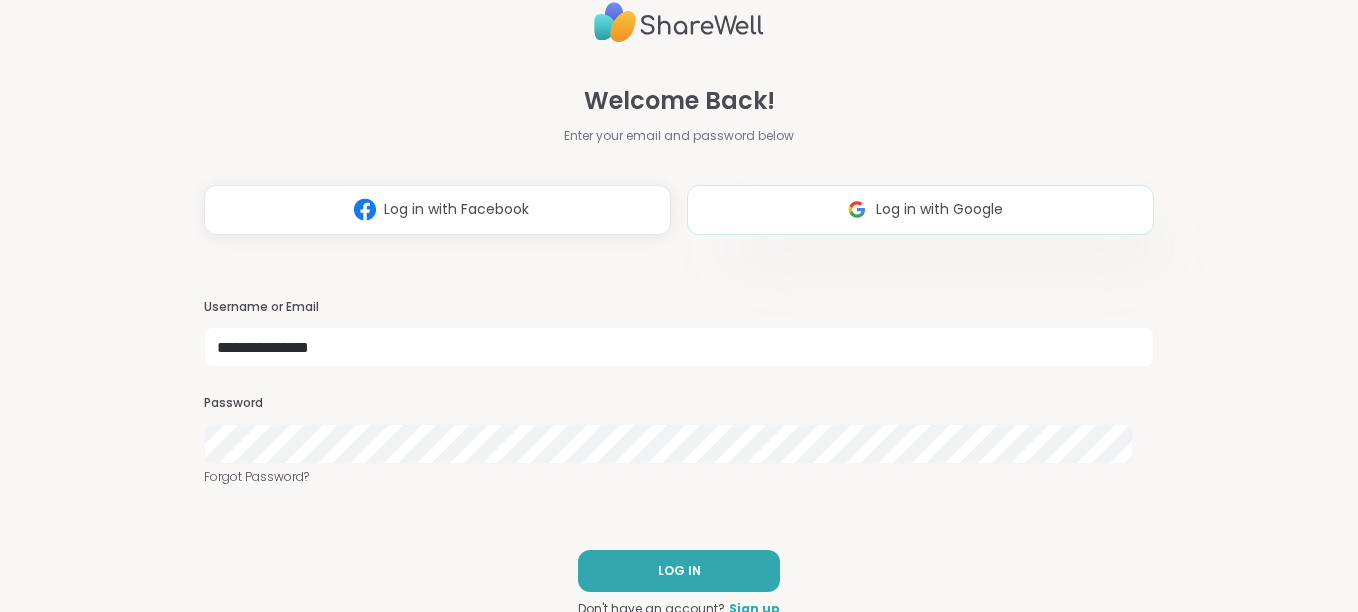 click on "Log in with Google" at bounding box center (939, 209) 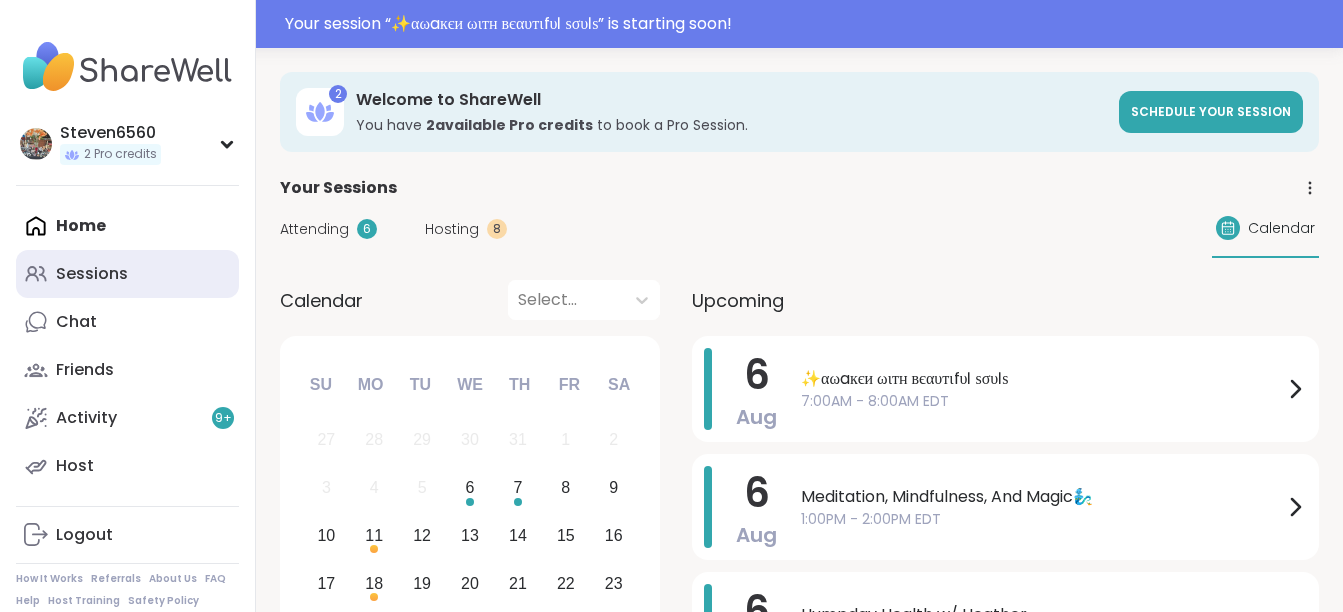 click on "Sessions" at bounding box center (92, 274) 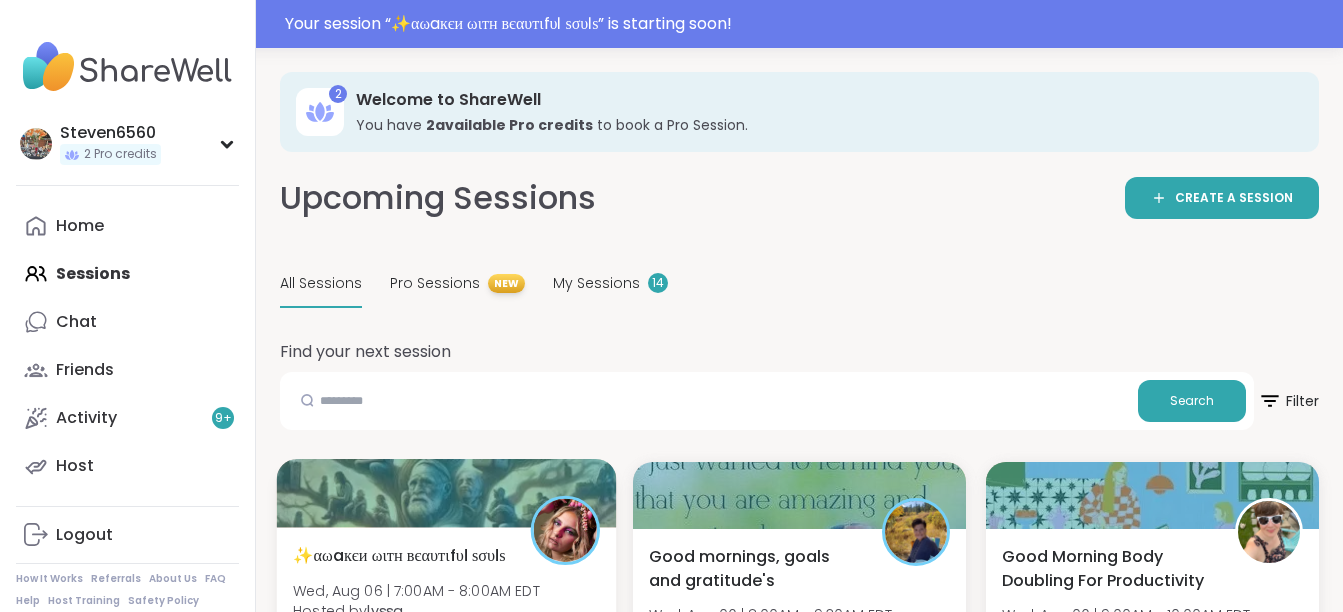 click at bounding box center (447, 493) 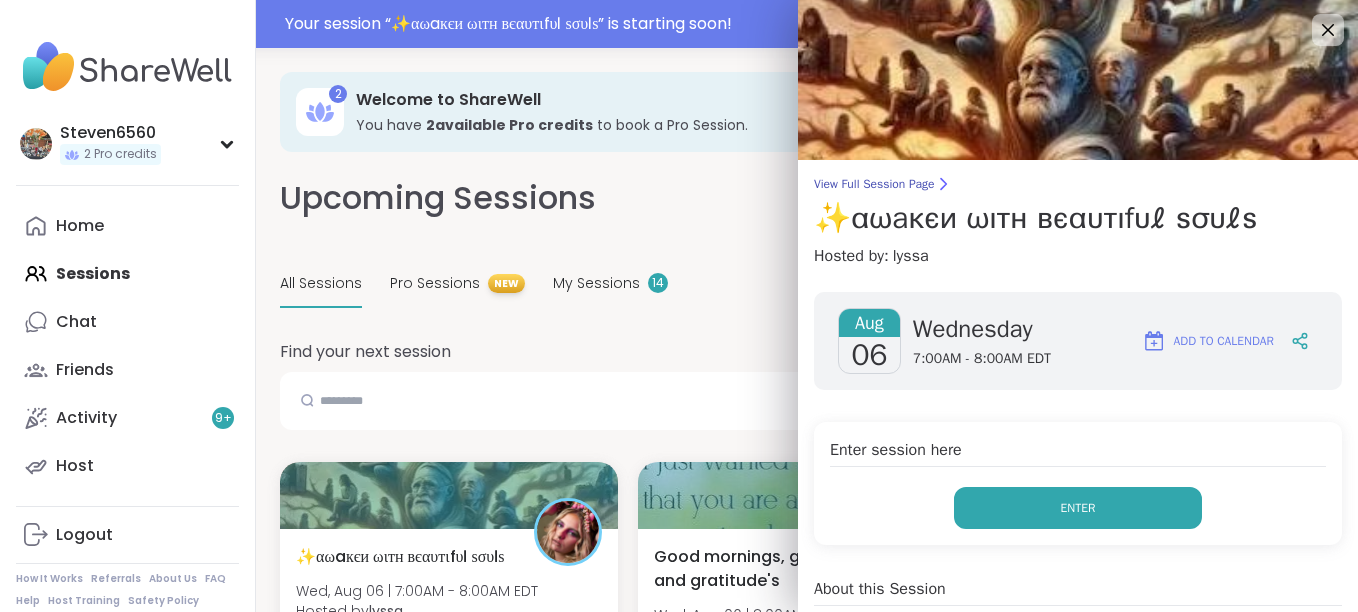 click on "Enter" at bounding box center [1078, 508] 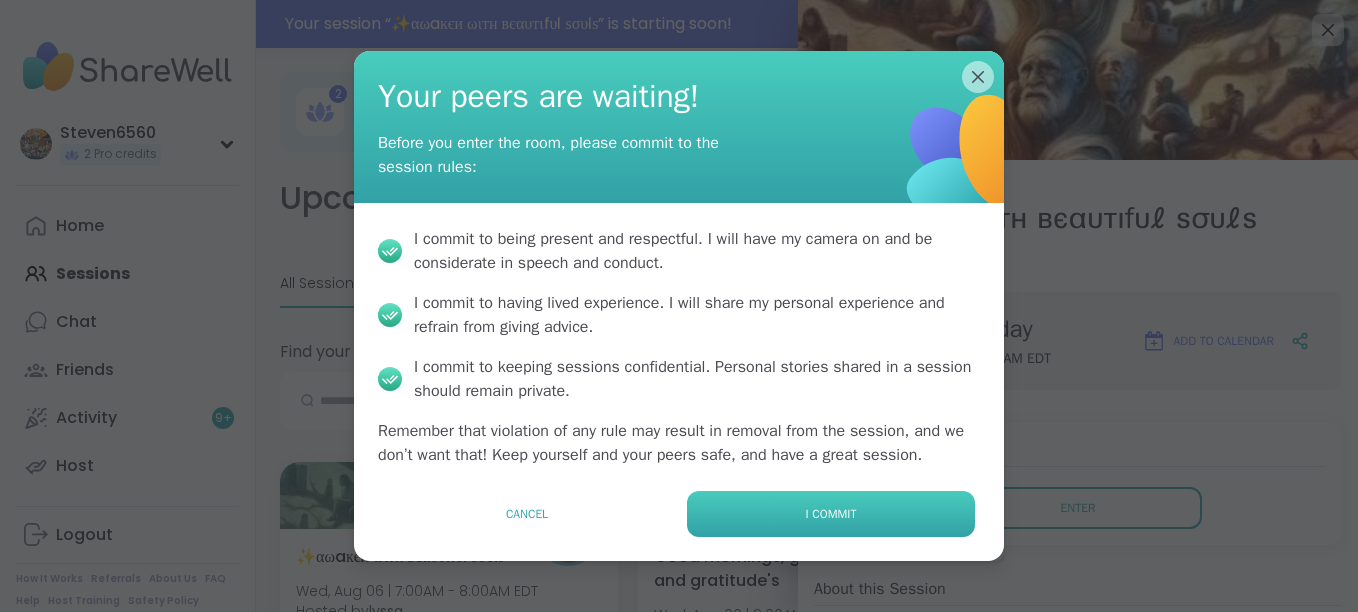 click on "I commit" at bounding box center (831, 514) 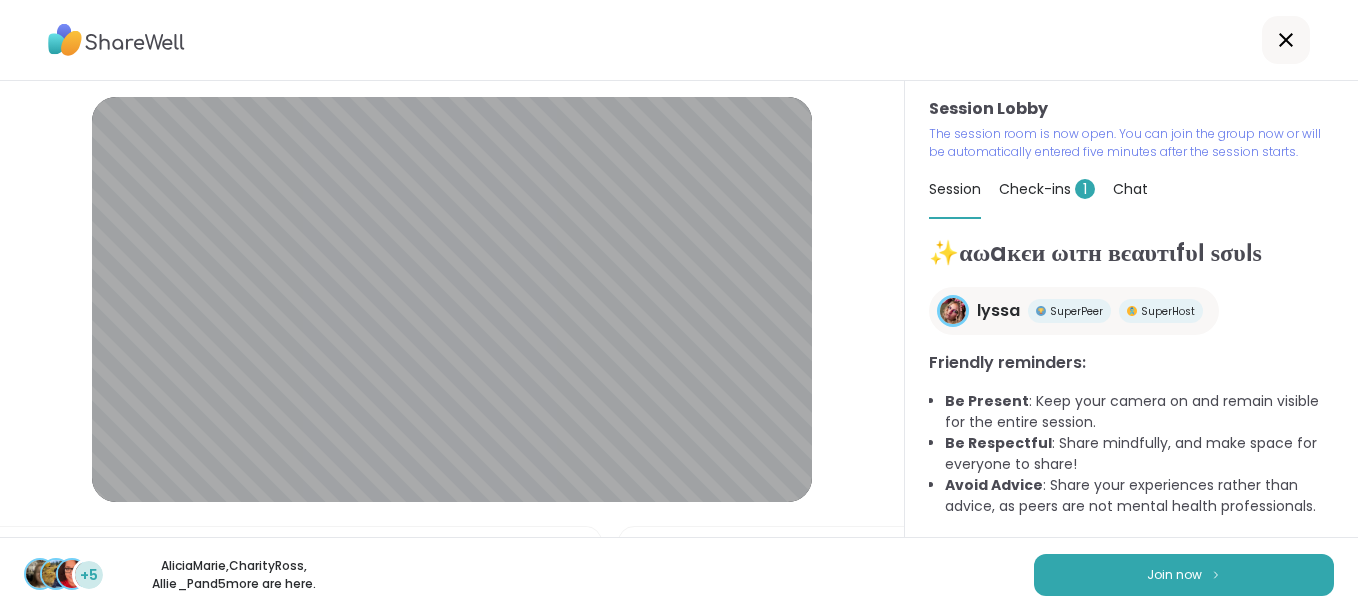 click on "+[NUMBER] [USERNAME], [USERNAME], [USERNAME] and [NUMBER] more are here. Join now" at bounding box center (679, 574) 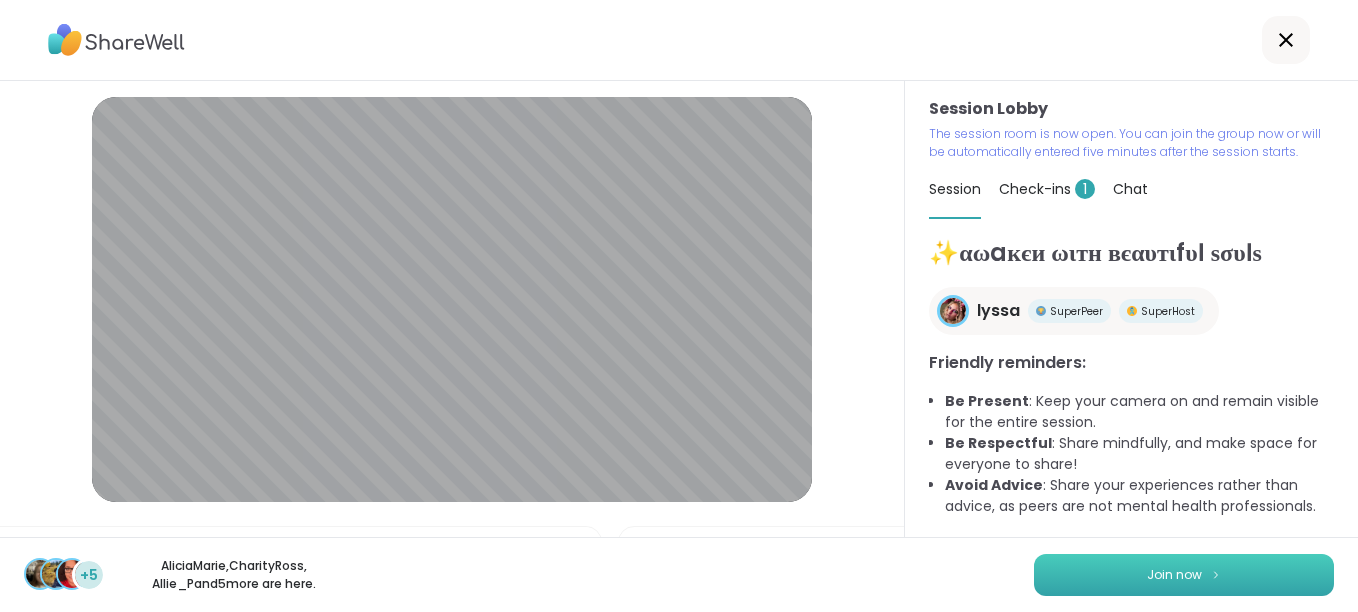 click on "Join now" at bounding box center [1184, 575] 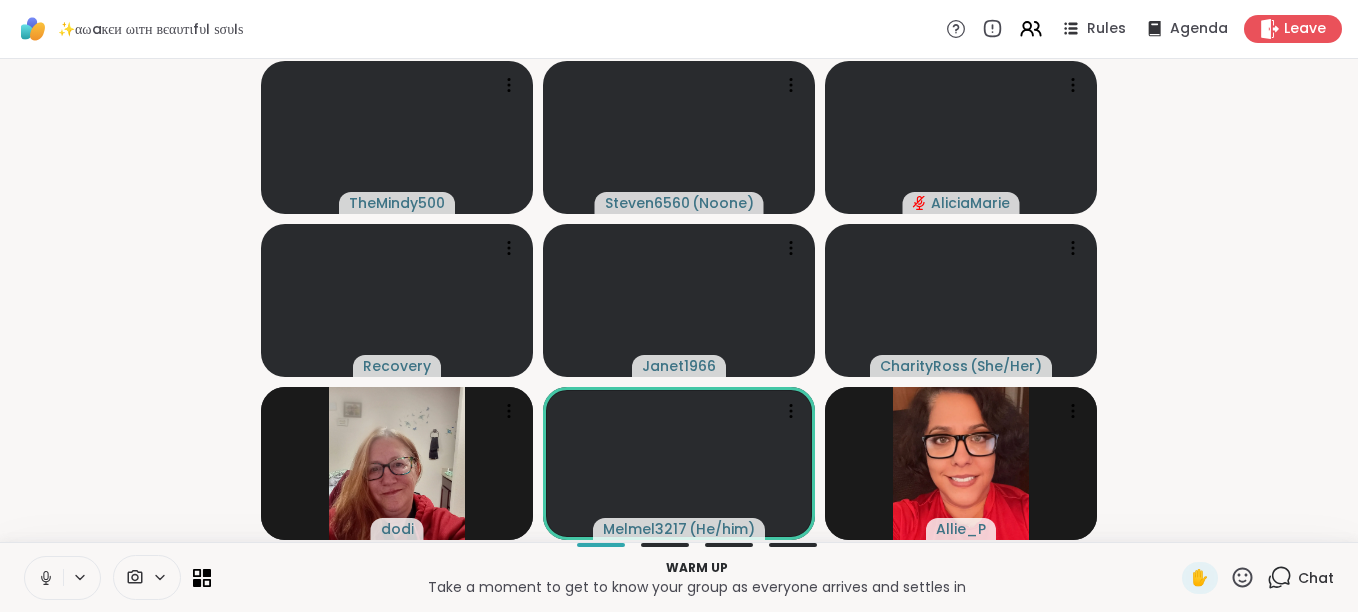 click on "Chat" at bounding box center [1316, 578] 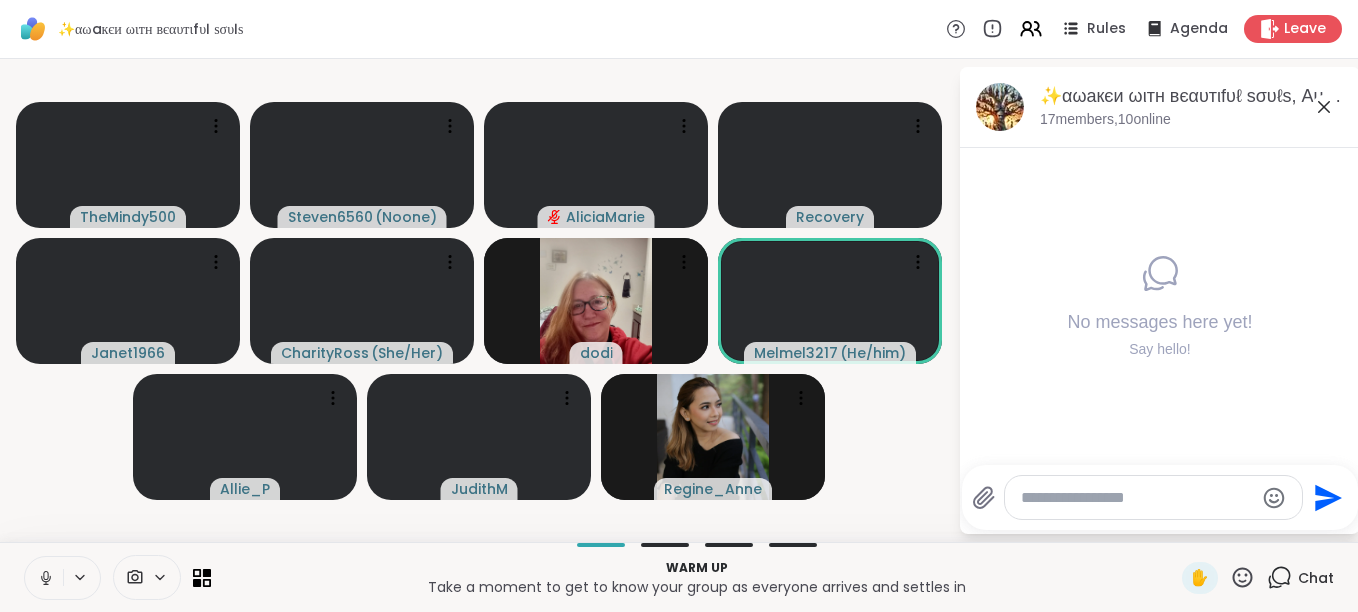 click at bounding box center [44, 578] 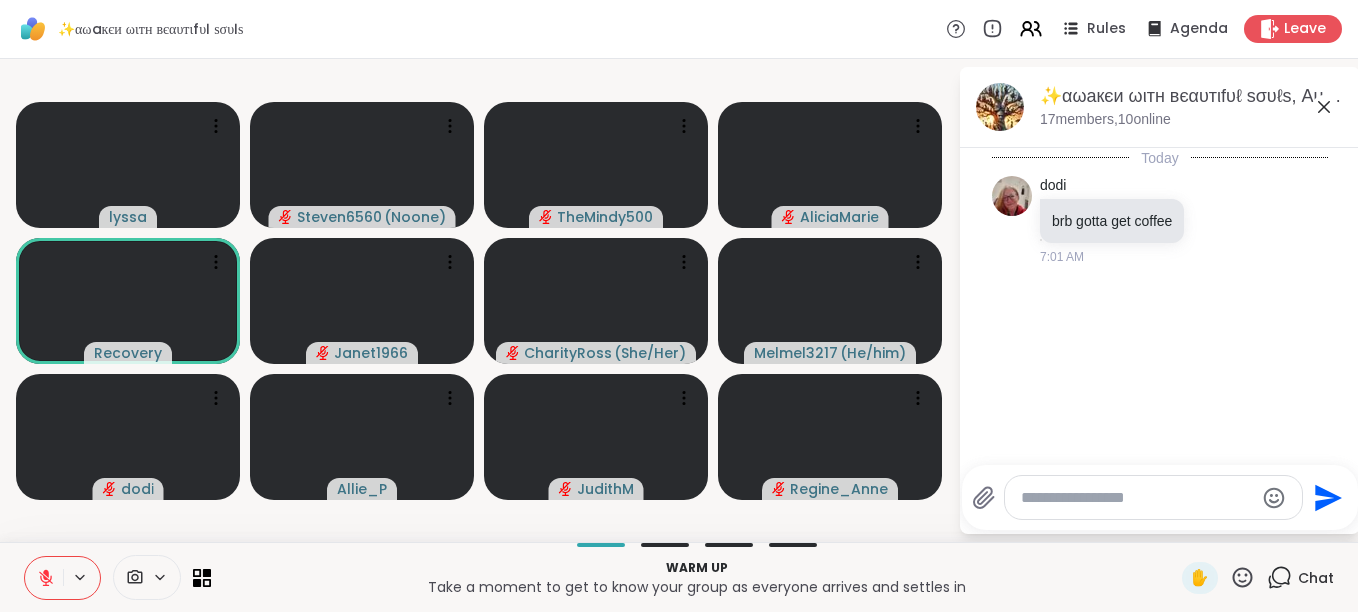 click 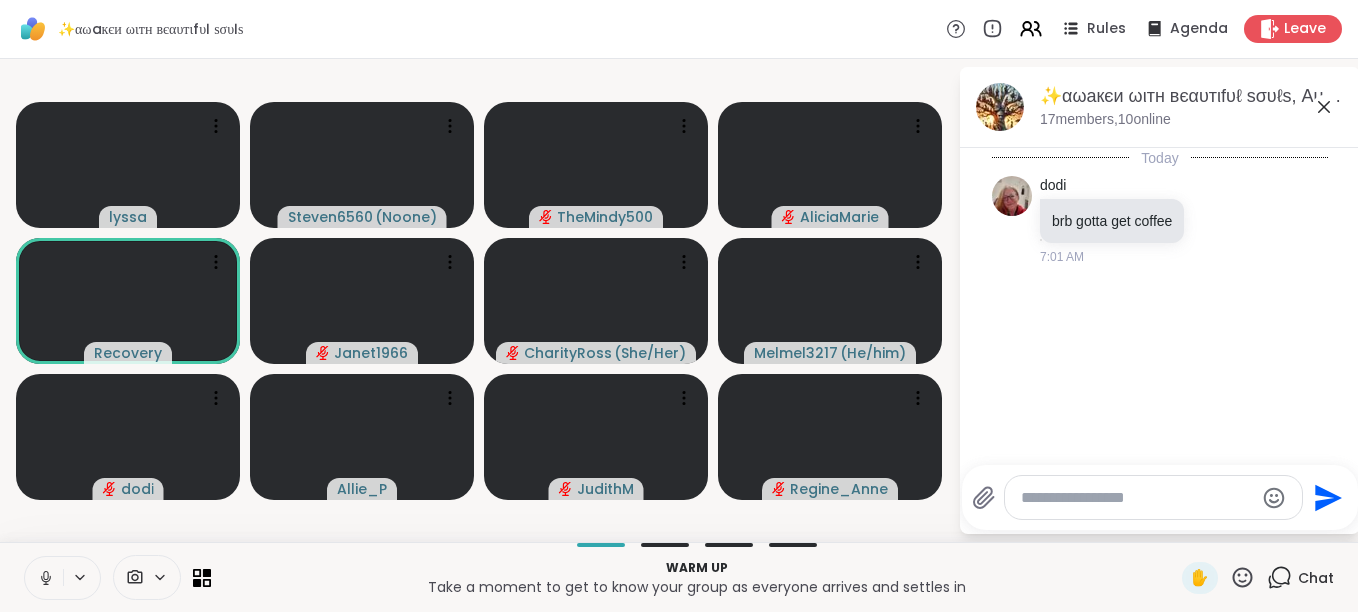 click 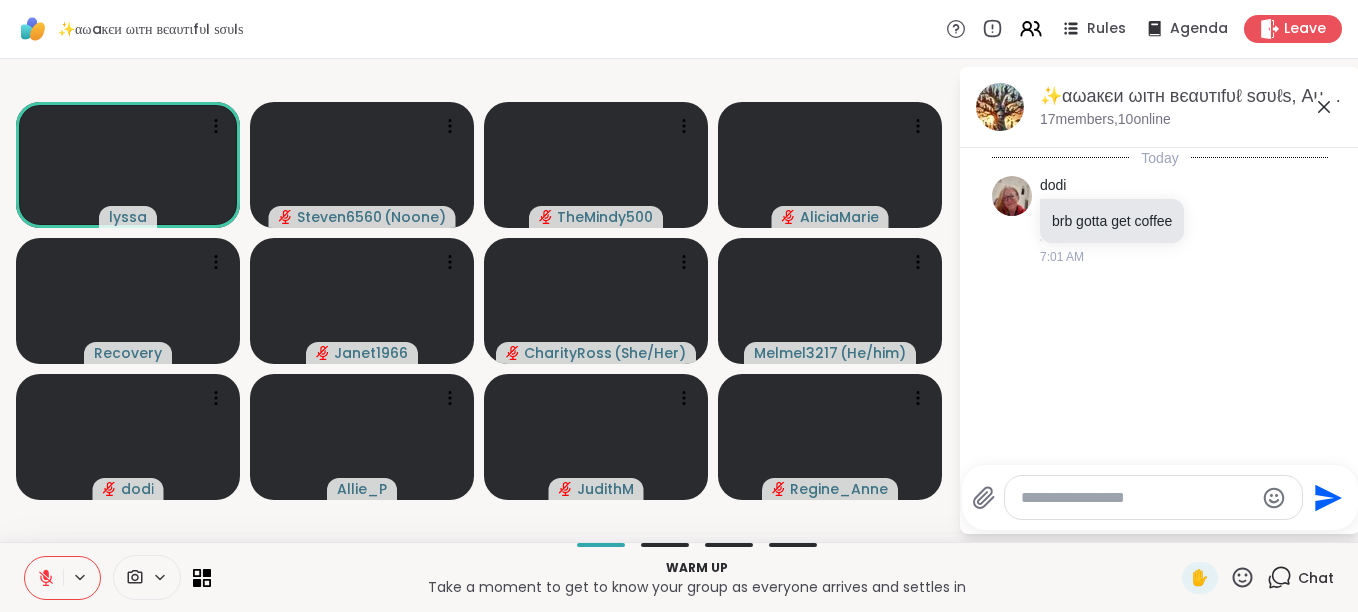 click 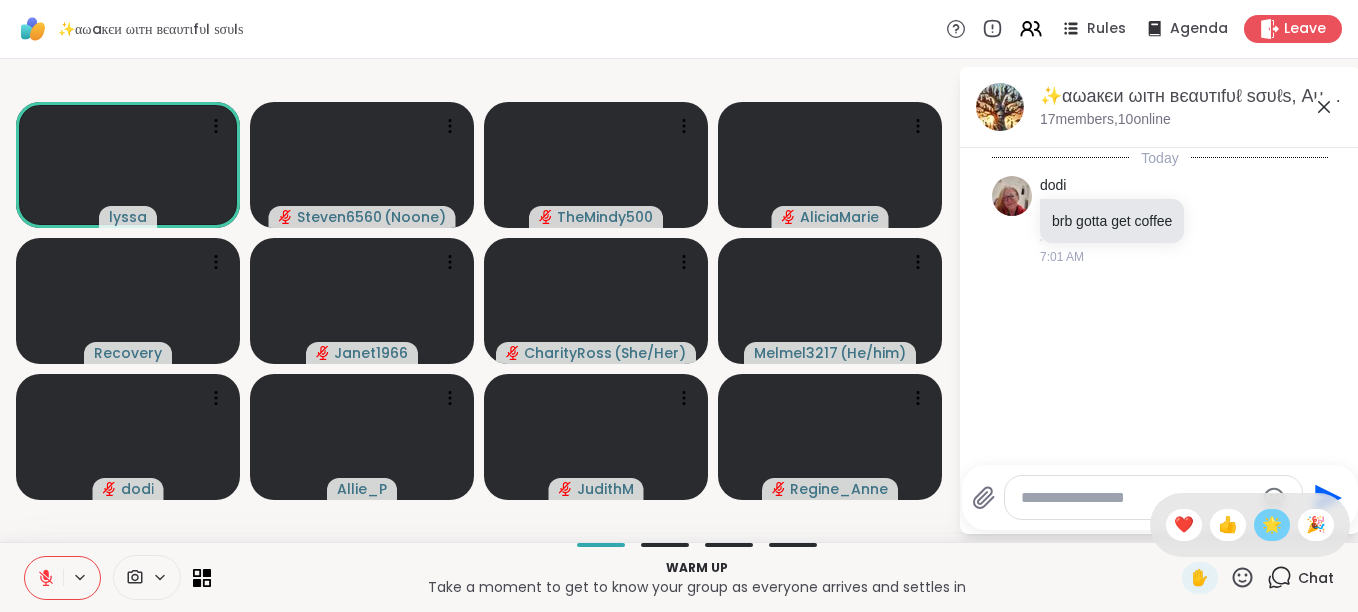 click on "🌟" at bounding box center [1272, 525] 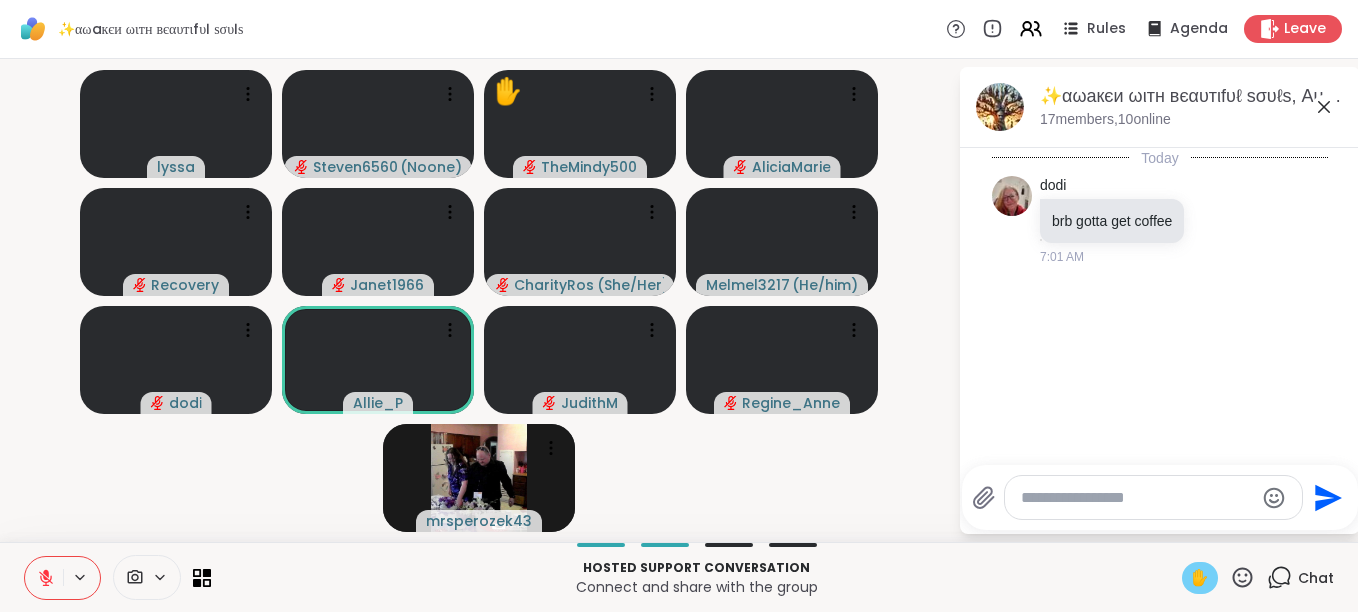 click on "✋" at bounding box center (1200, 578) 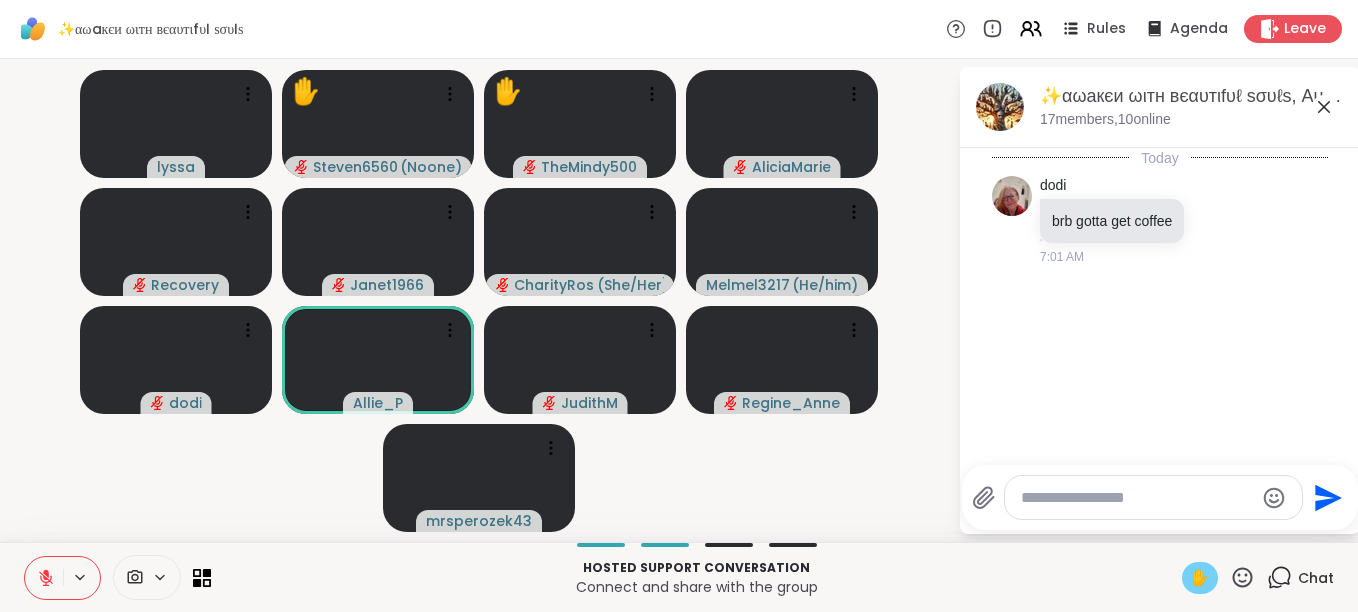 click 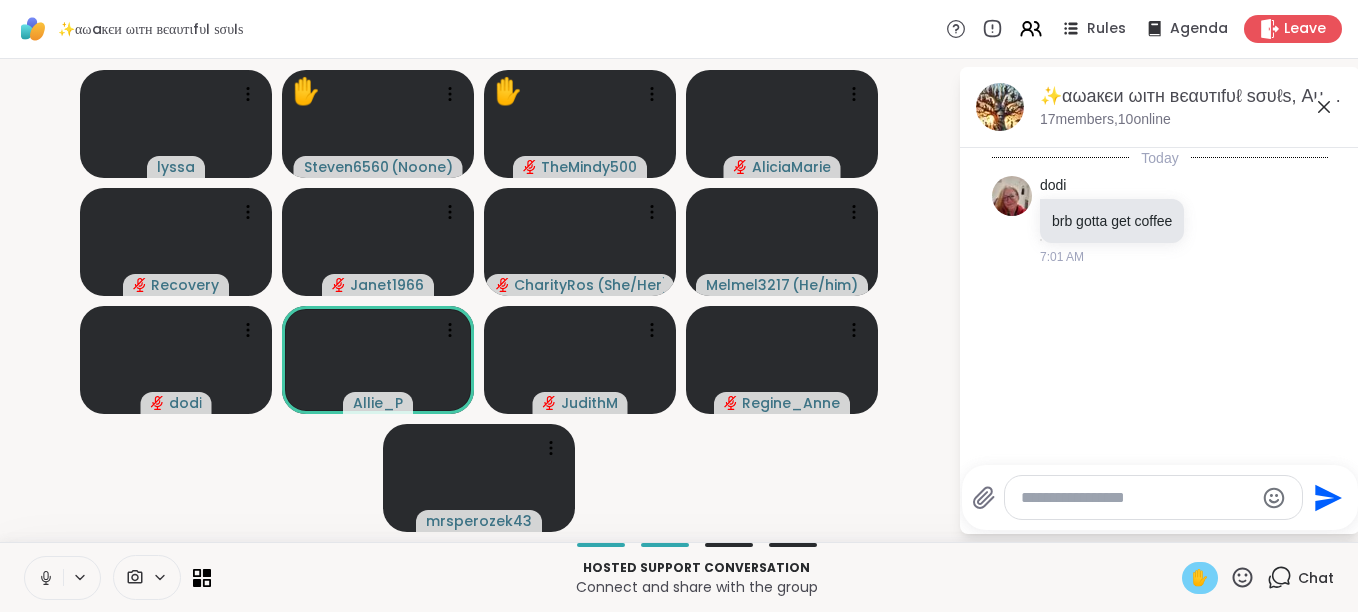 click 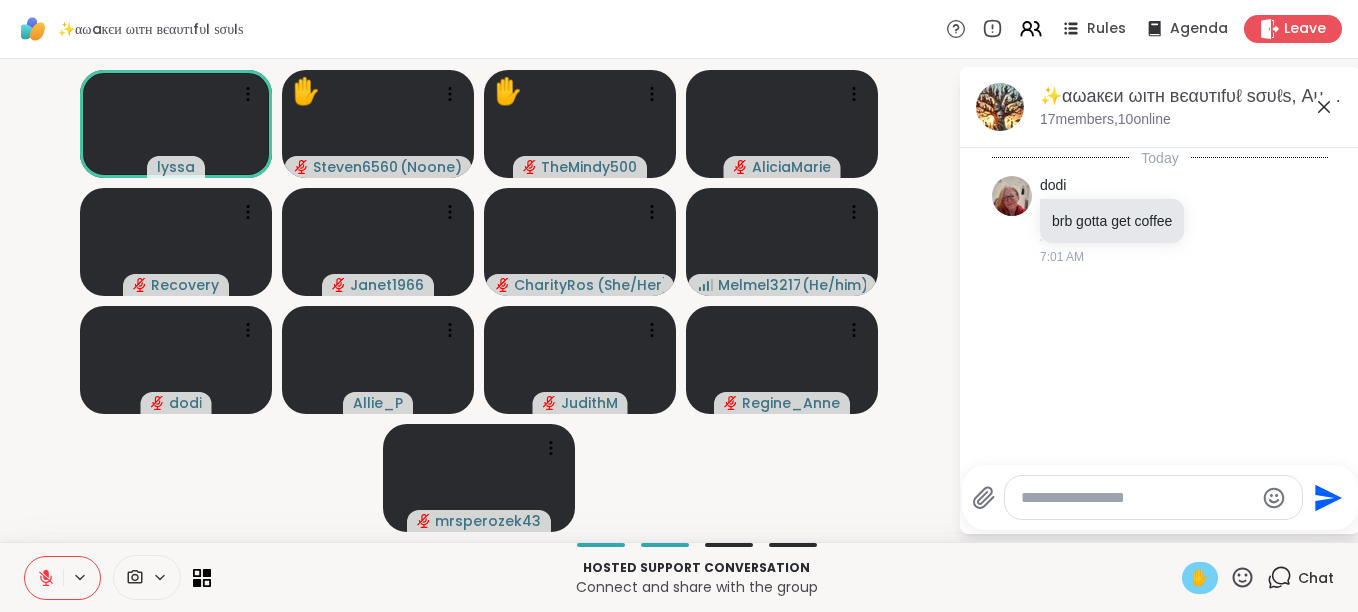 click 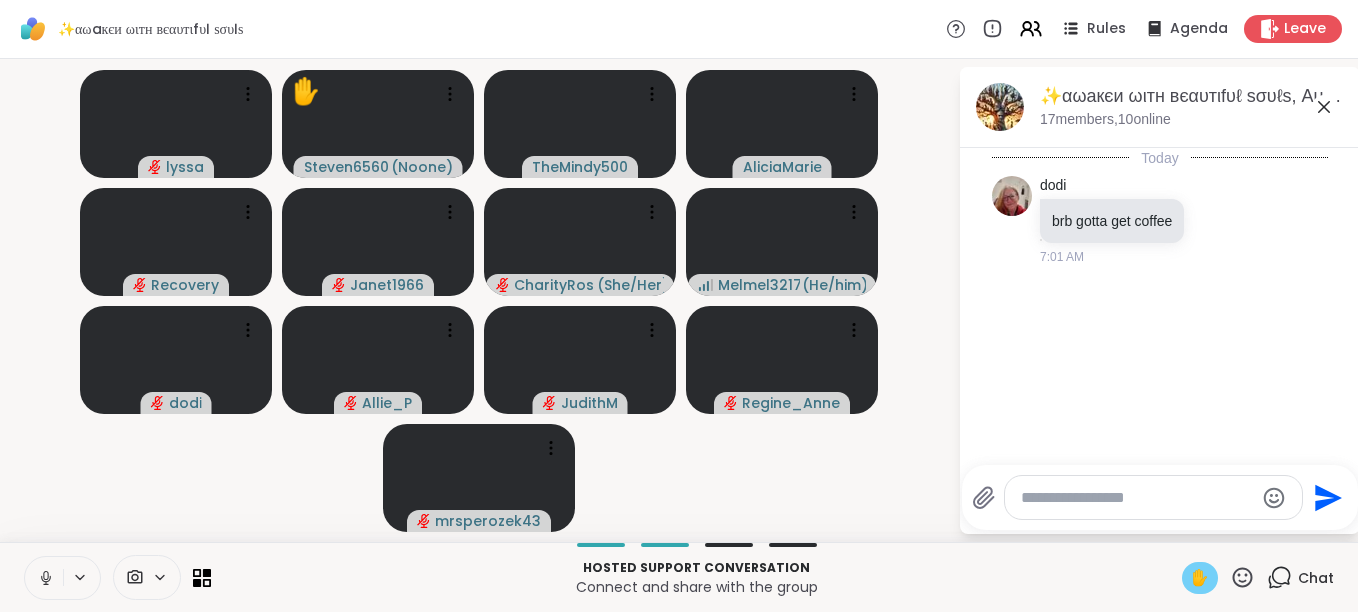 click 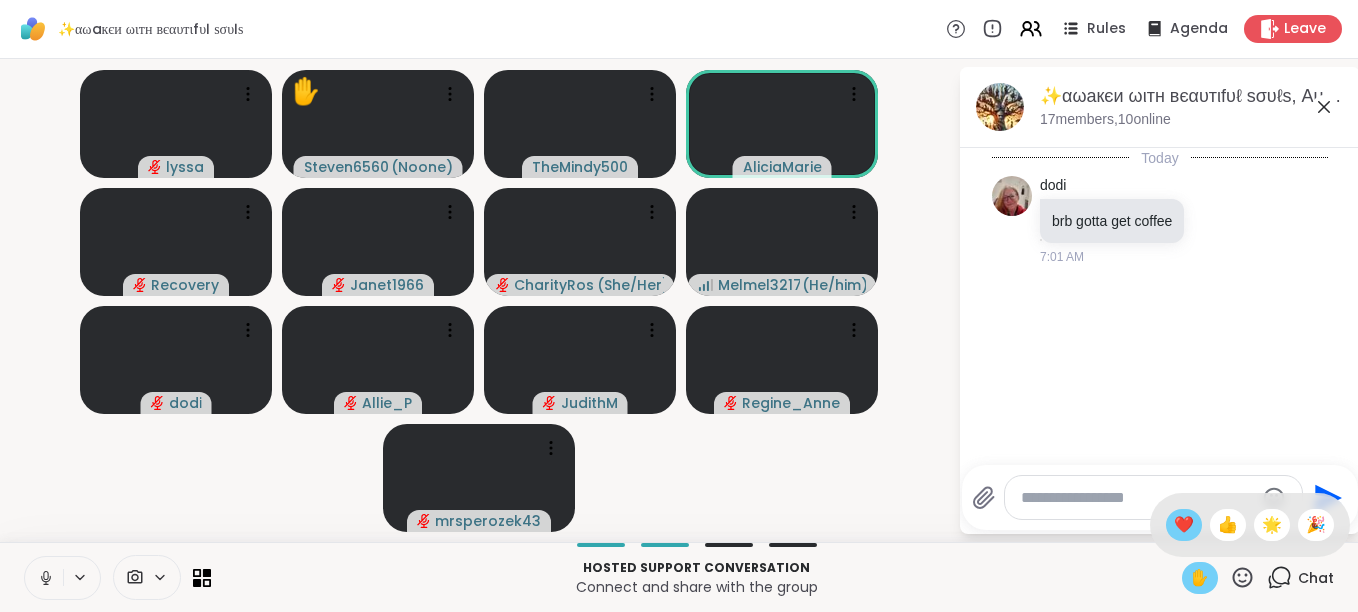 click on "❤️" at bounding box center (1184, 525) 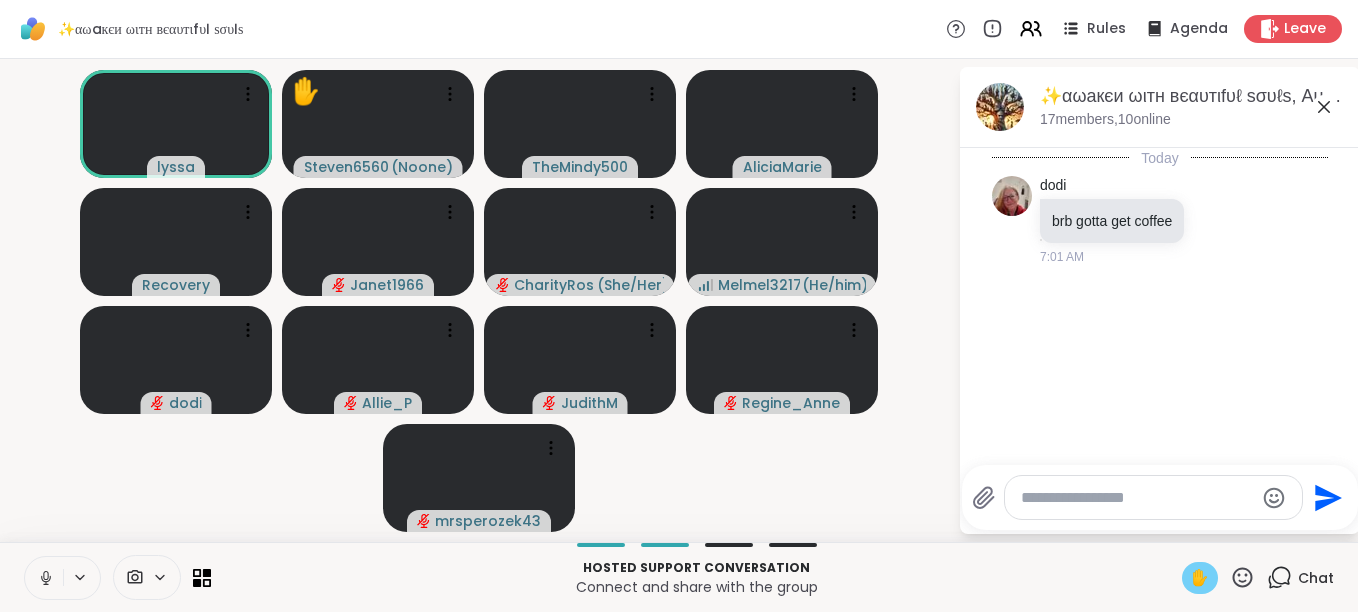 click 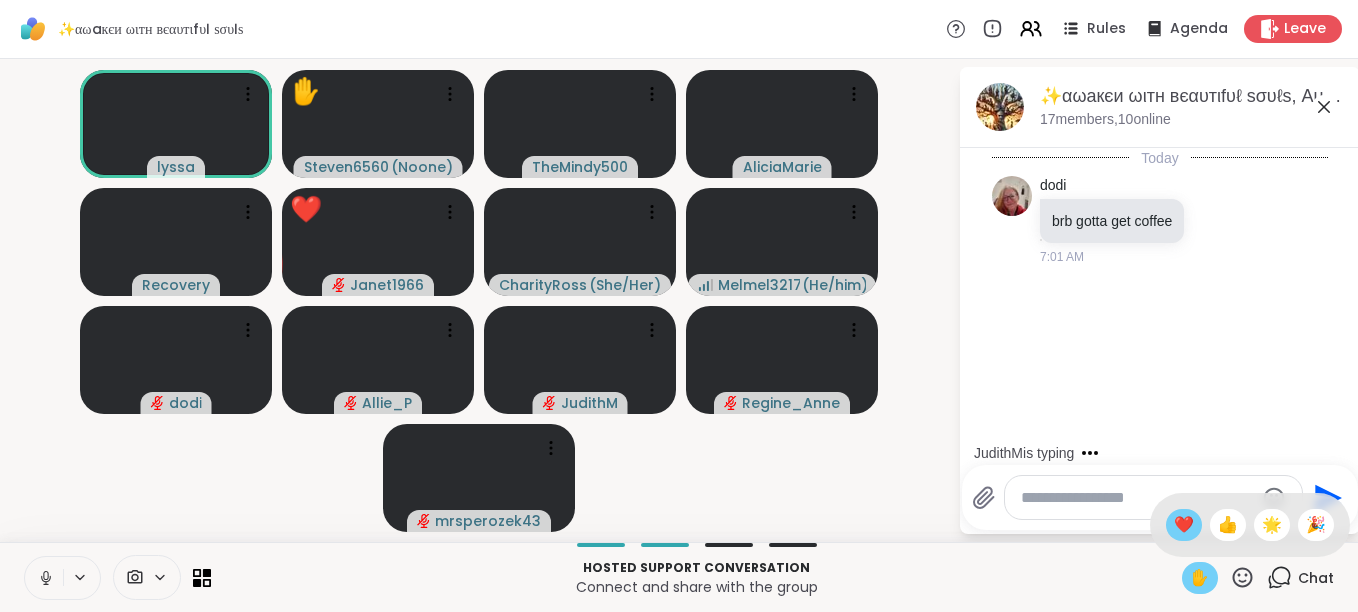 click on "❤️" at bounding box center (1184, 525) 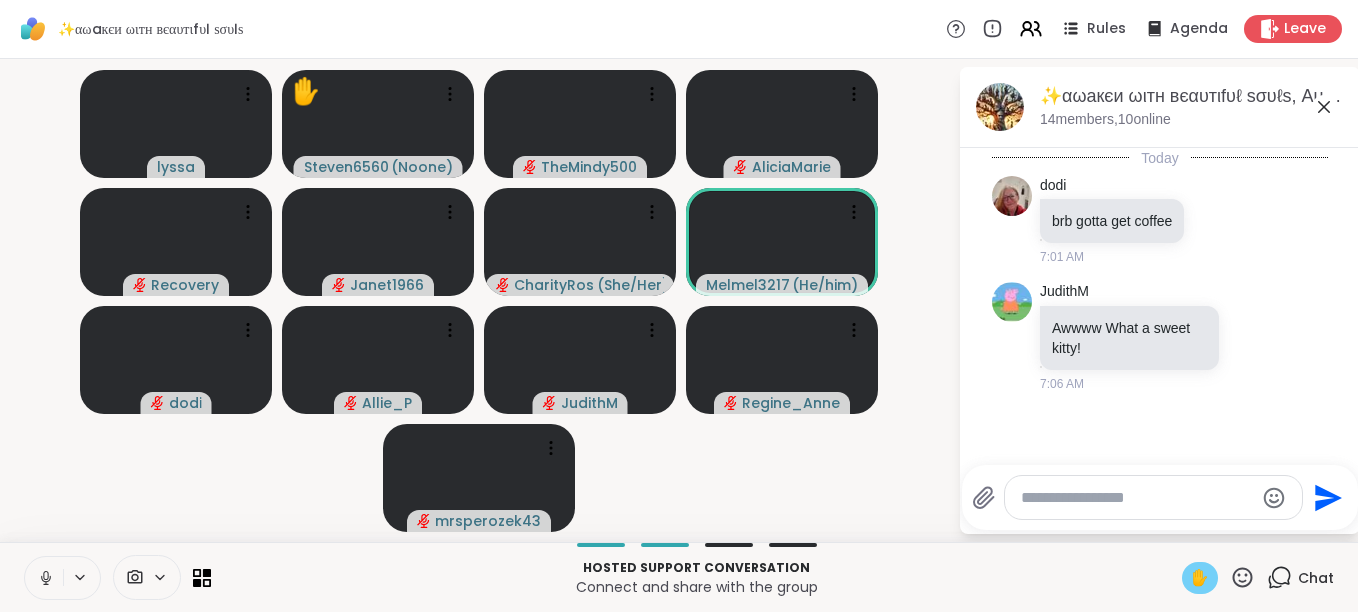 click on "✋" at bounding box center (1200, 578) 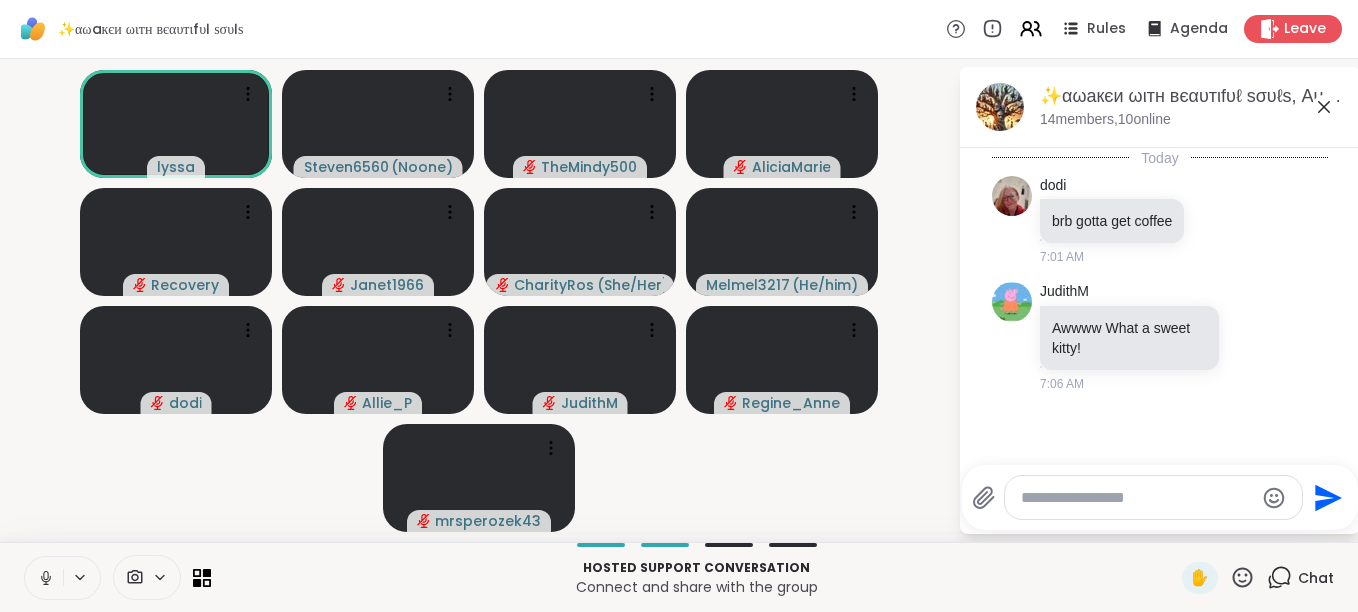 click 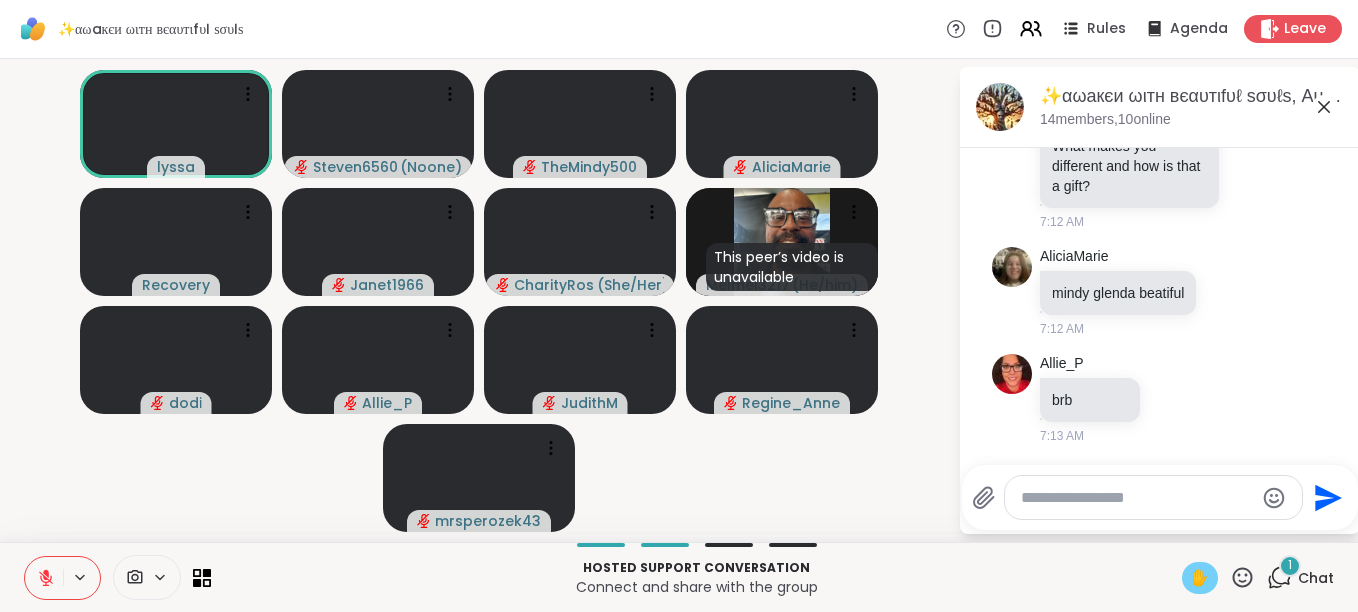 scroll, scrollTop: 1810, scrollLeft: 0, axis: vertical 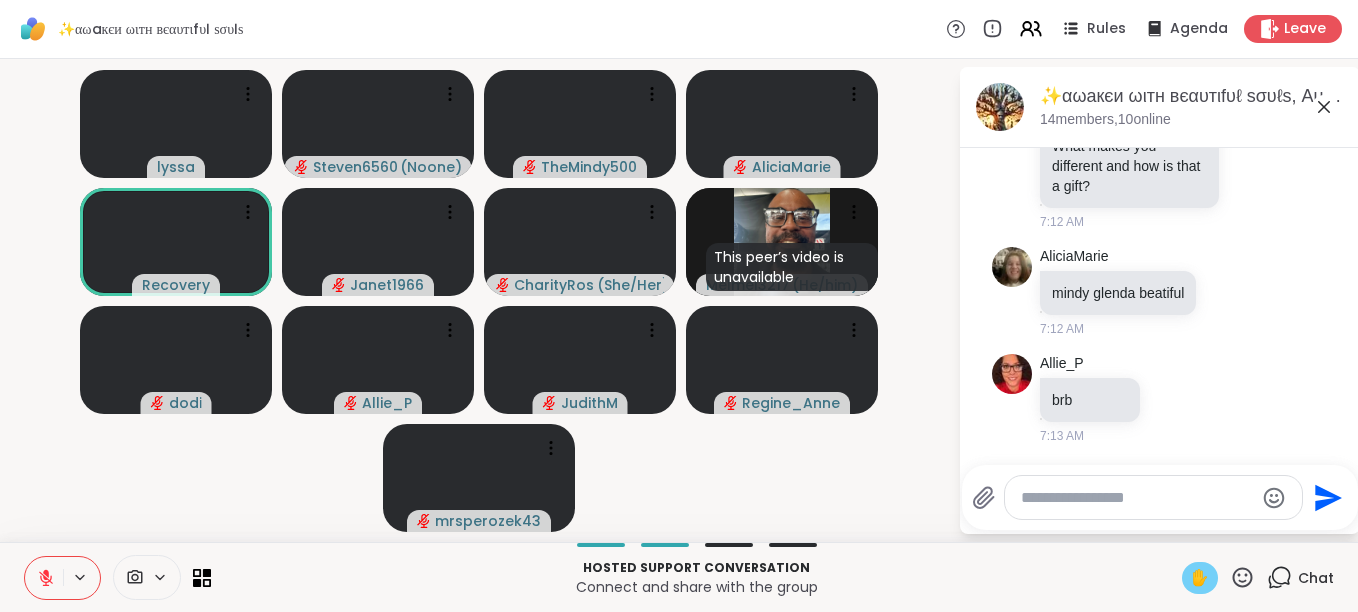click on "✋" at bounding box center [1200, 578] 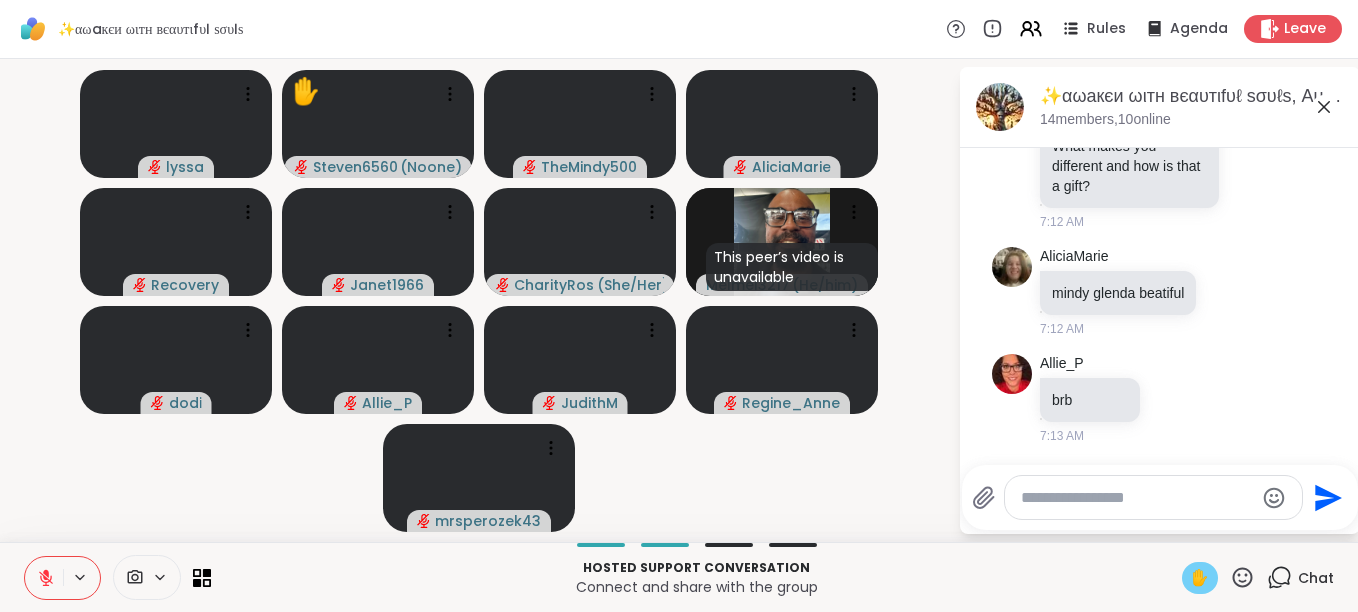 click at bounding box center [44, 578] 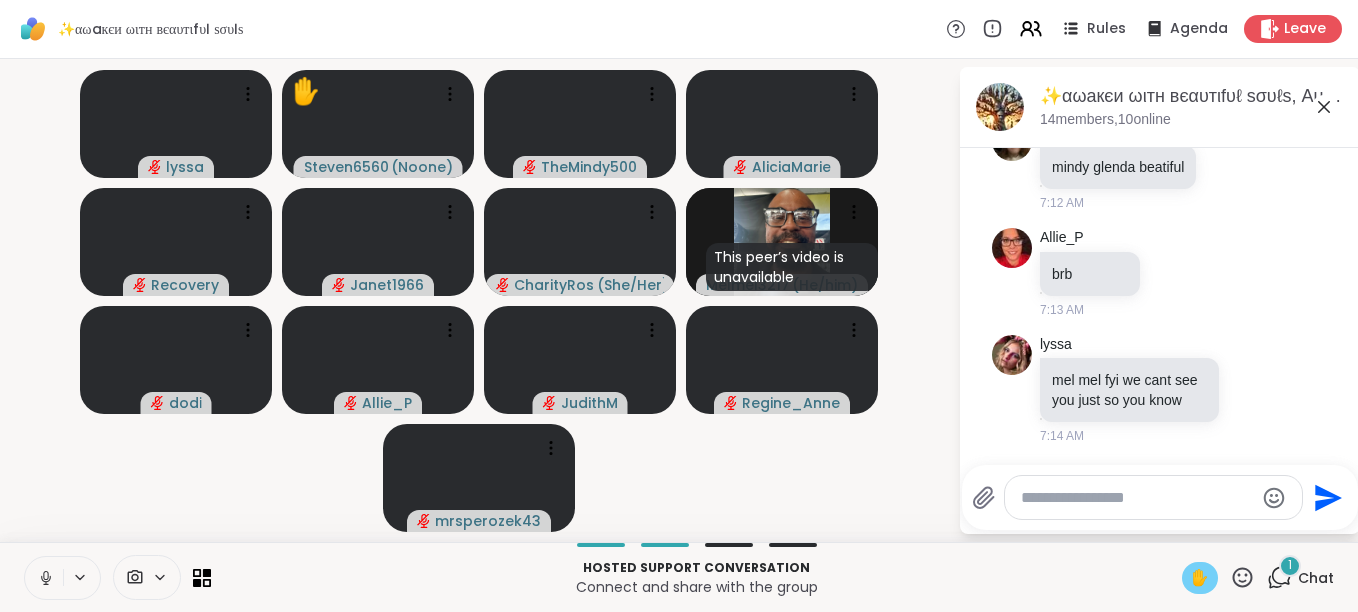 scroll, scrollTop: 1956, scrollLeft: 0, axis: vertical 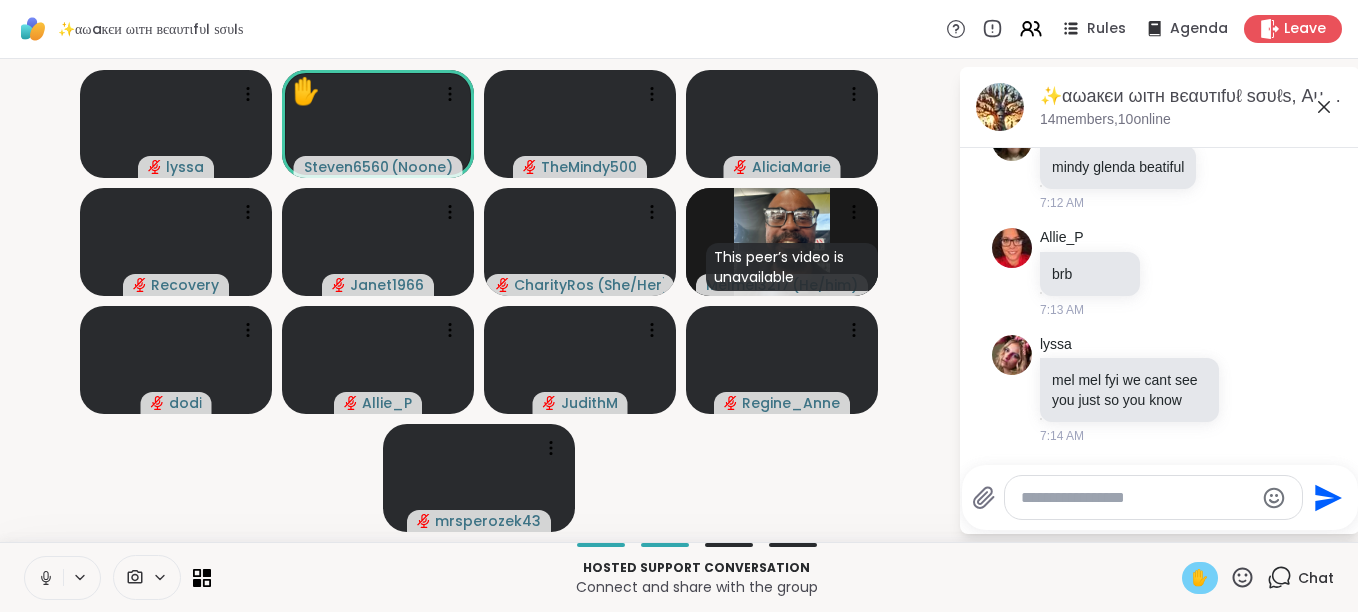 click 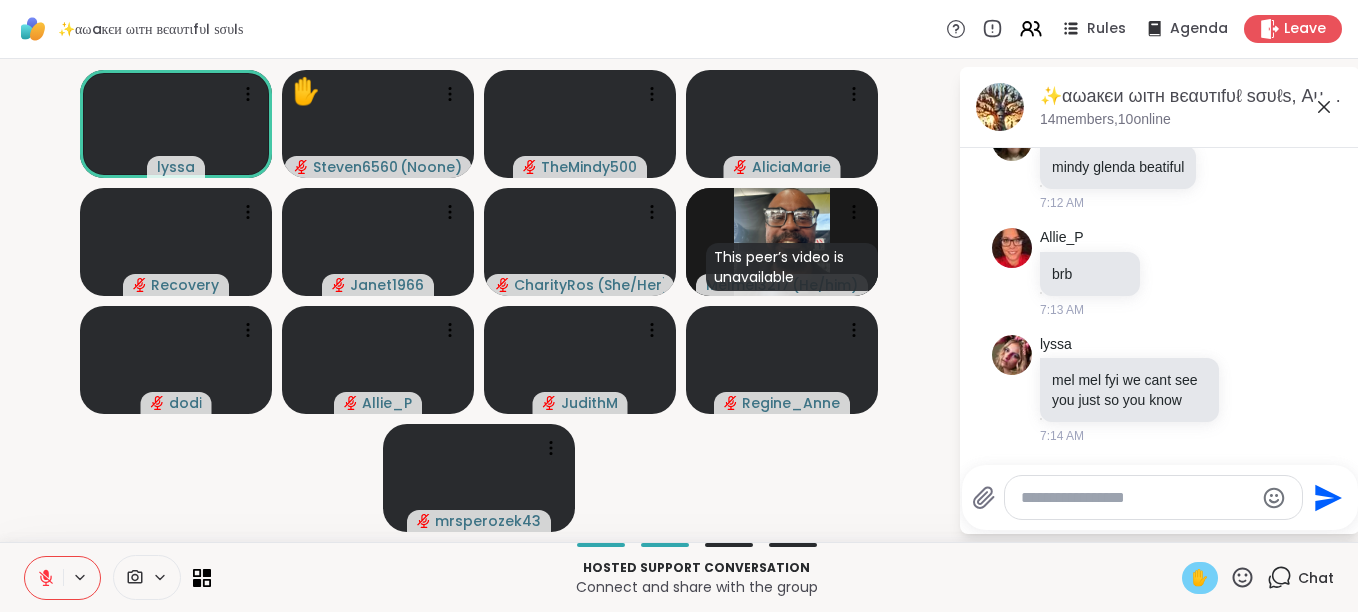 click on "✋" at bounding box center (1200, 578) 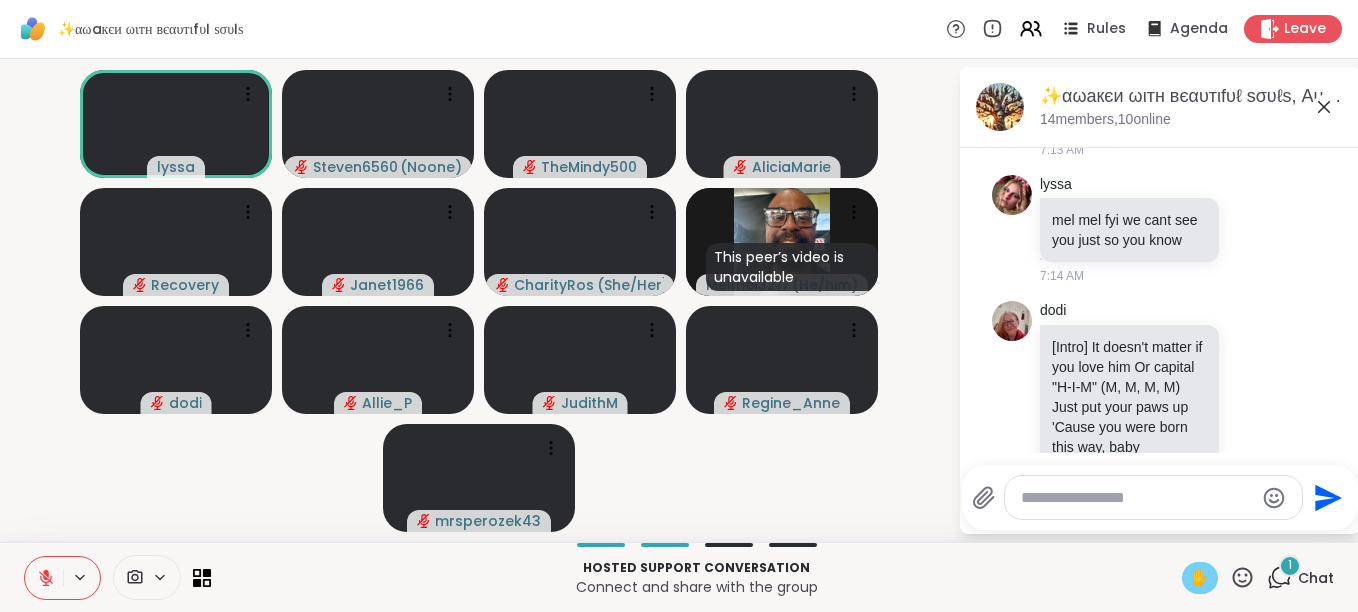 scroll, scrollTop: 2183, scrollLeft: 0, axis: vertical 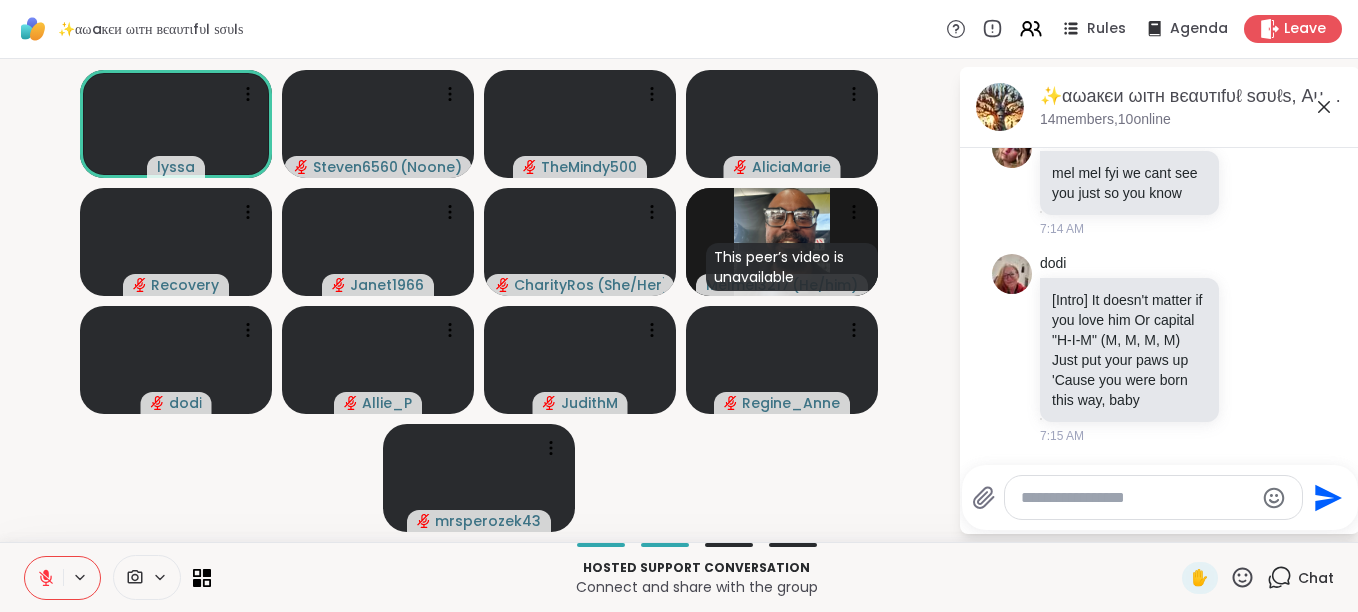 click at bounding box center (1137, 498) 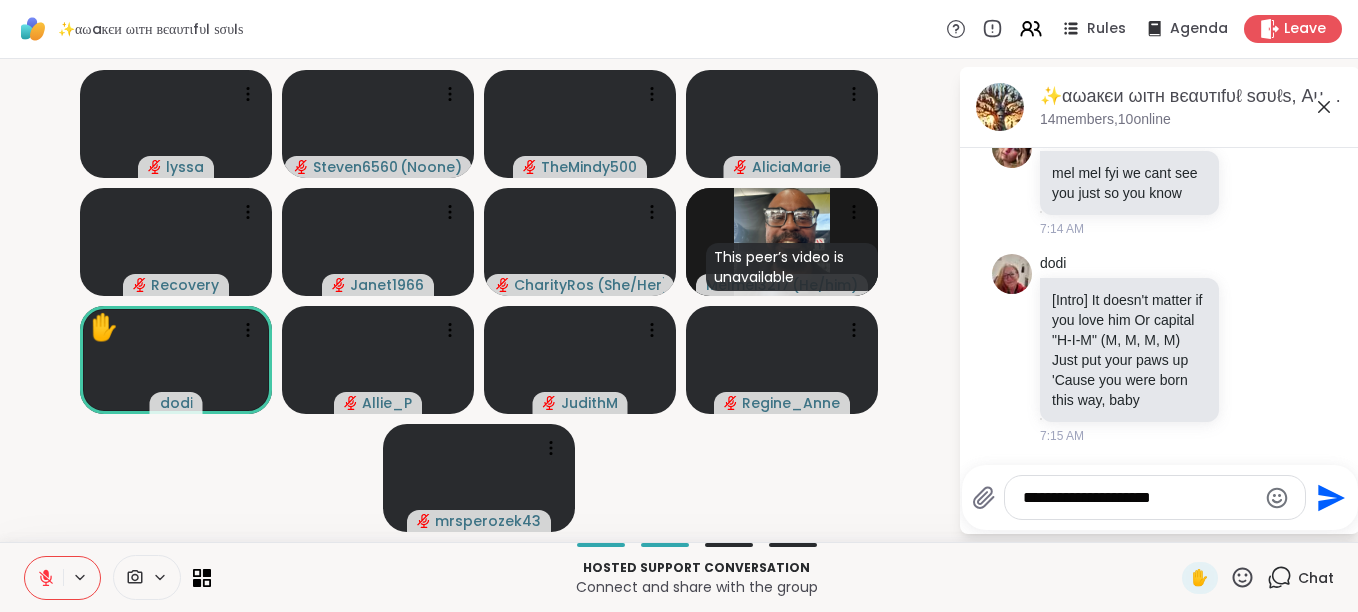 type on "**********" 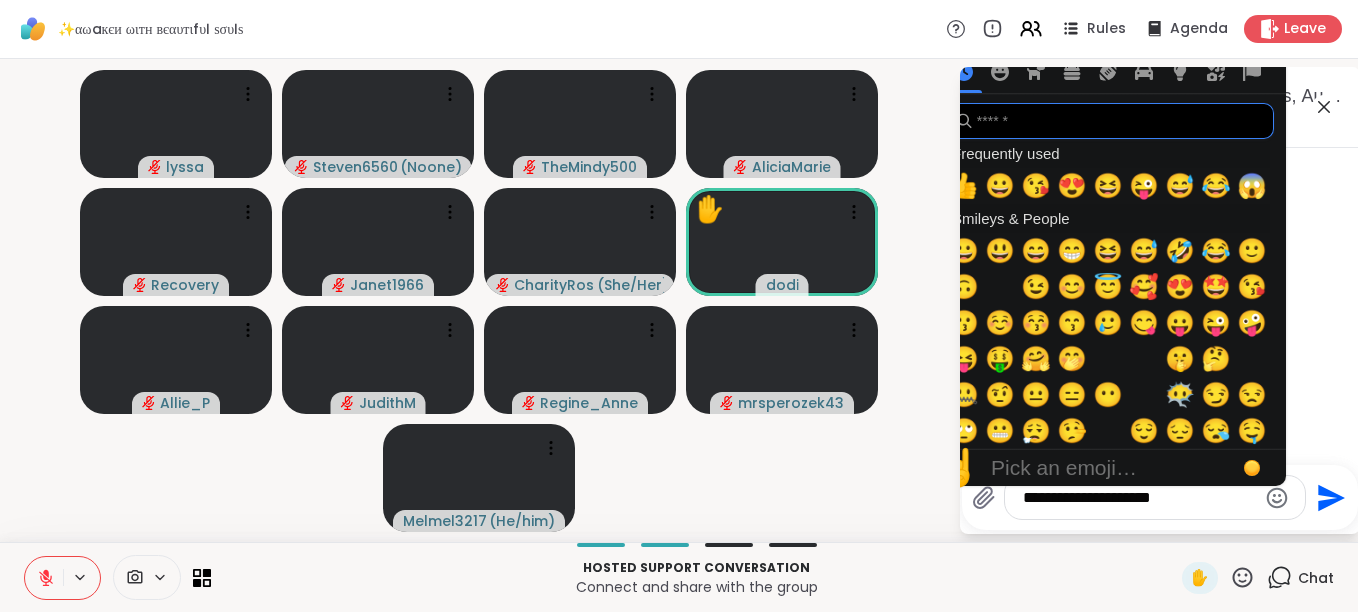 click at bounding box center (1110, 121) 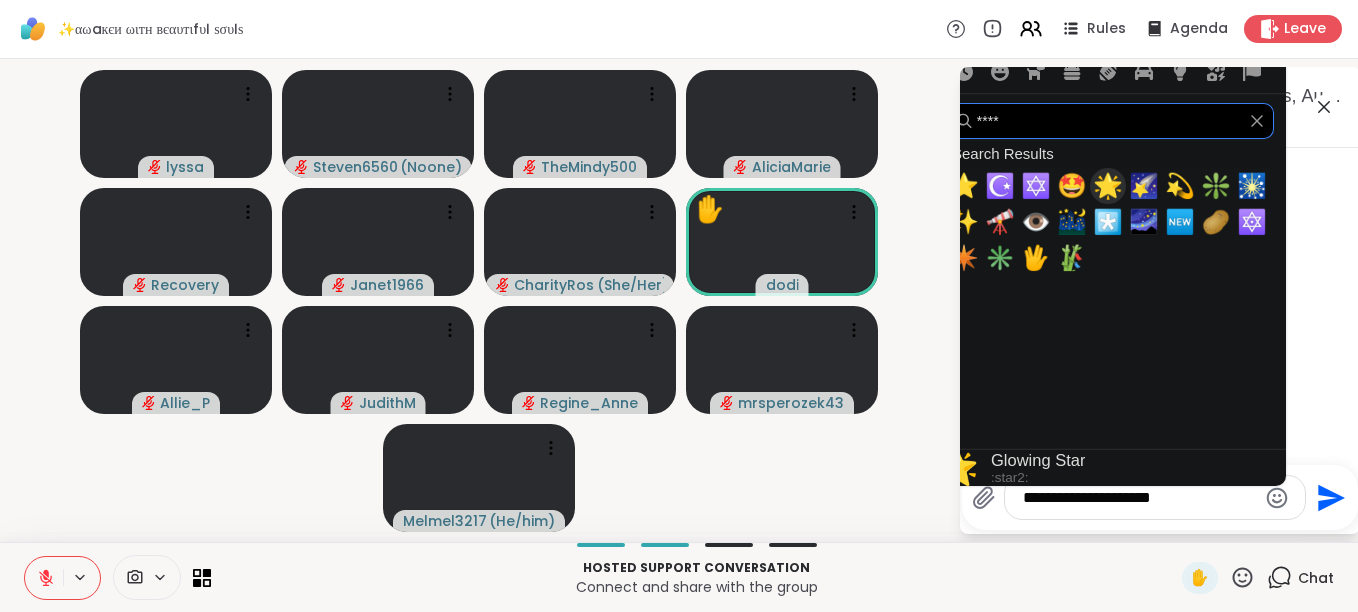 type on "****" 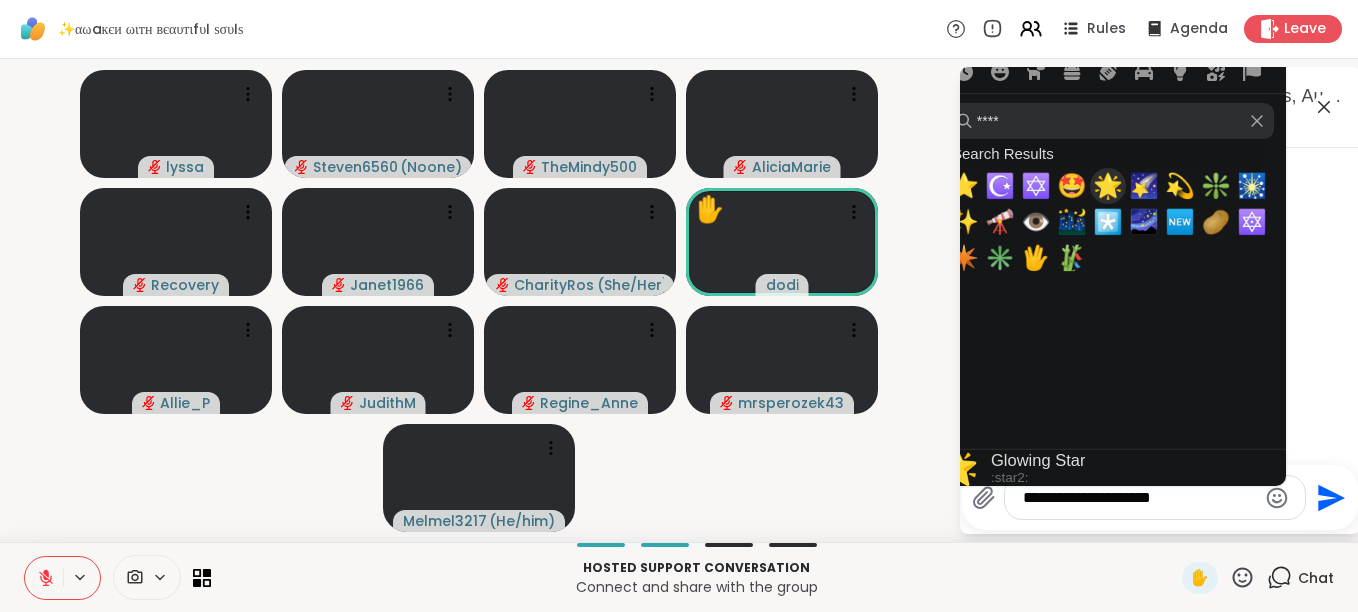 type on "**********" 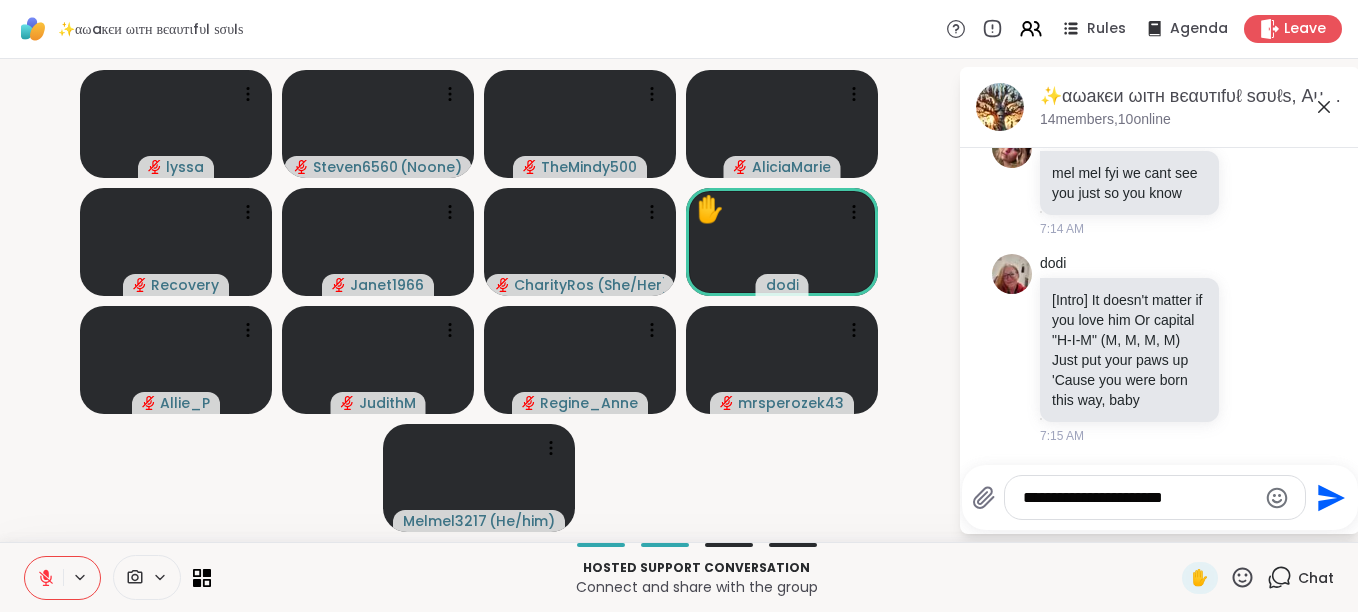 click on "Send" 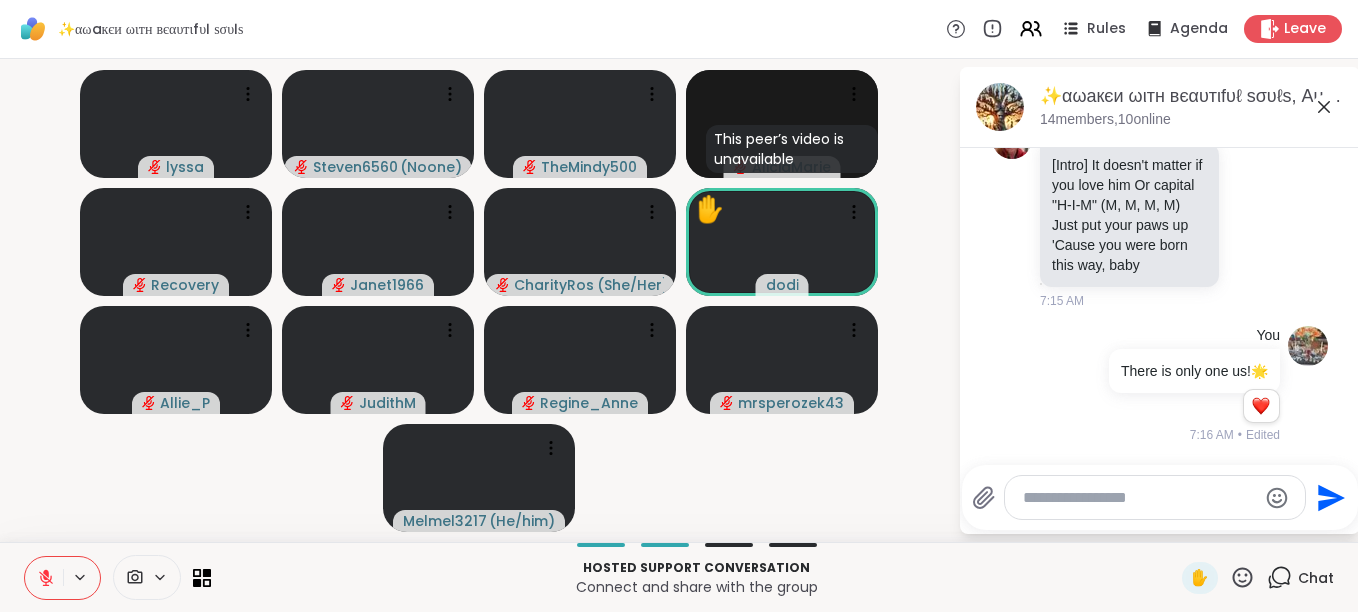scroll, scrollTop: 2338, scrollLeft: 0, axis: vertical 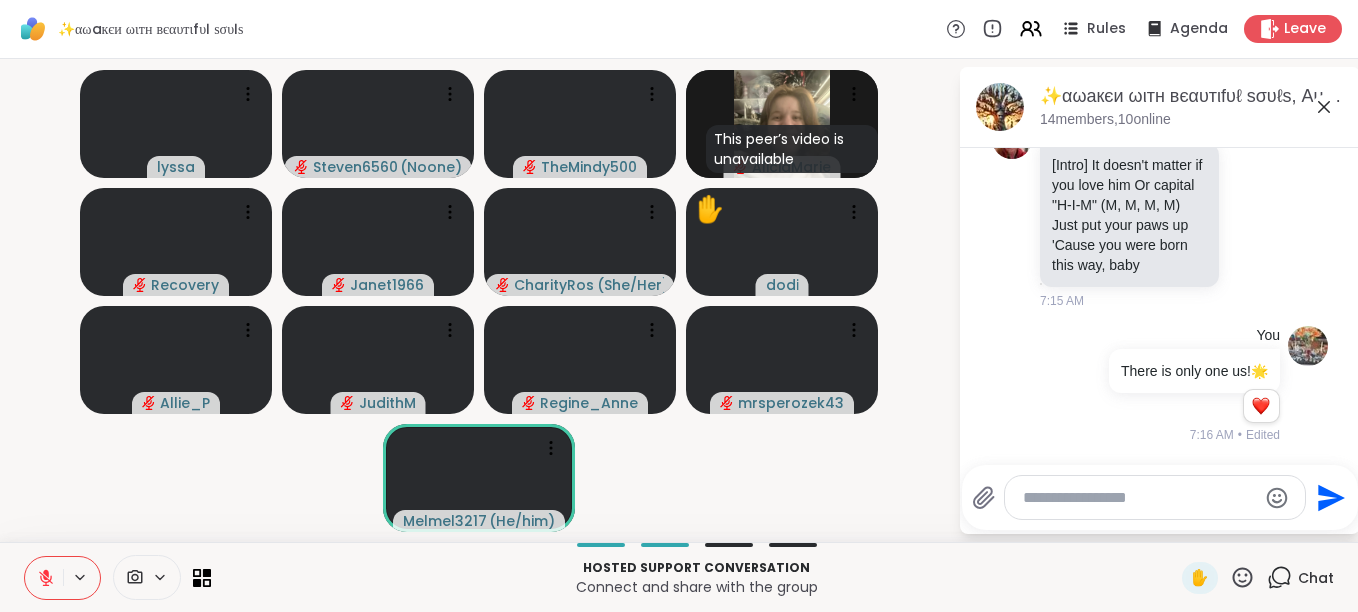 click 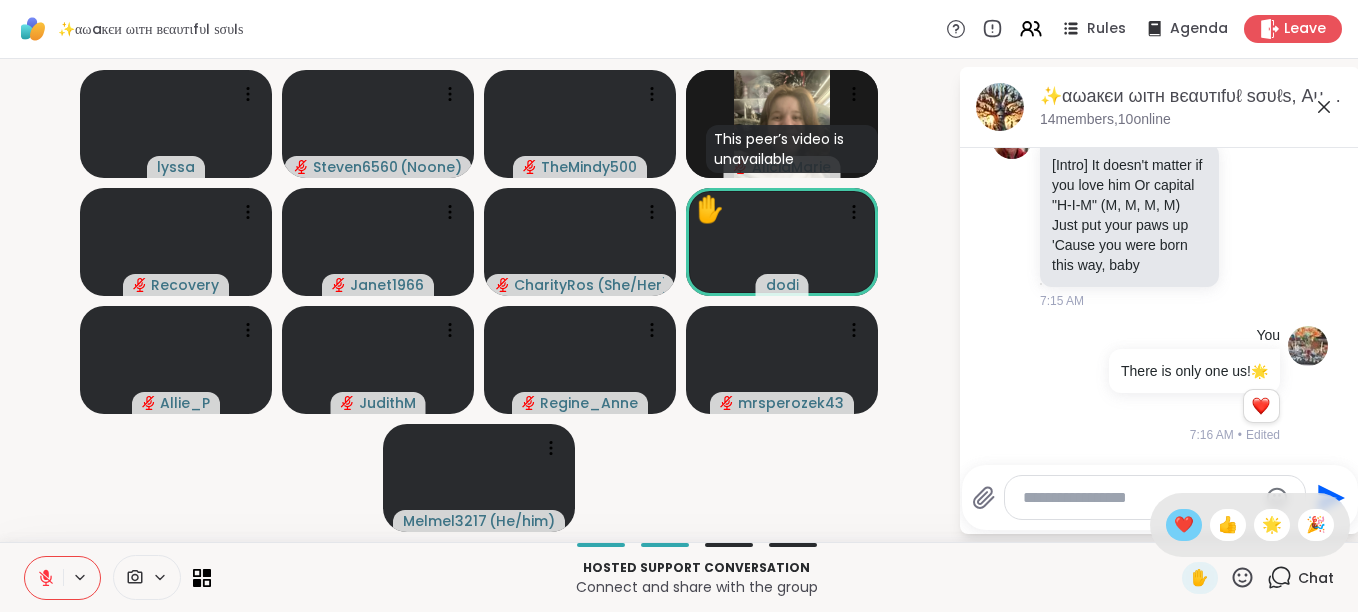 click on "❤️" at bounding box center [1184, 525] 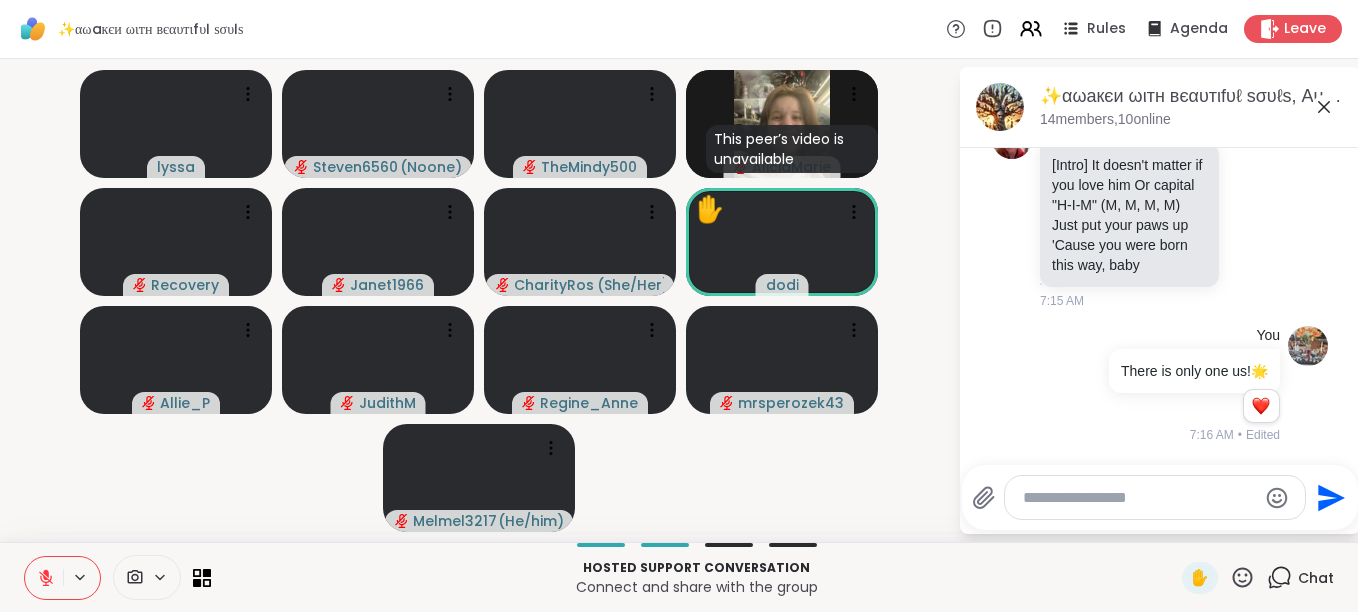 click 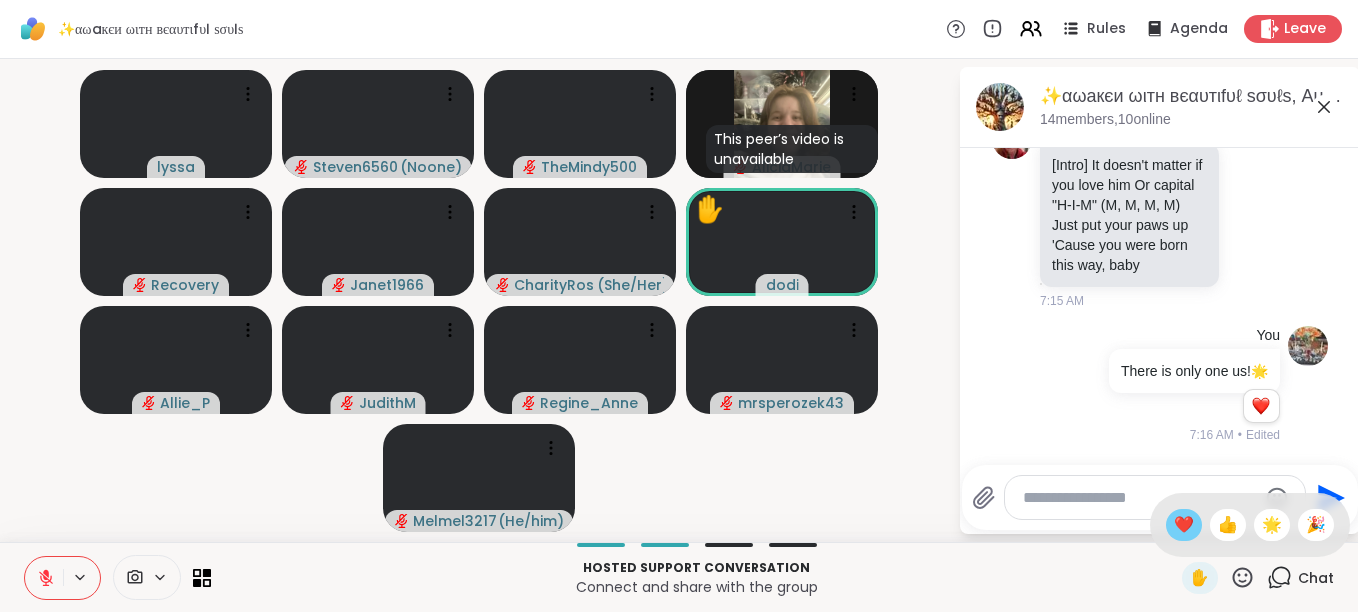 click on "❤️" at bounding box center (1184, 525) 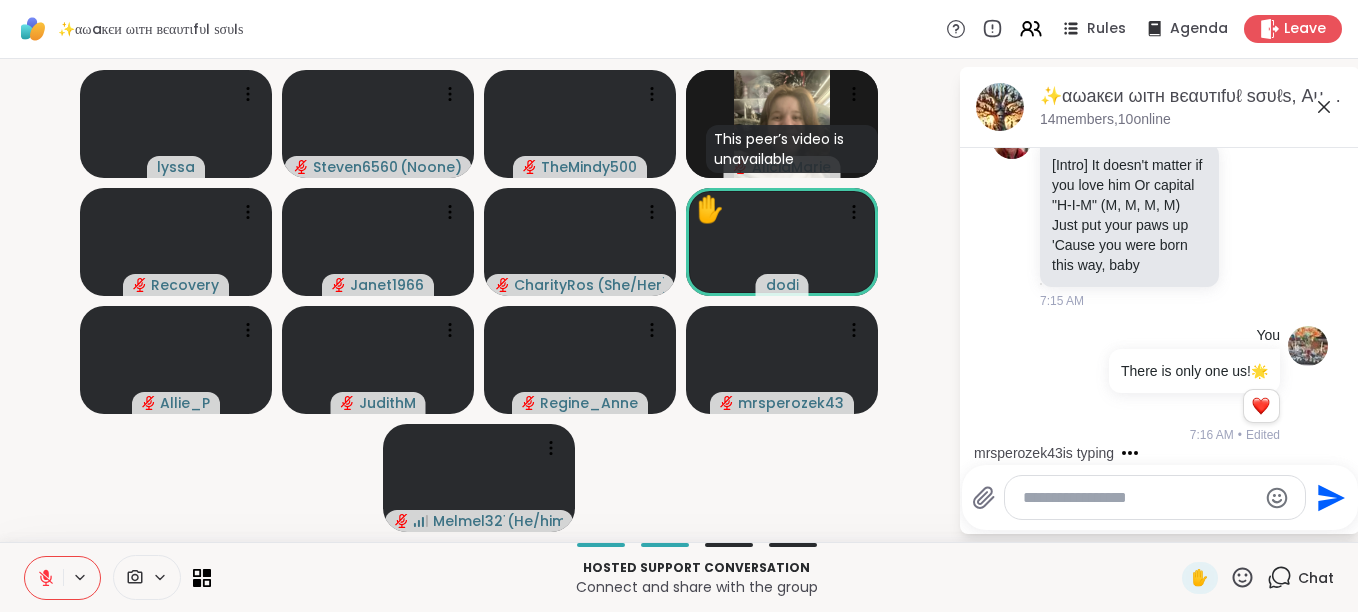 click 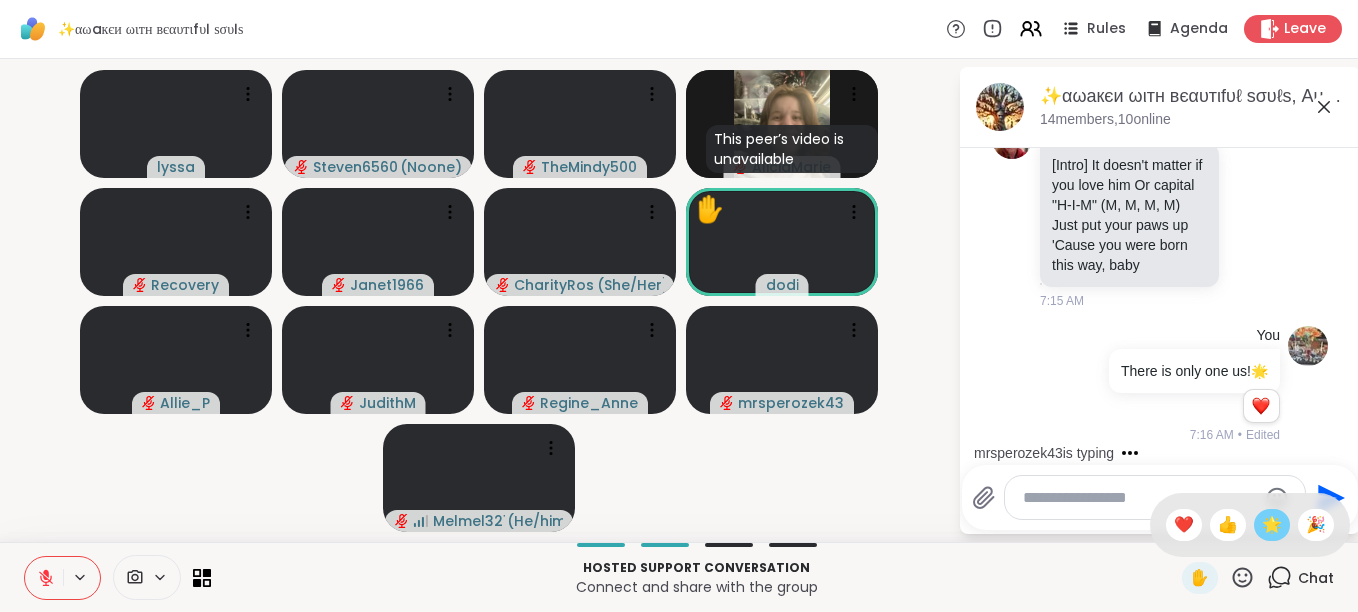 click on "🌟" at bounding box center (1272, 525) 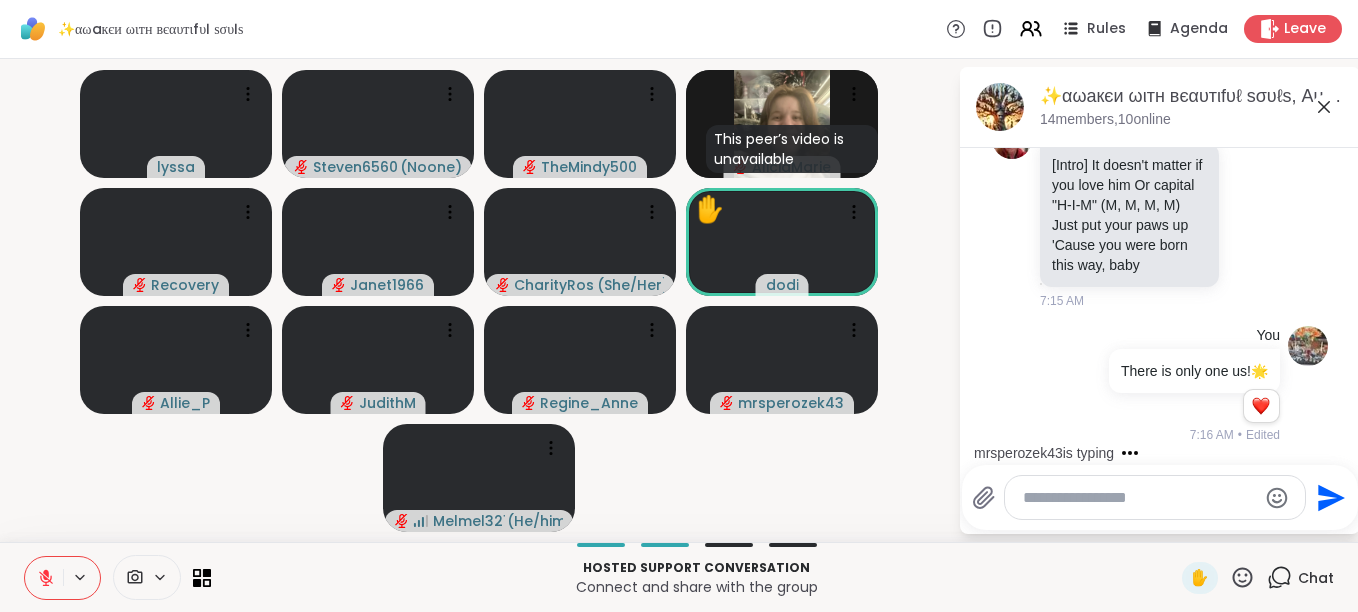 click 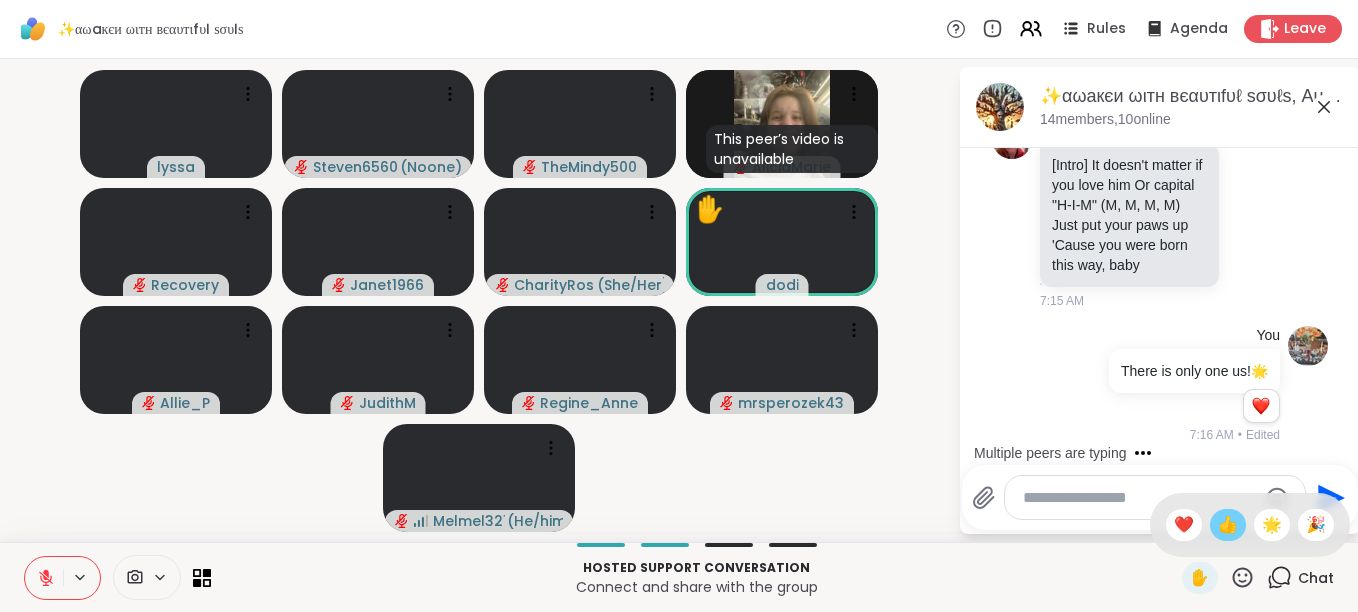 click on "👍" at bounding box center (1228, 525) 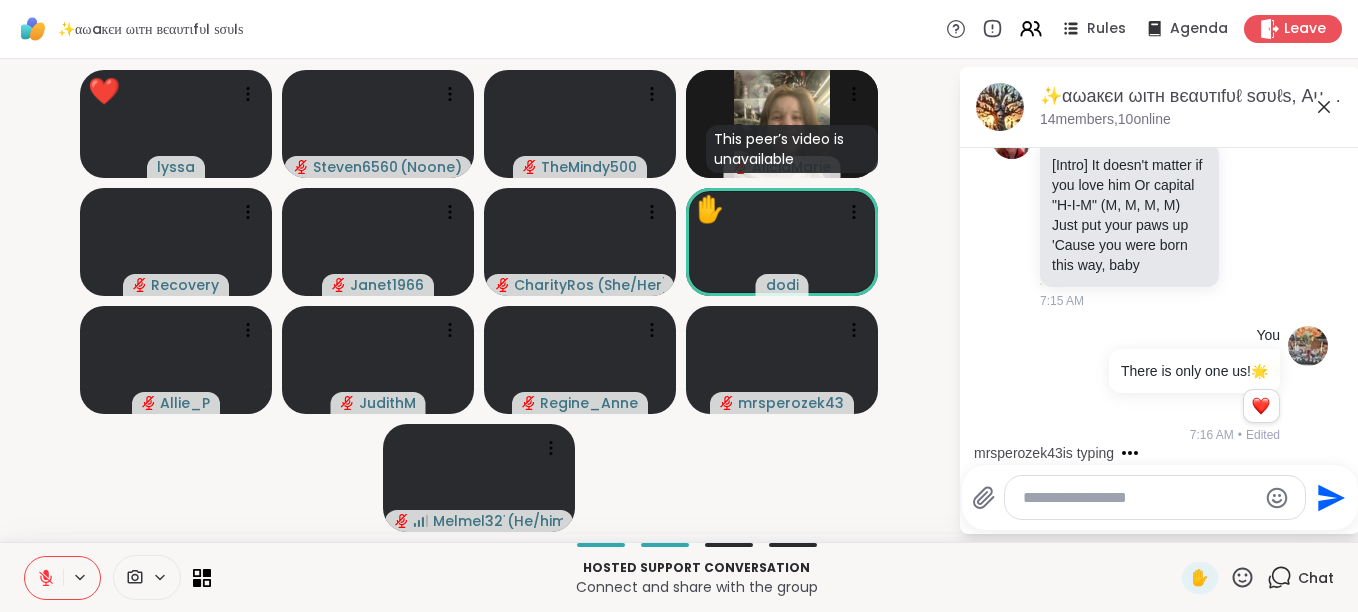 click on "Send" at bounding box center [1160, 497] 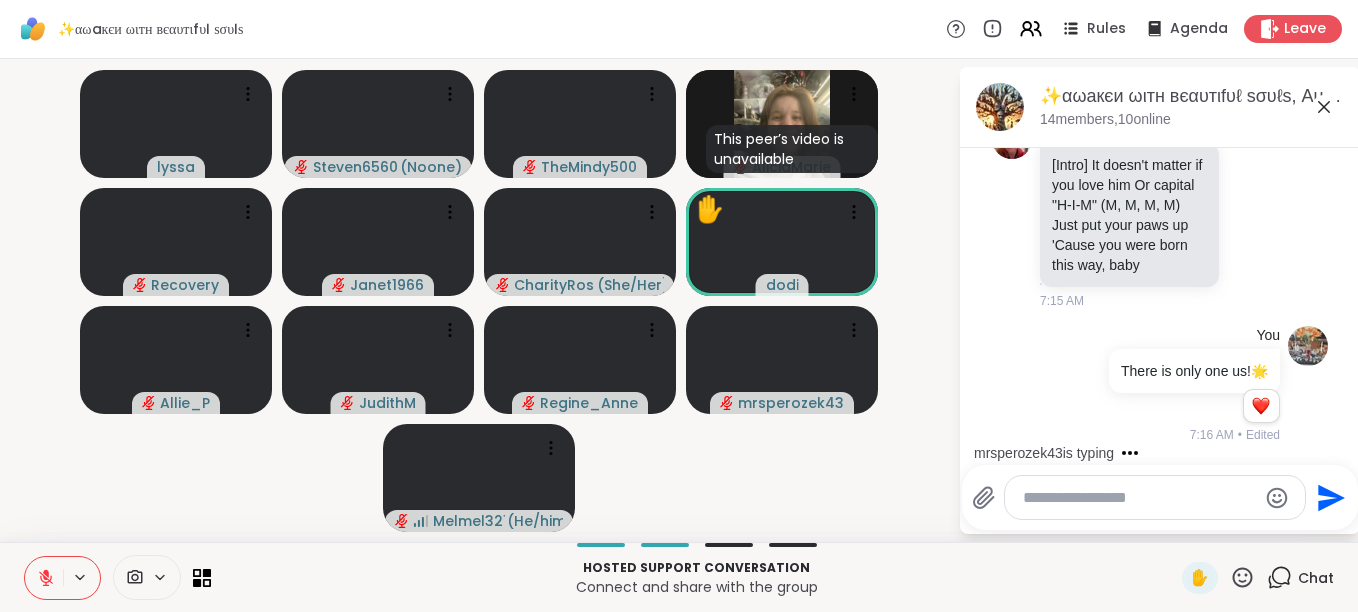 click 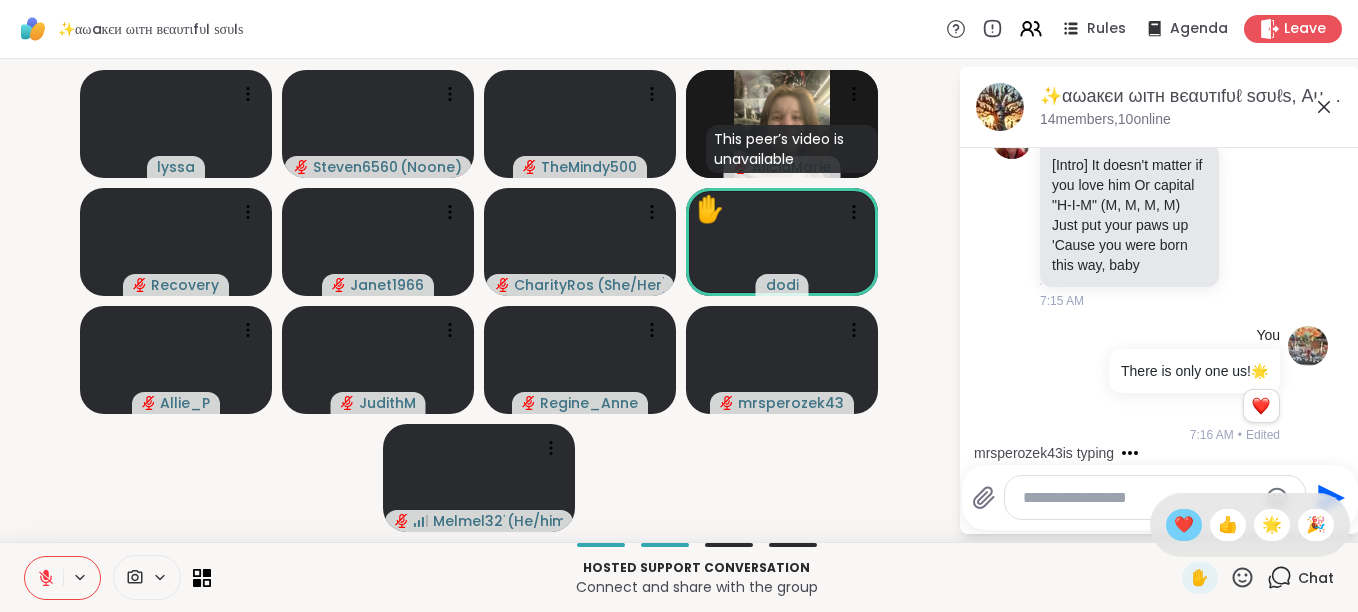 click on "❤️" at bounding box center (1184, 525) 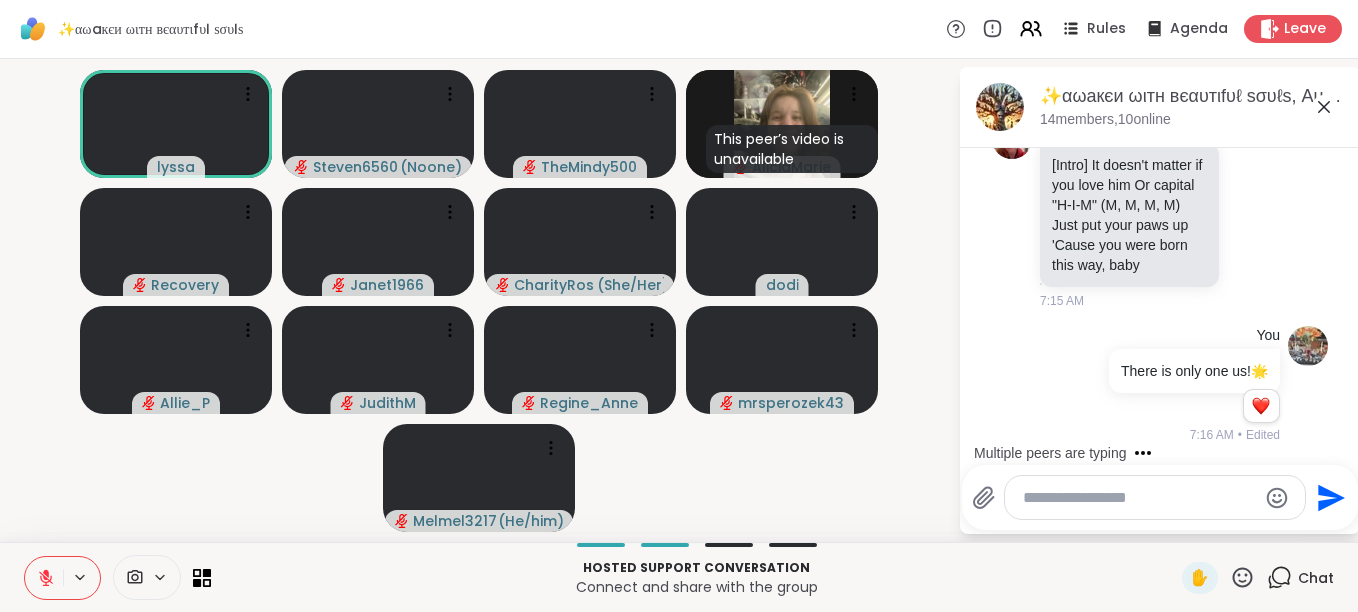 click 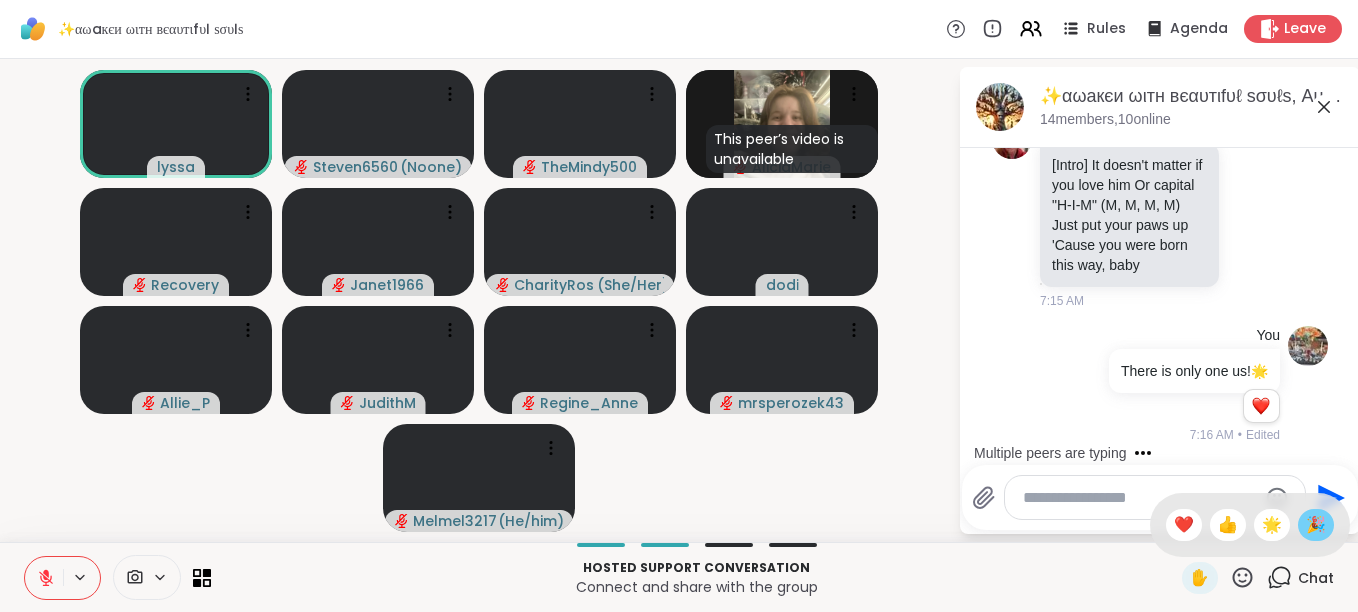 click on "🎉" at bounding box center (1316, 525) 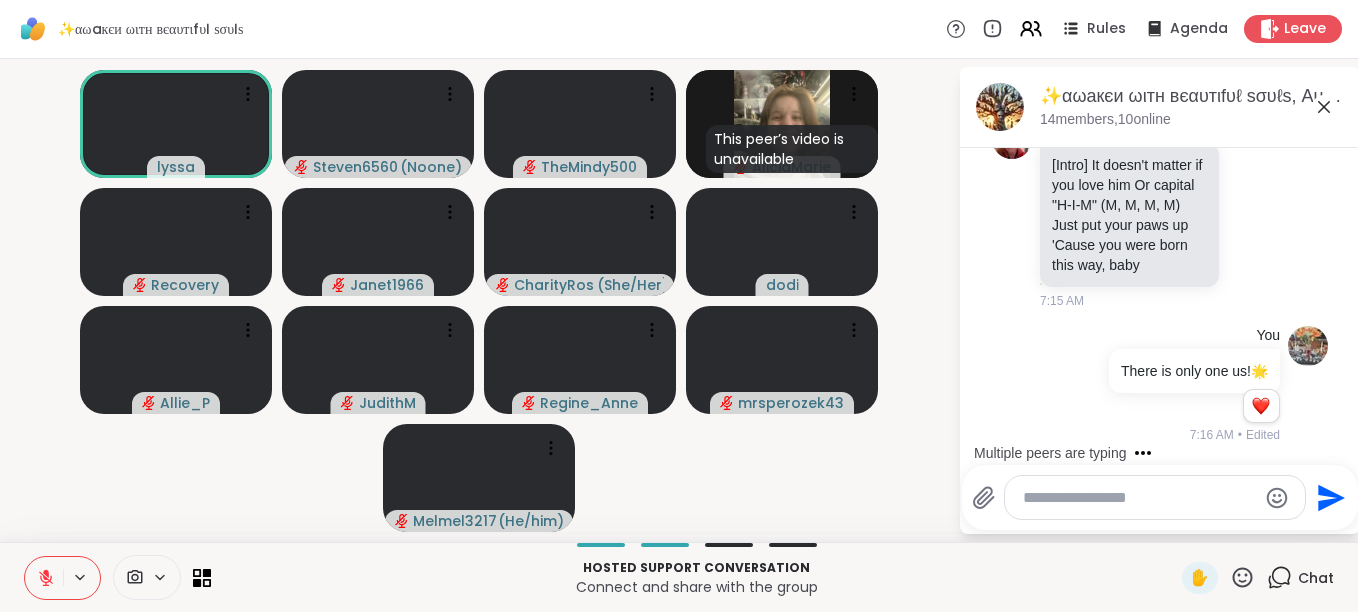 scroll, scrollTop: 2525, scrollLeft: 0, axis: vertical 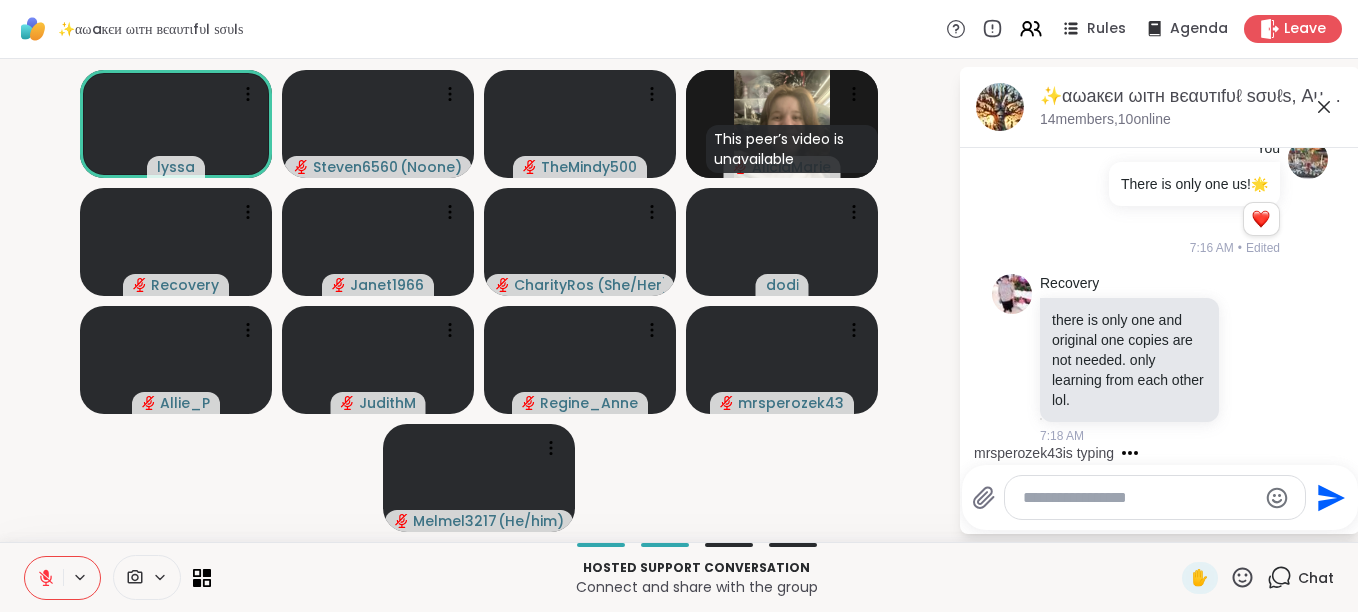 click 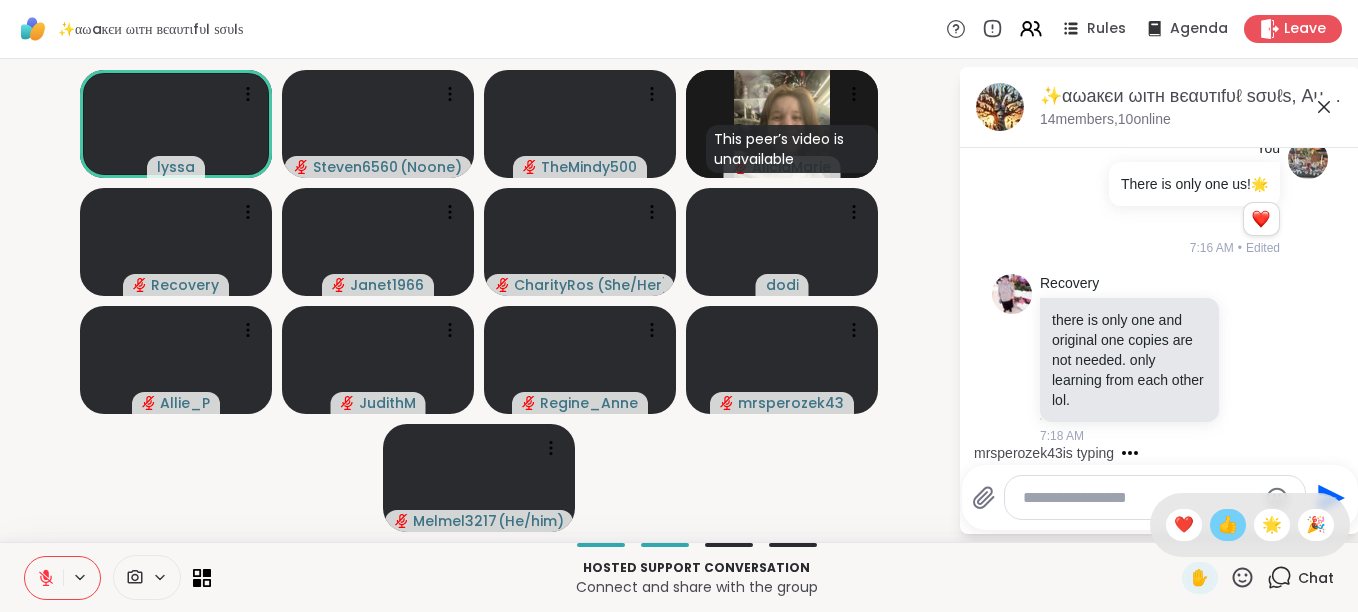 click on "👍" at bounding box center (1228, 525) 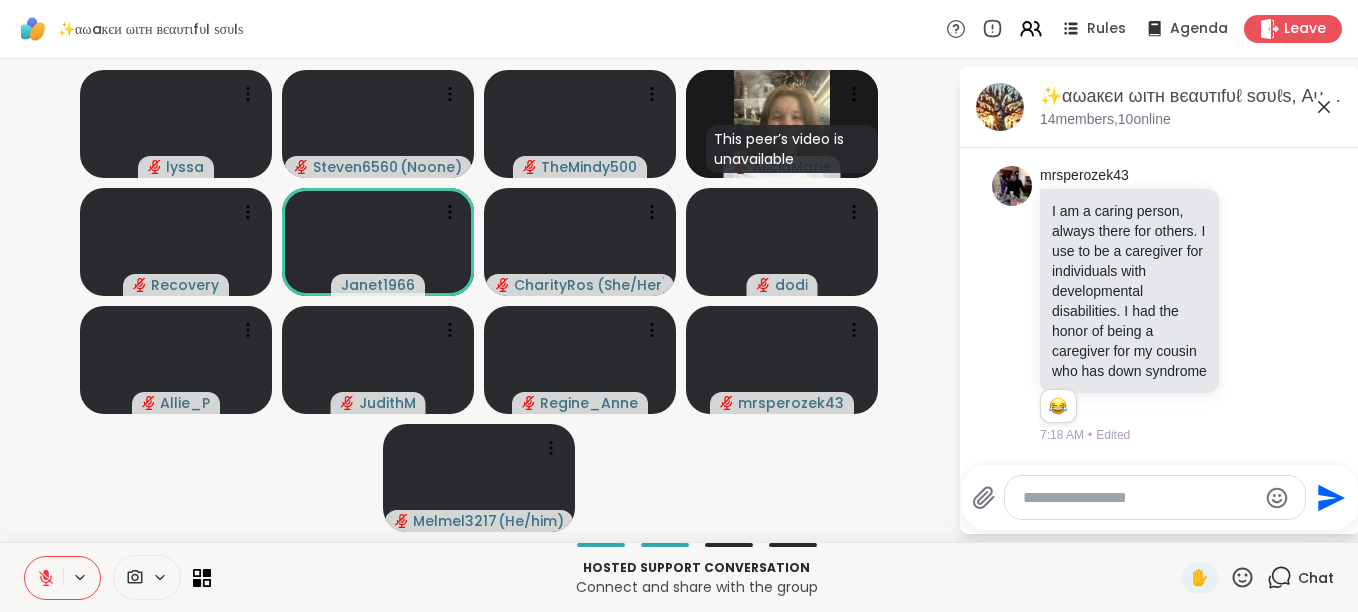 scroll, scrollTop: 2860, scrollLeft: 0, axis: vertical 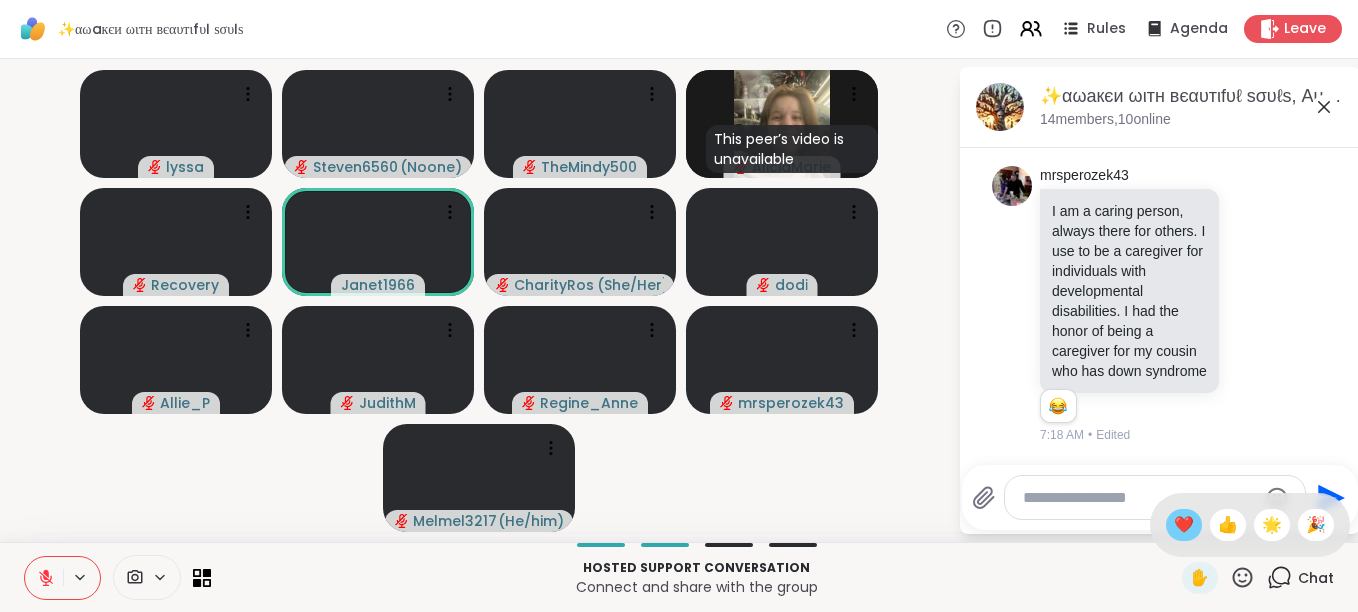 click on "❤️" at bounding box center [1184, 525] 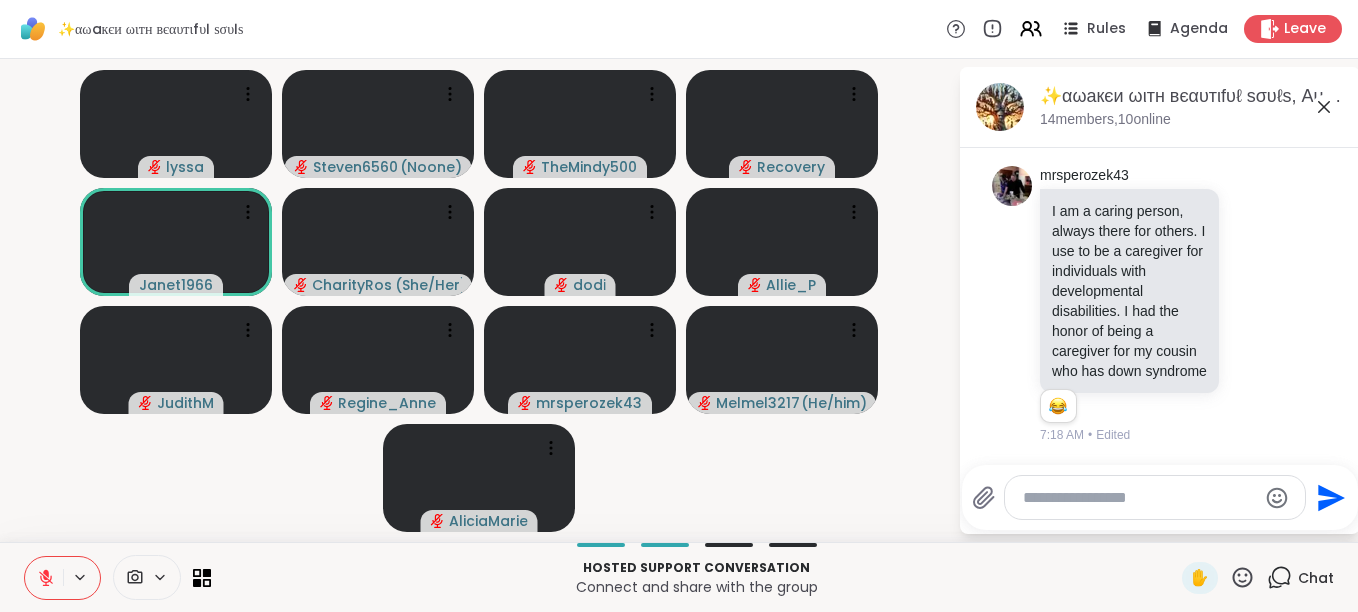click 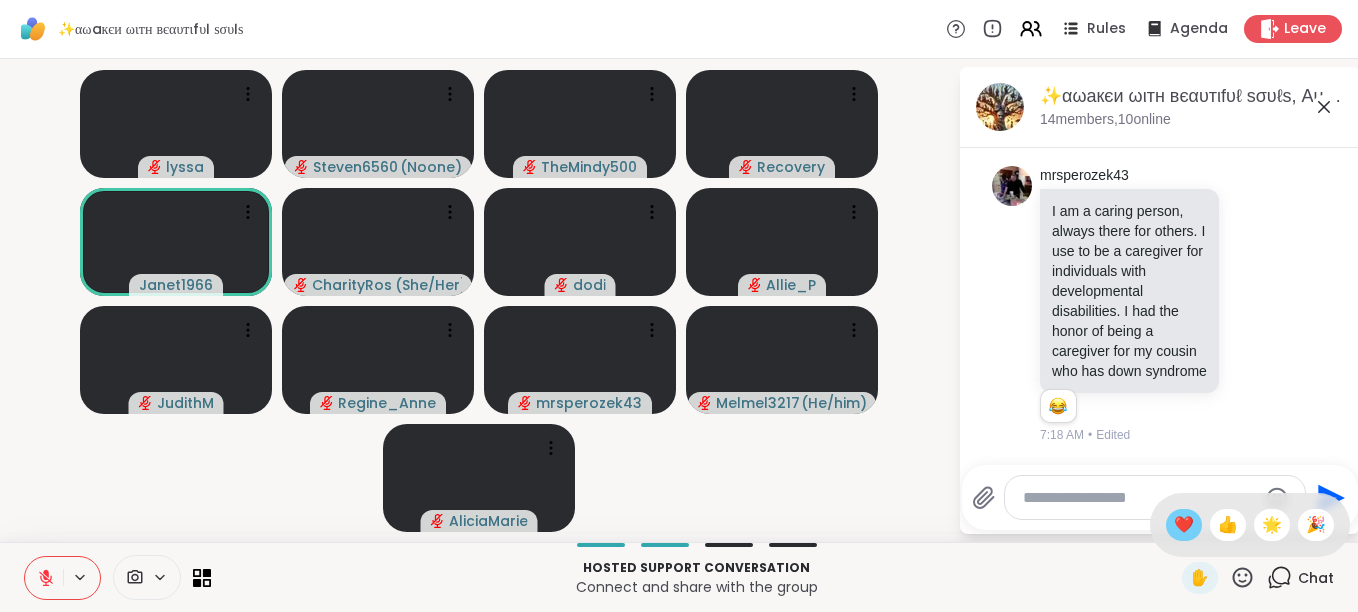 click on "❤️" at bounding box center [1184, 525] 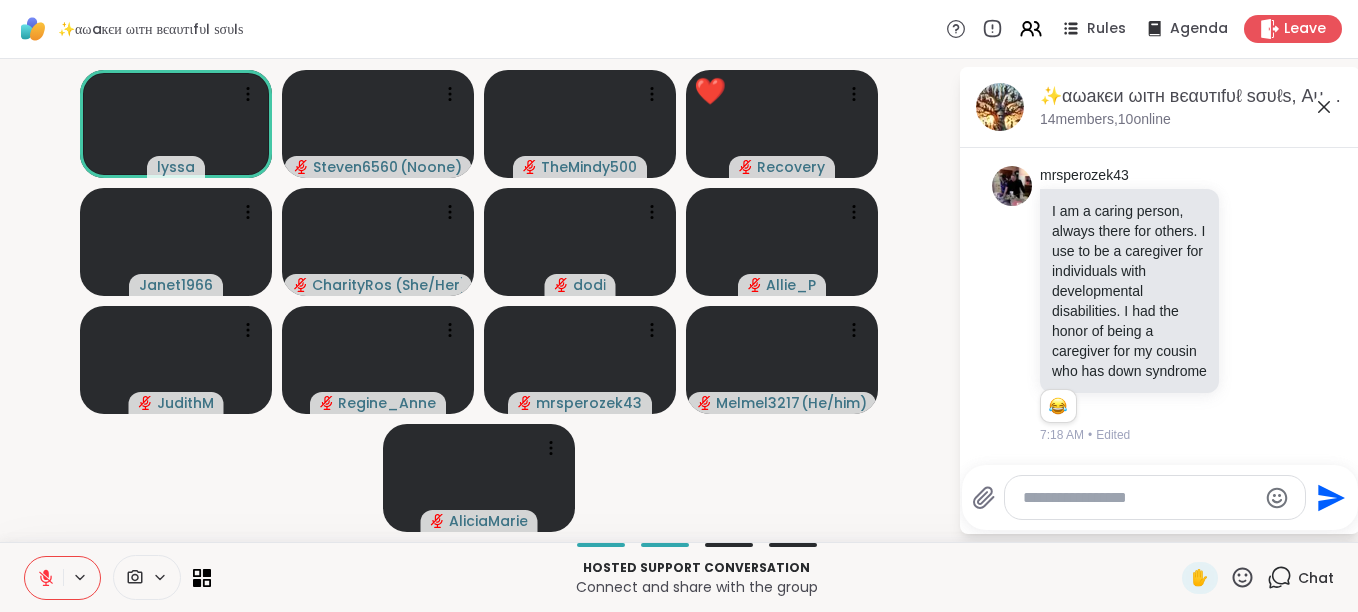 click 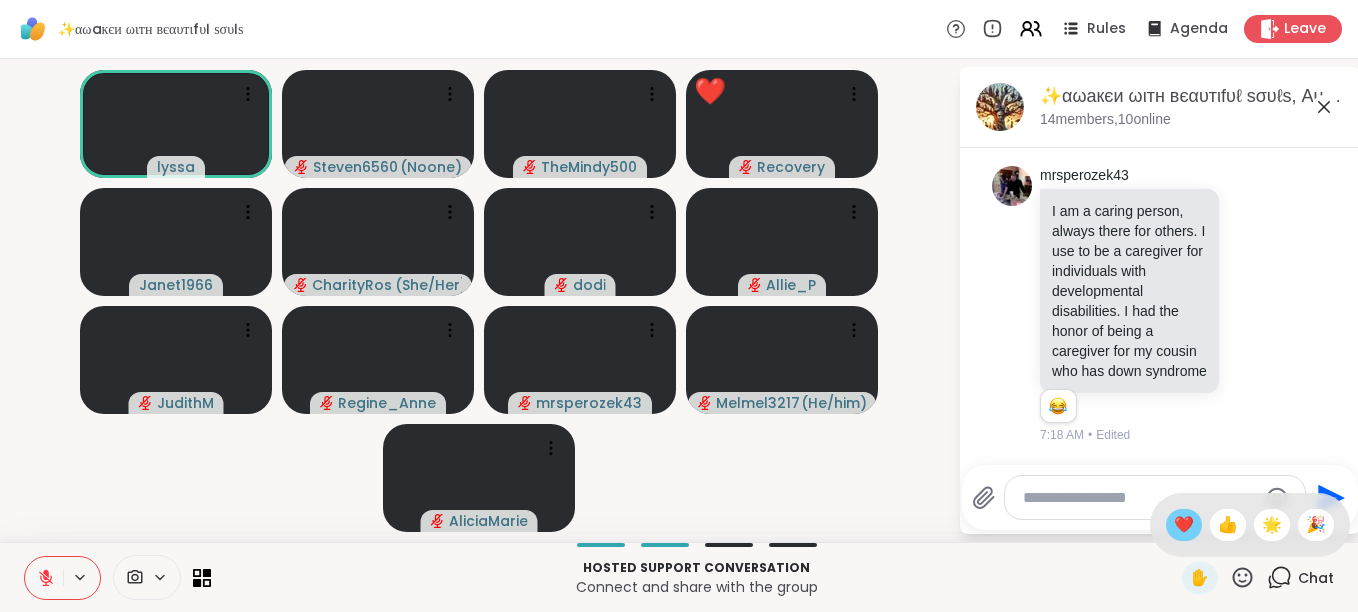 click on "❤️" at bounding box center [1184, 525] 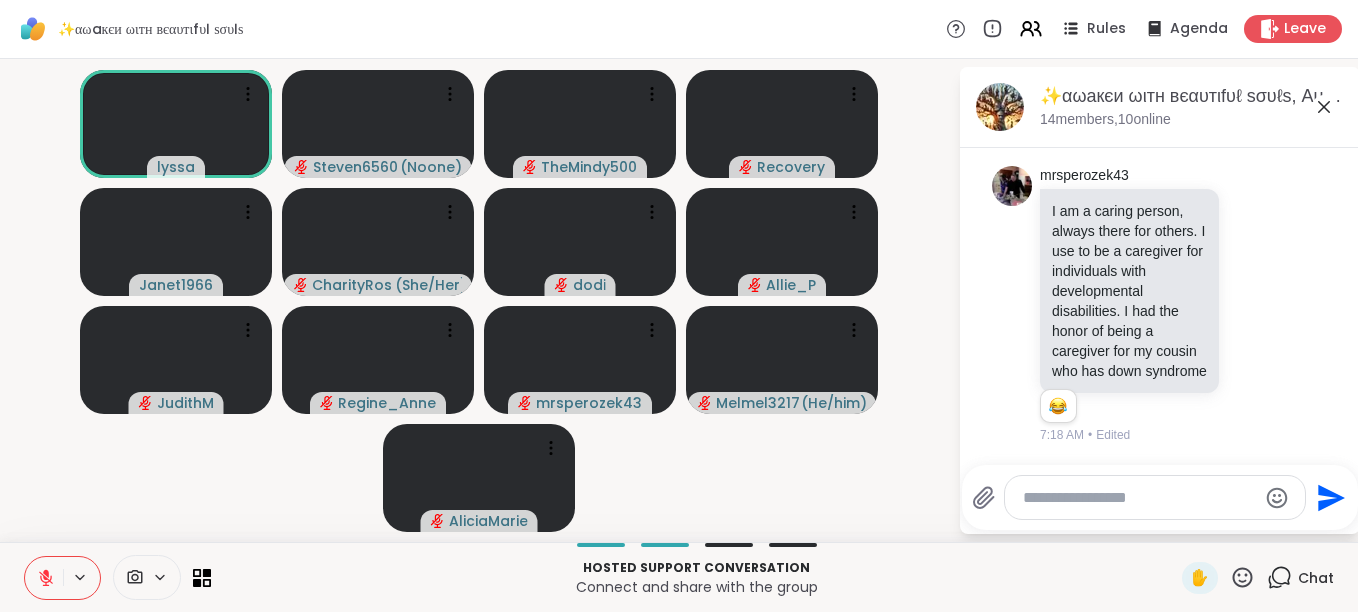 click 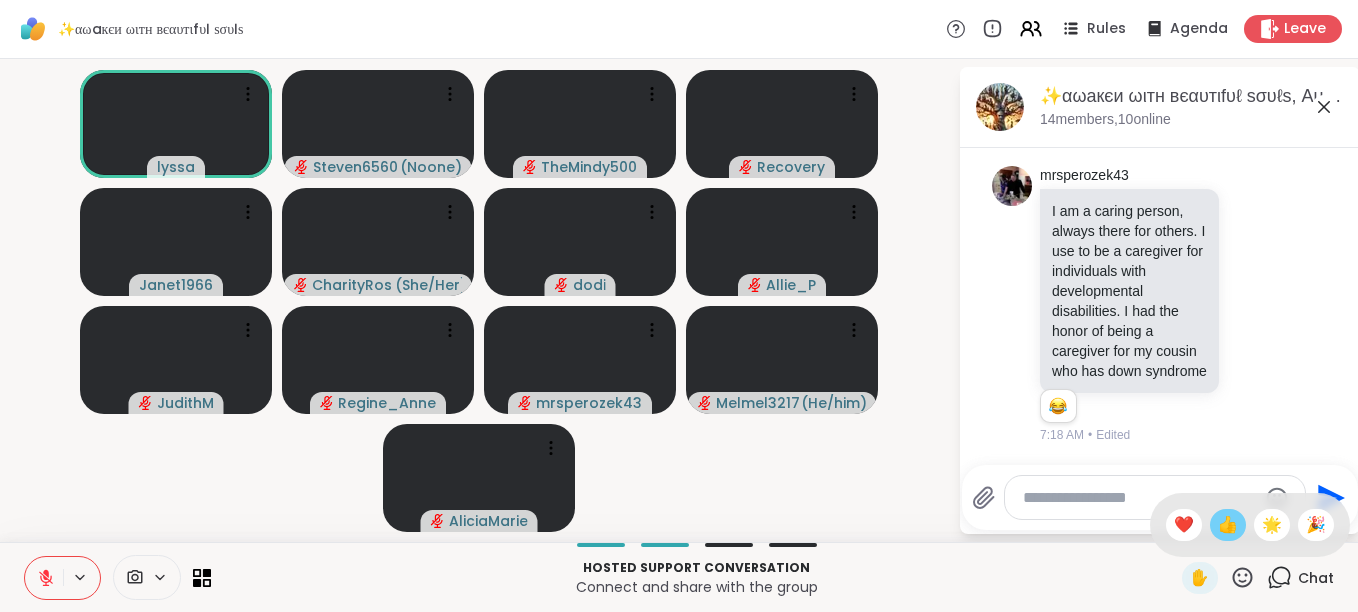 click on "👍" at bounding box center (1228, 525) 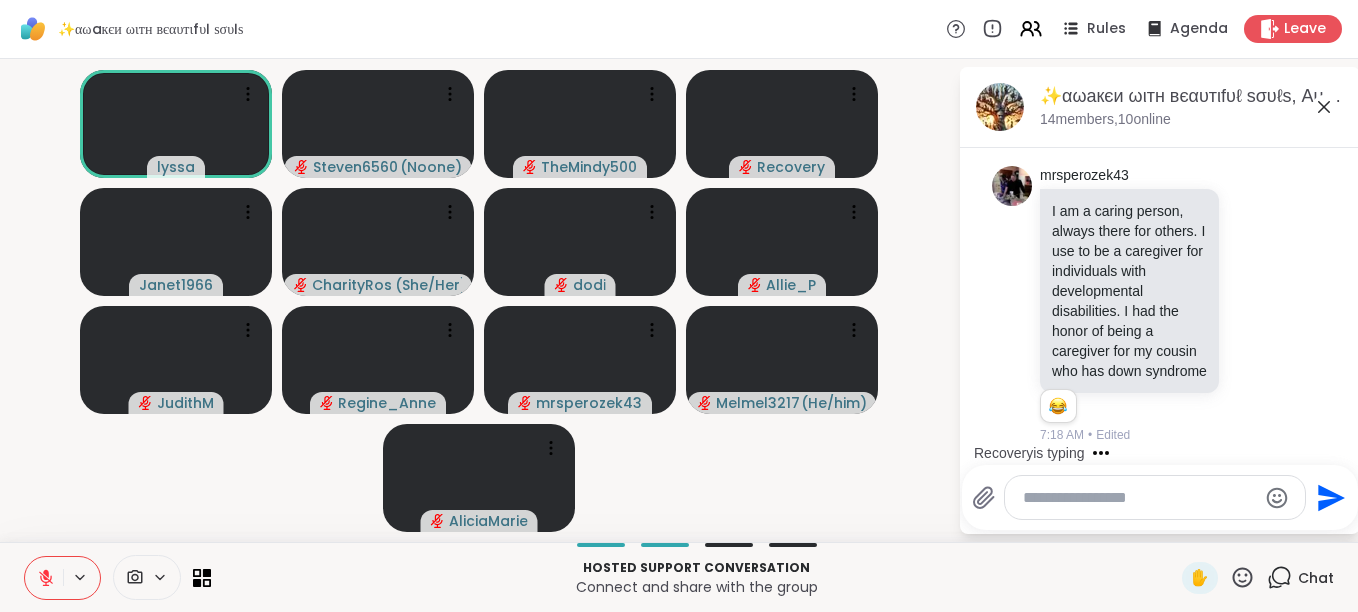click 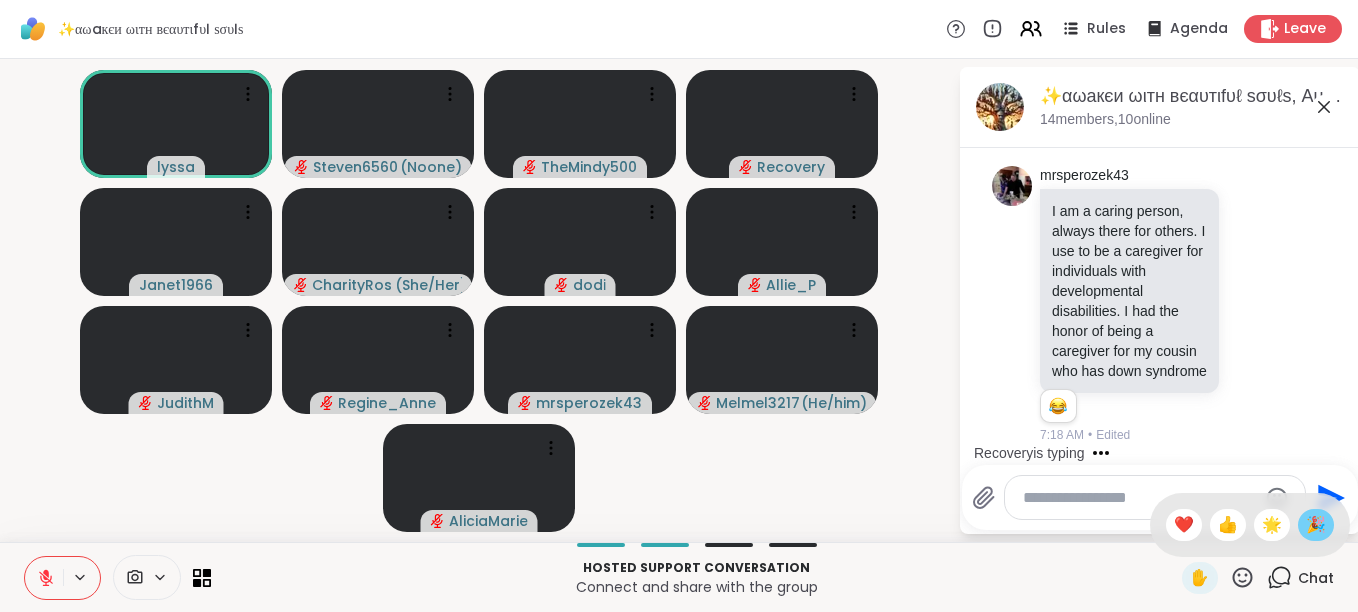 click on "🎉" at bounding box center [1316, 525] 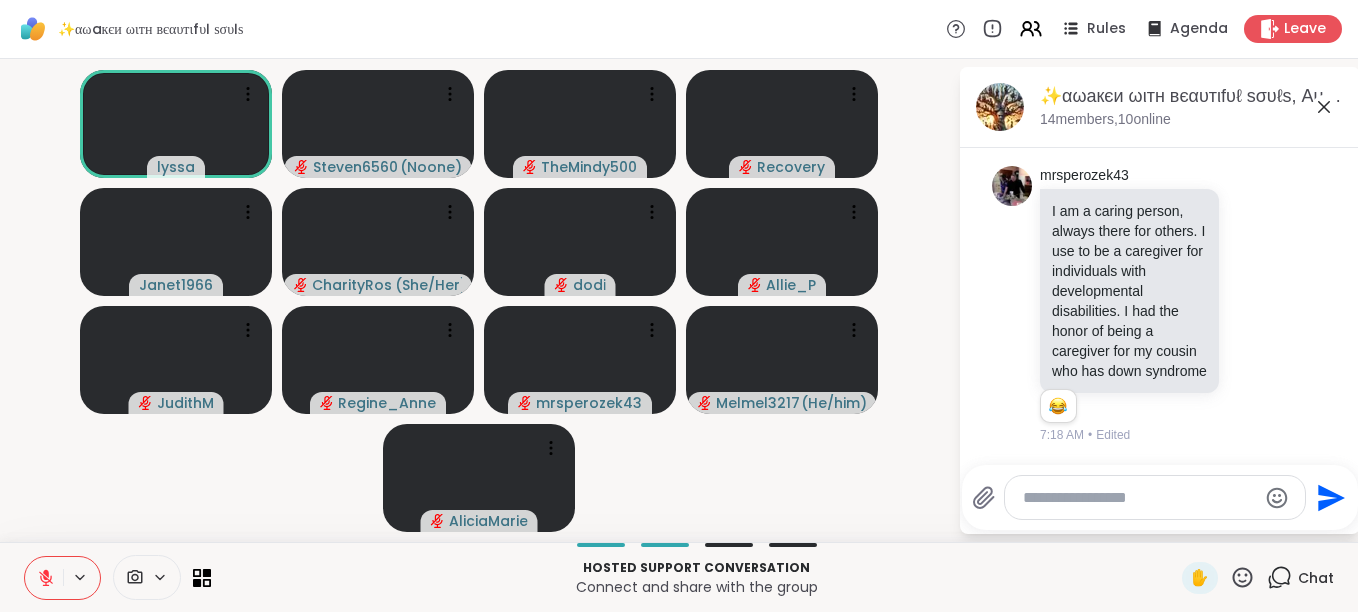 click 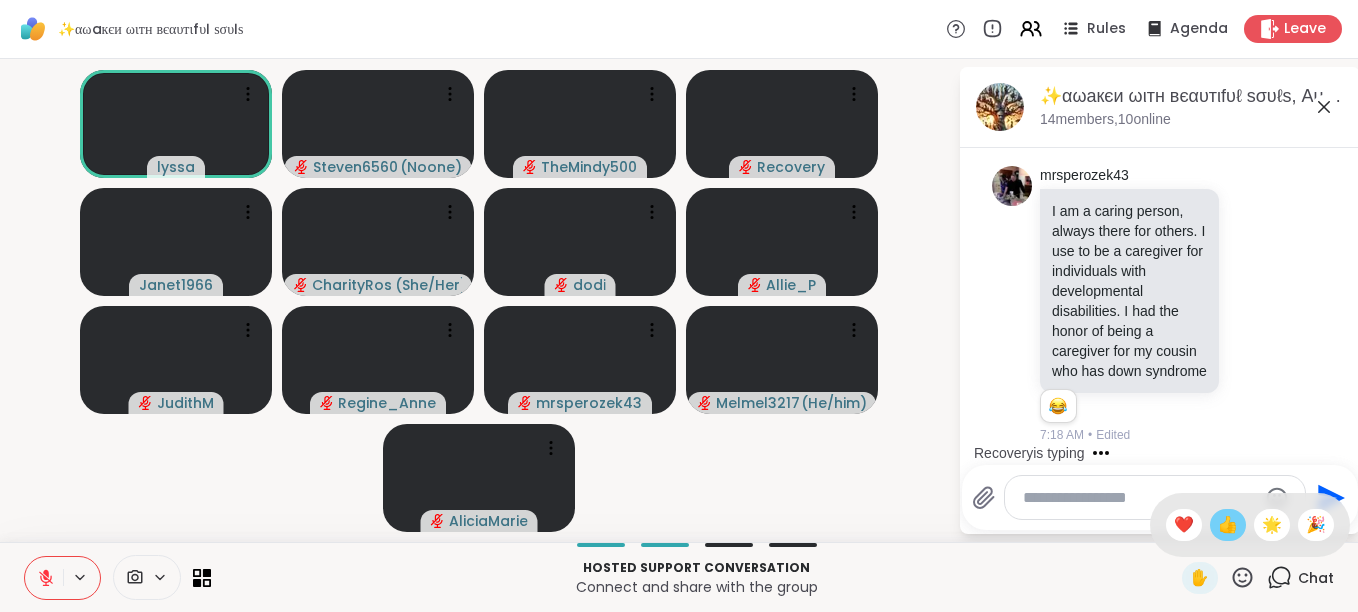 click on "👍" at bounding box center (1228, 525) 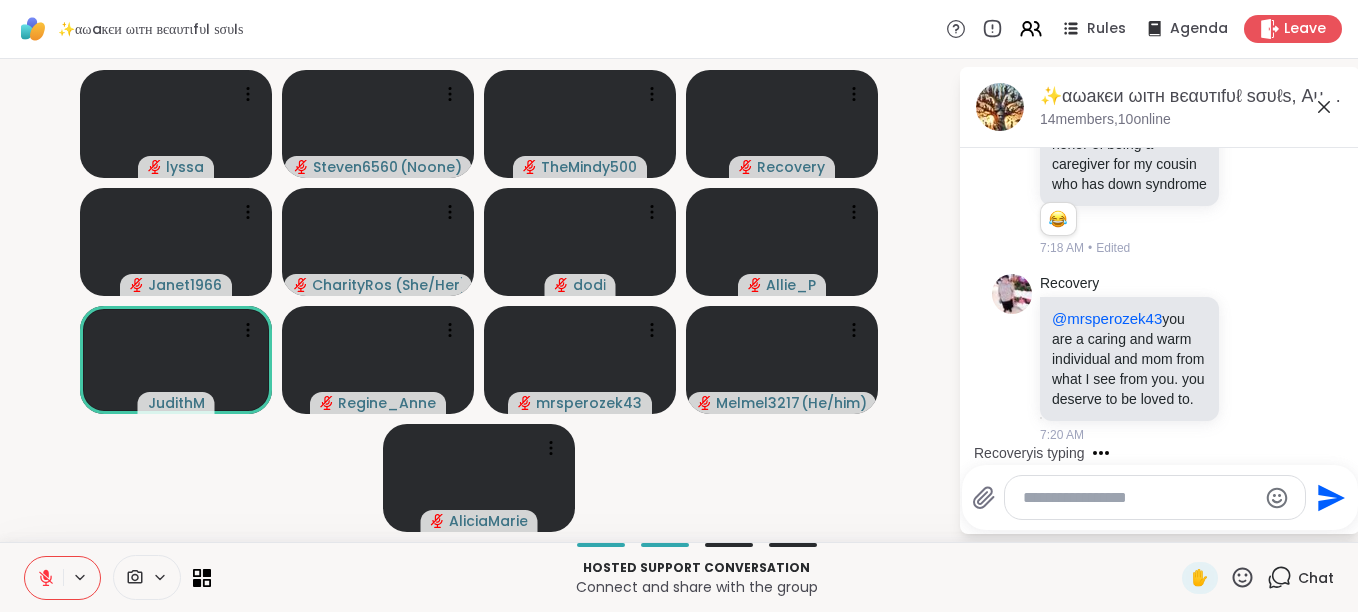 scroll, scrollTop: 3087, scrollLeft: 0, axis: vertical 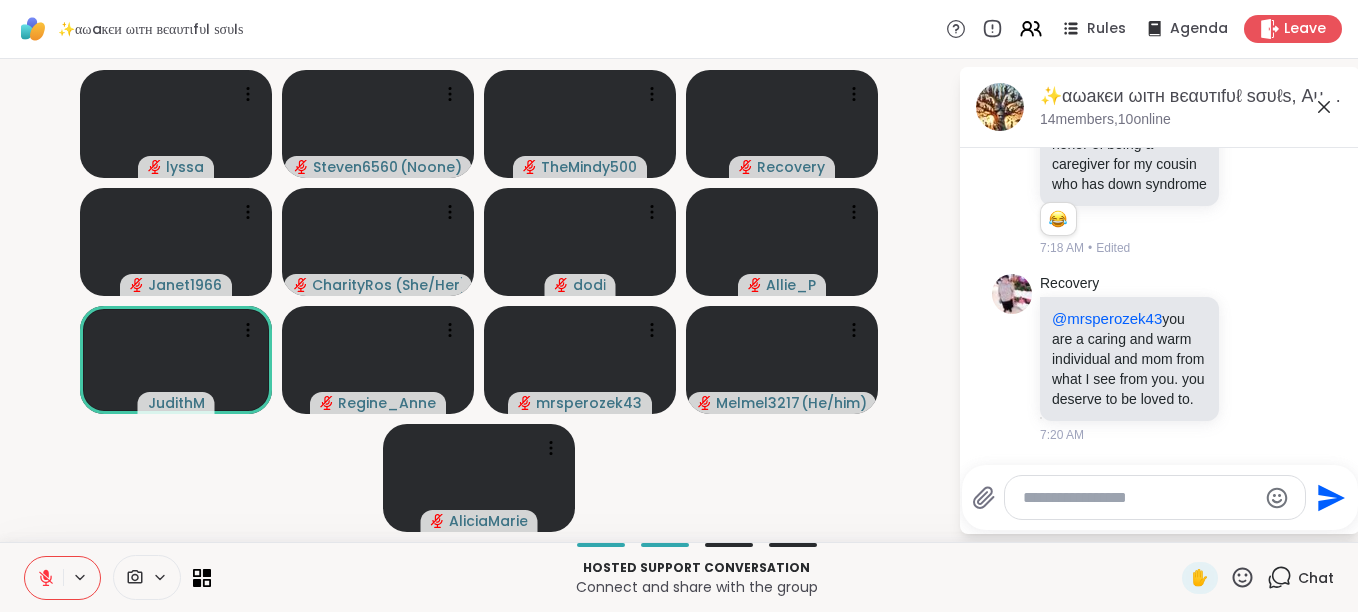 click 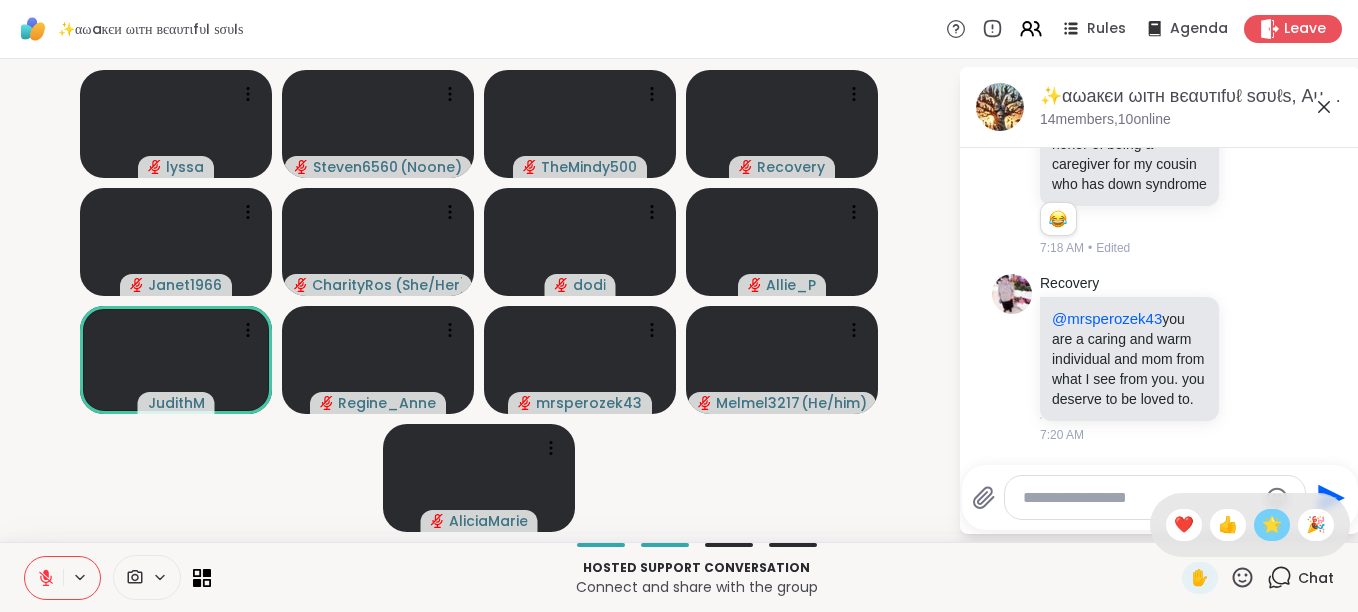 click on "🌟" at bounding box center (1272, 525) 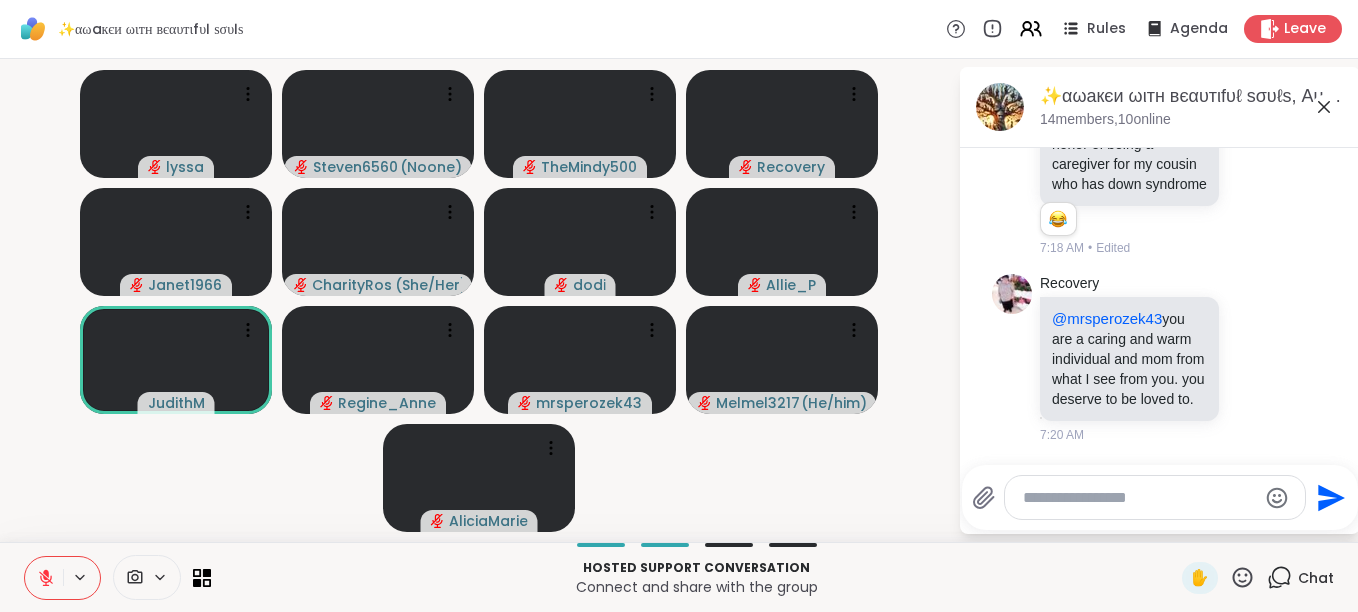 click 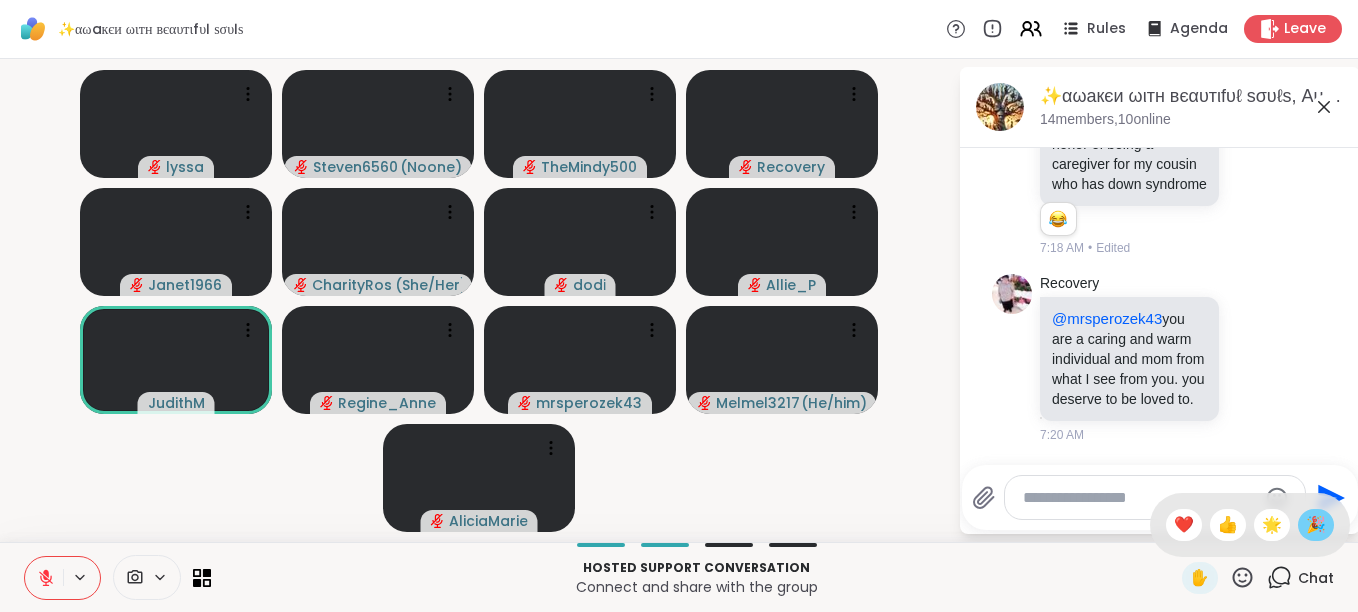 click on "🎉" at bounding box center (1316, 525) 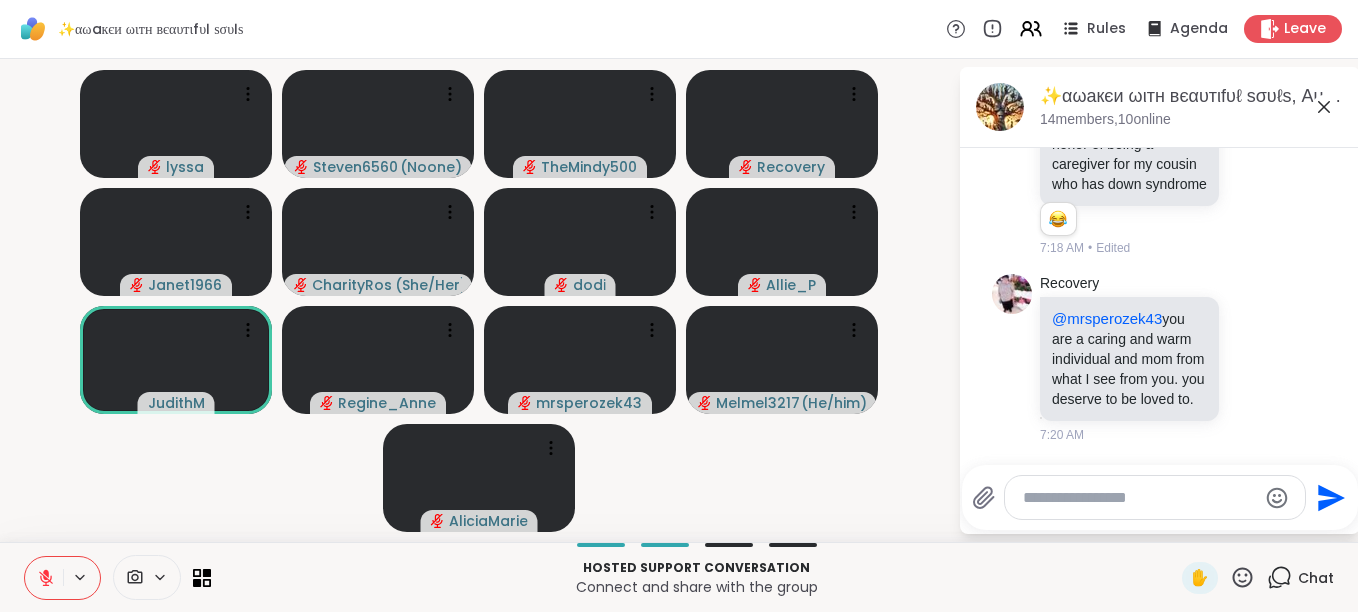 click 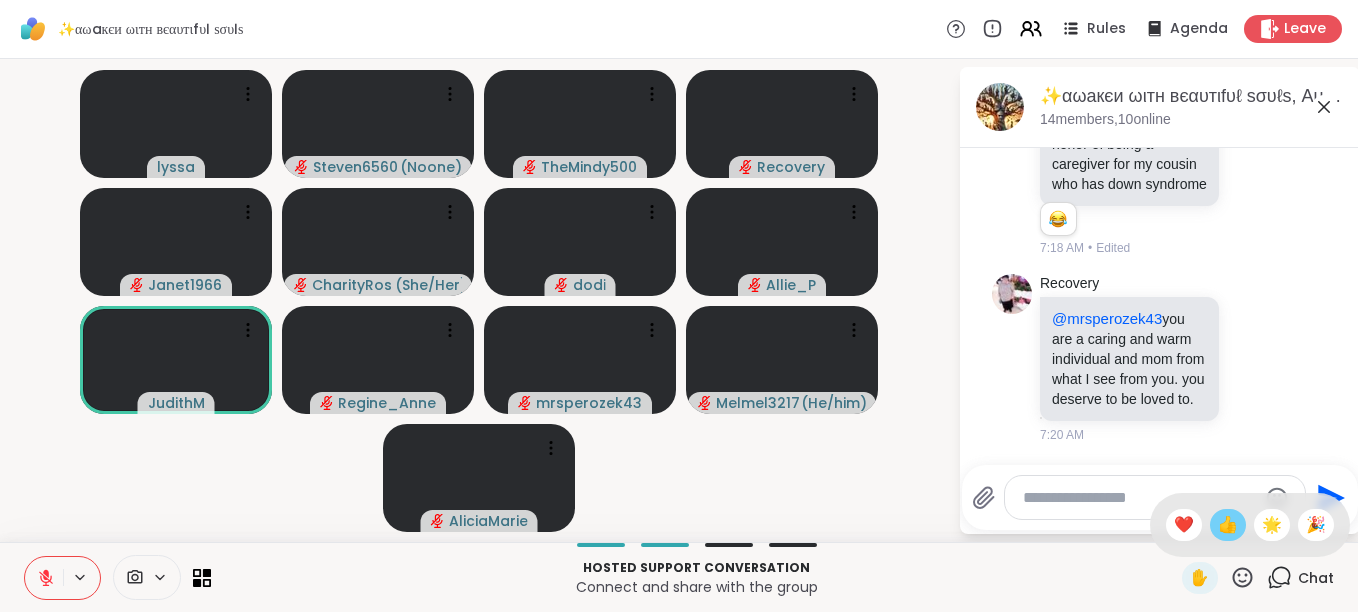 click on "👍" at bounding box center [1228, 525] 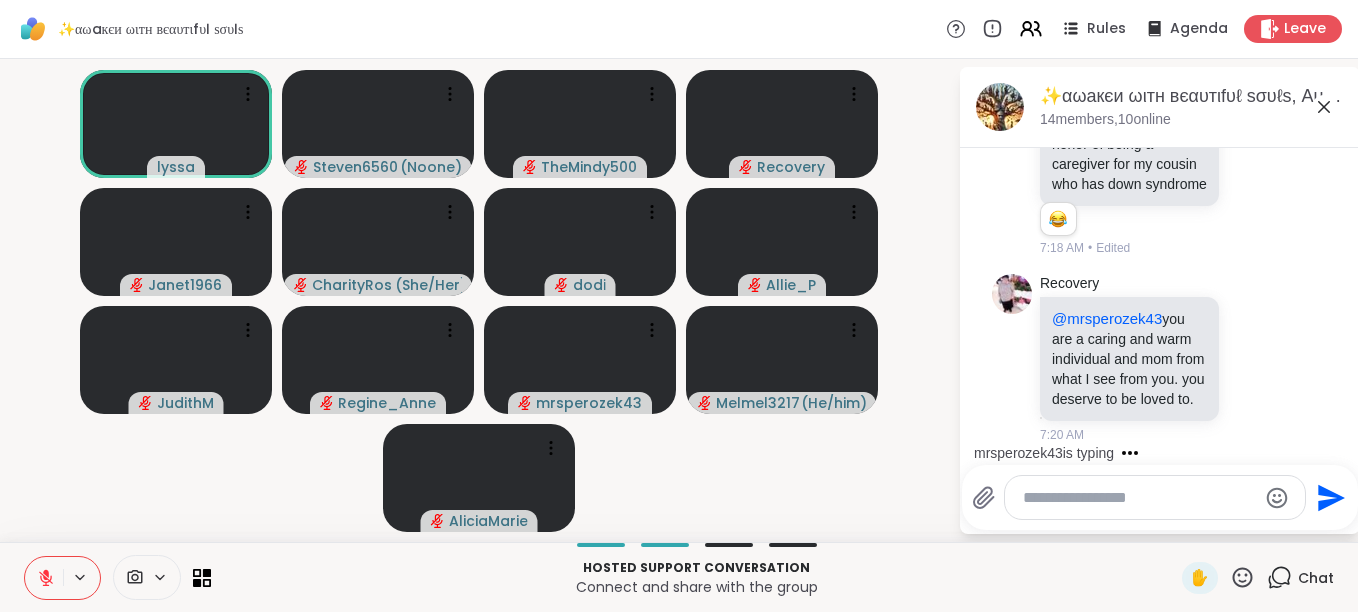click 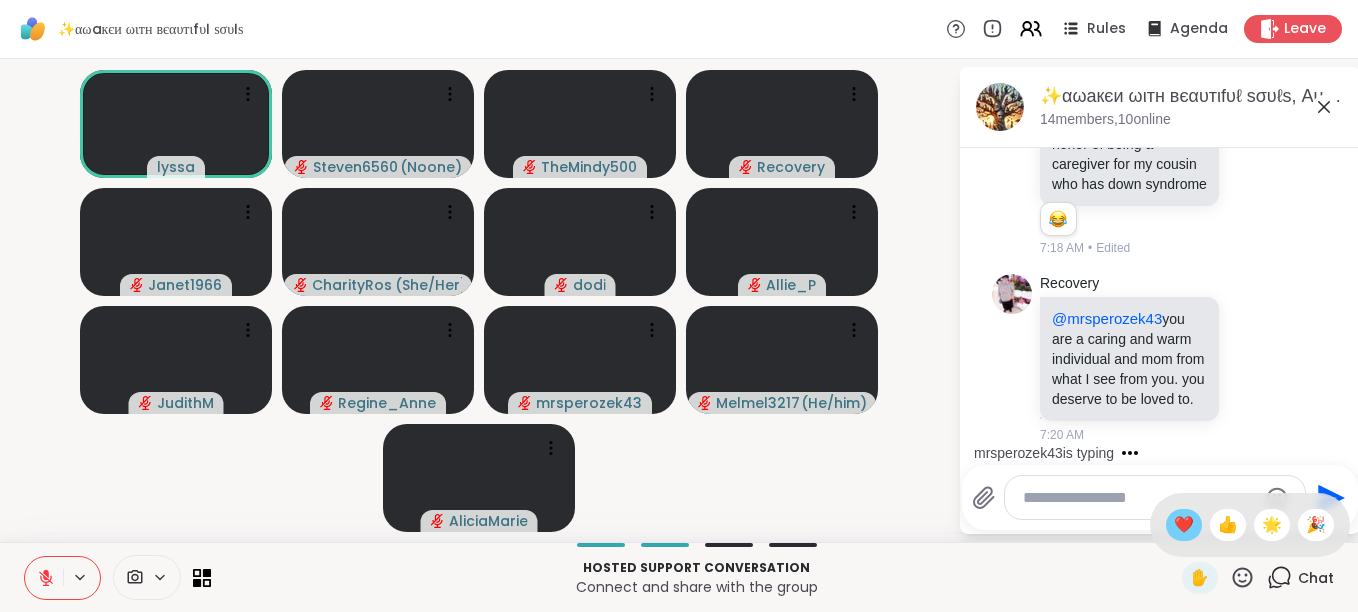 click on "❤️" at bounding box center [1184, 525] 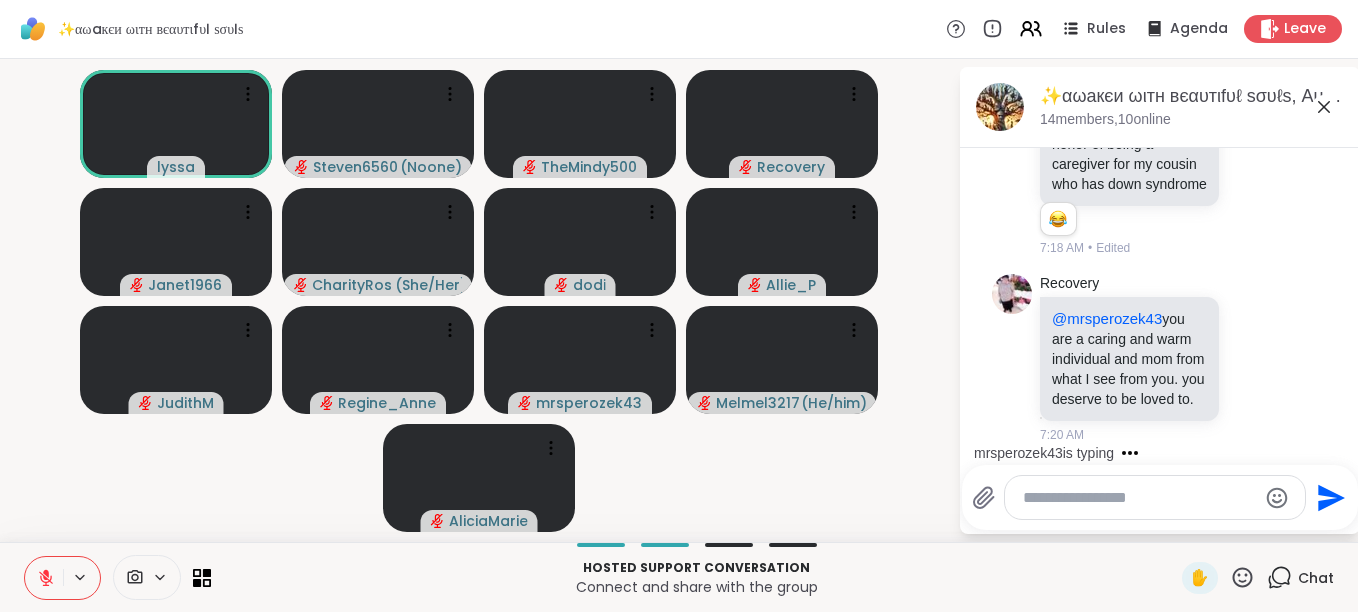 click 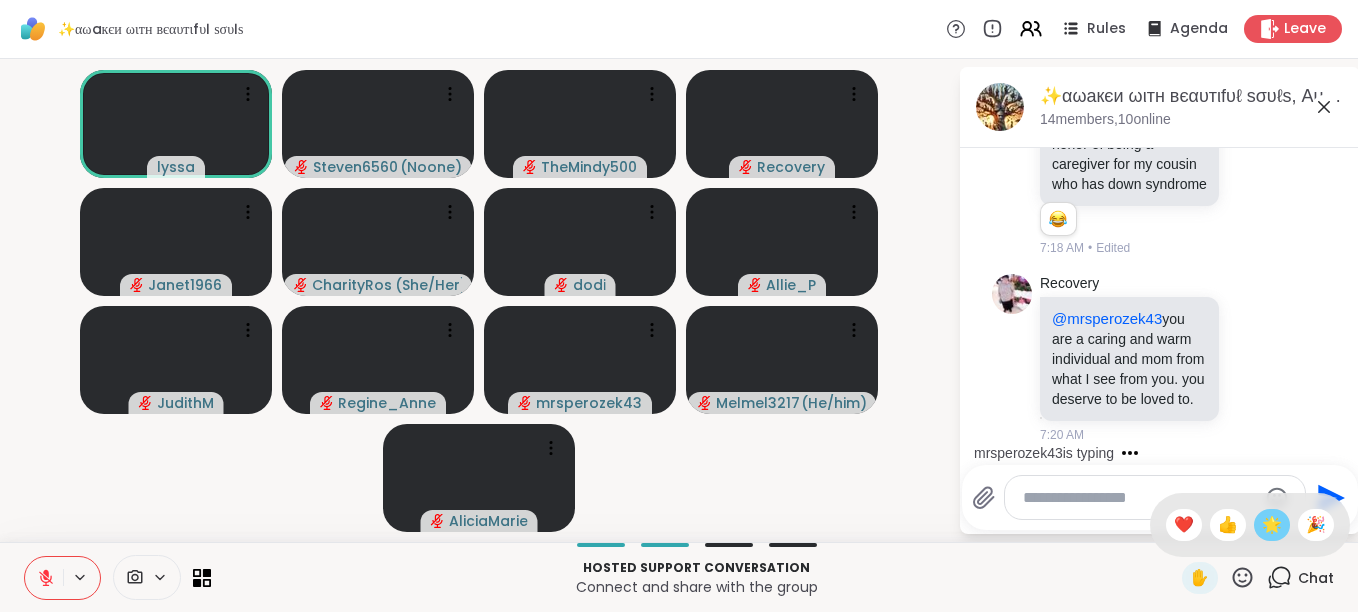 click on "🌟" at bounding box center [1272, 525] 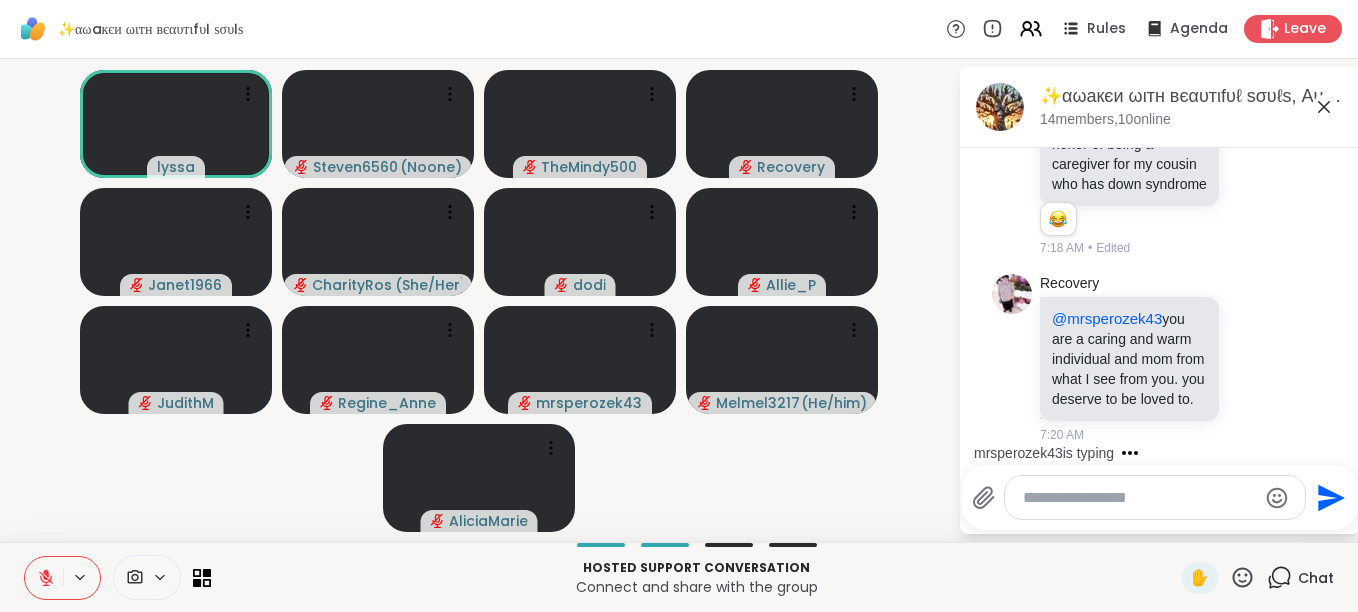 click 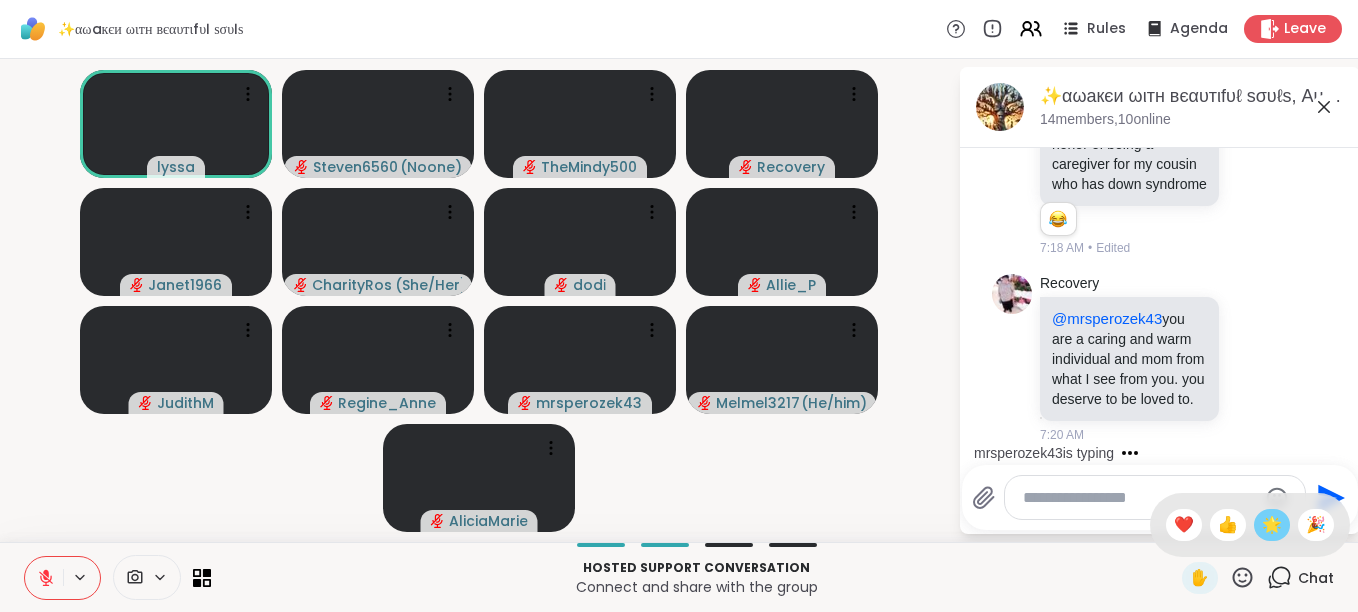 click on "🌟" at bounding box center (1272, 525) 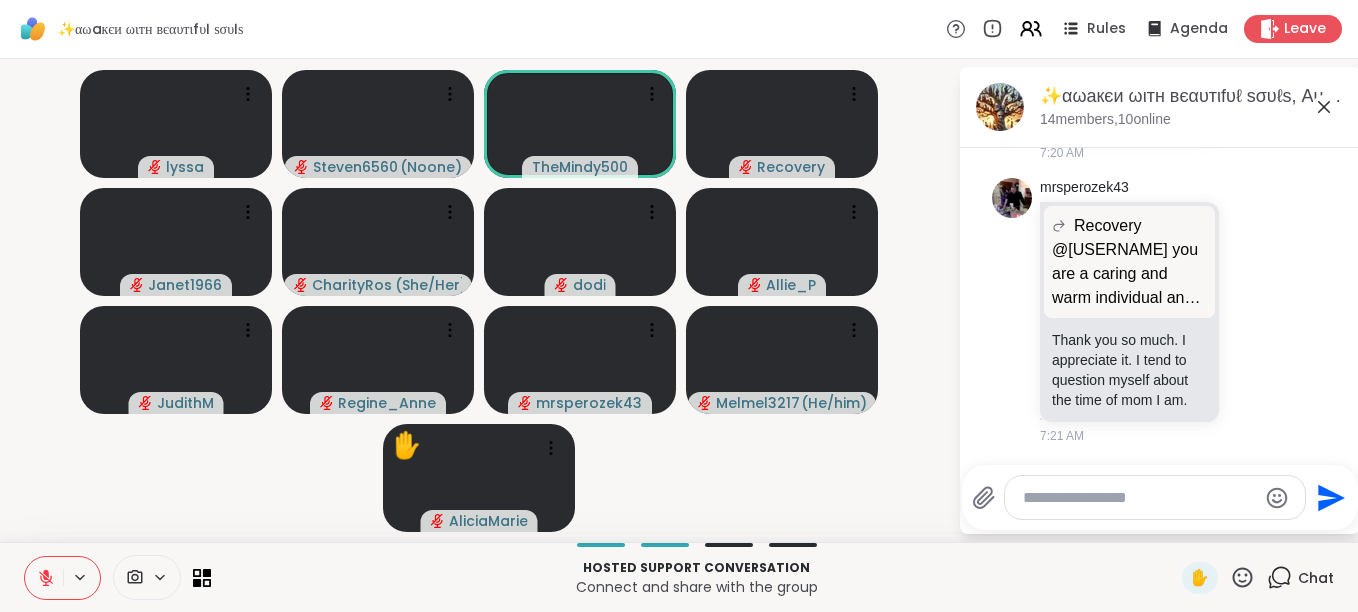 scroll, scrollTop: 3516, scrollLeft: 0, axis: vertical 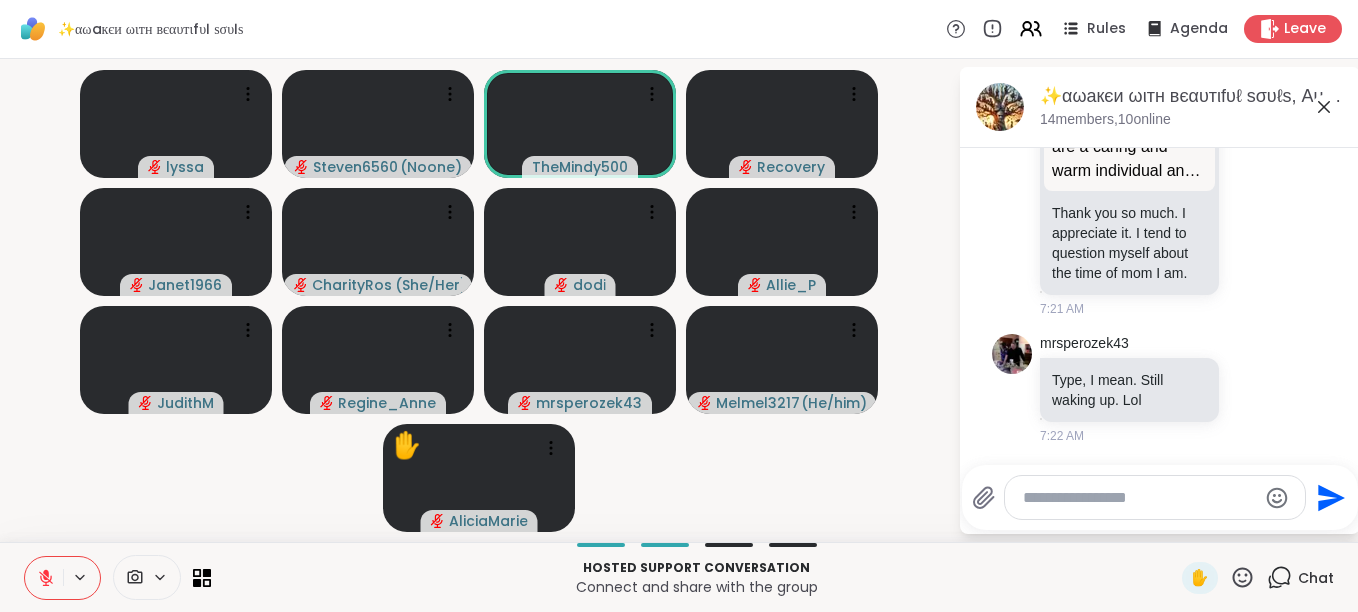 click 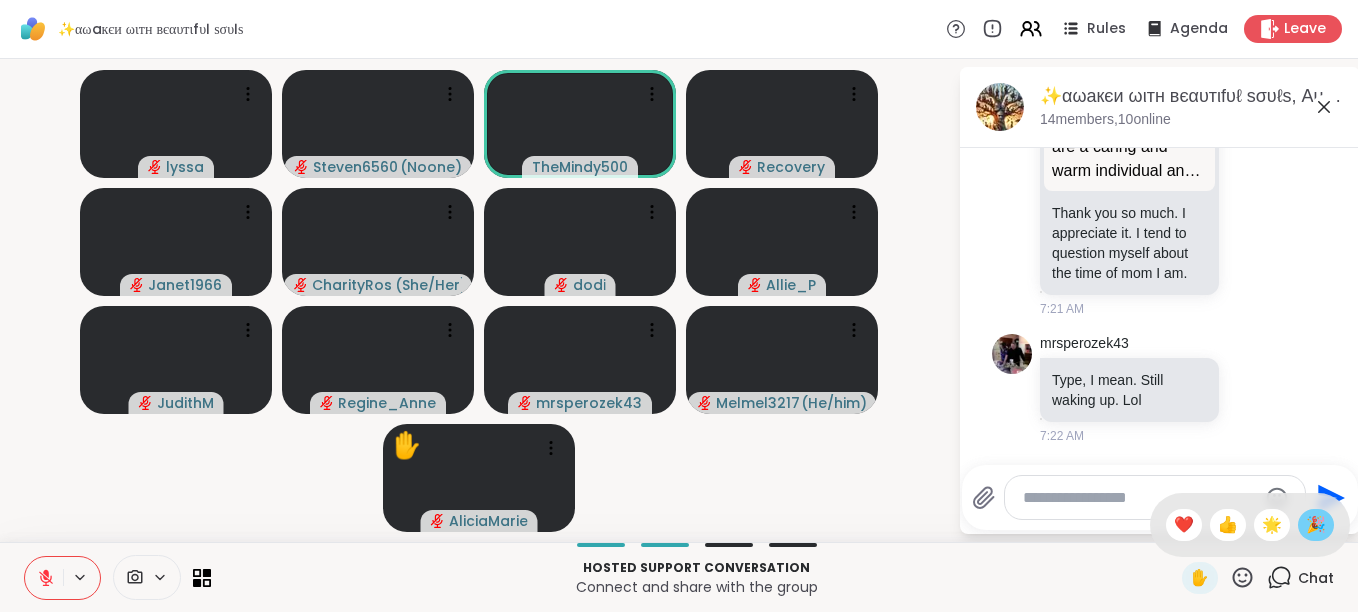 click on "🎉" at bounding box center (1316, 525) 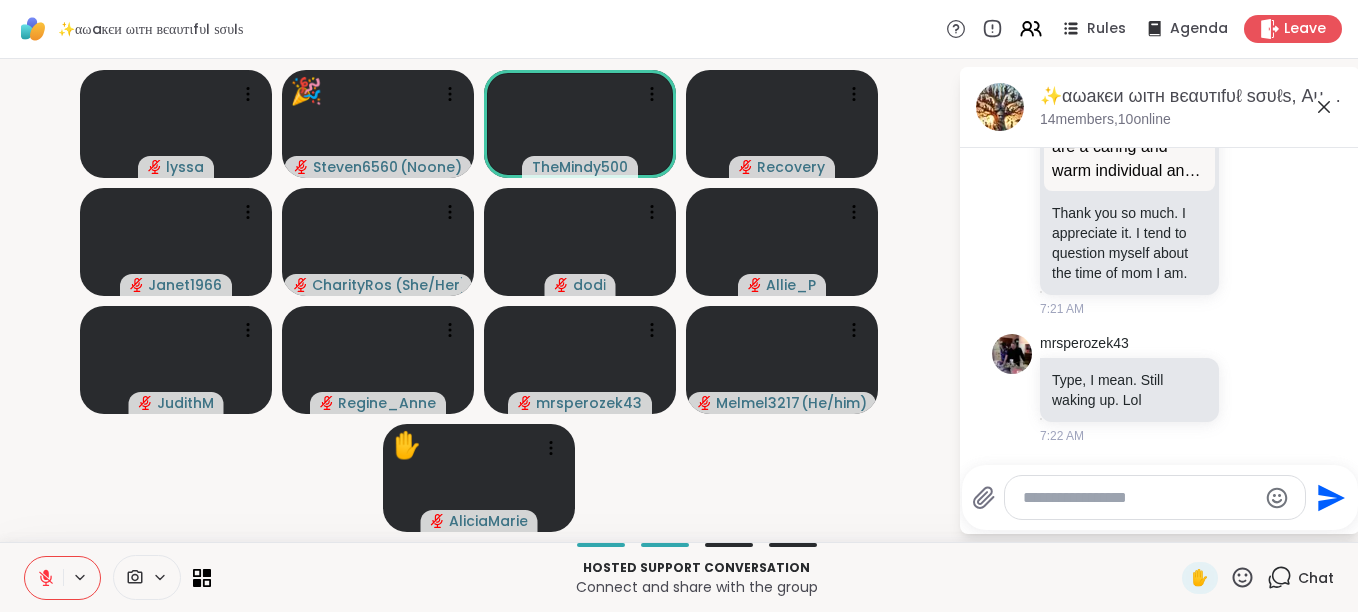 click 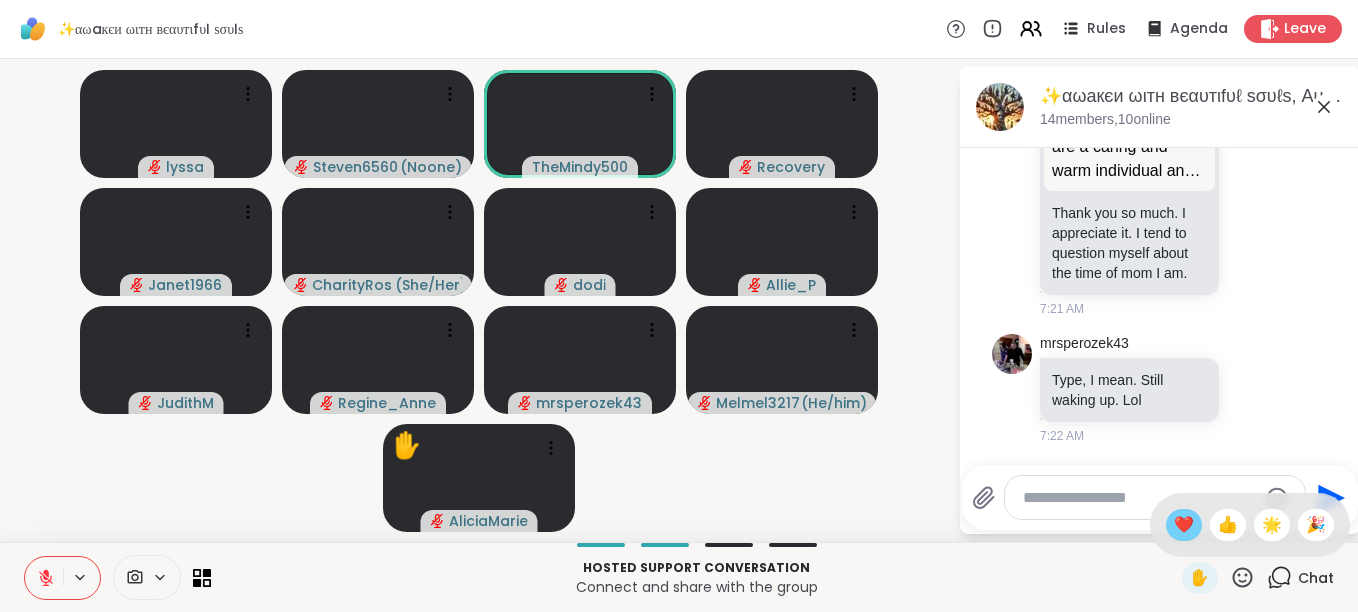 click on "❤️" at bounding box center (1184, 525) 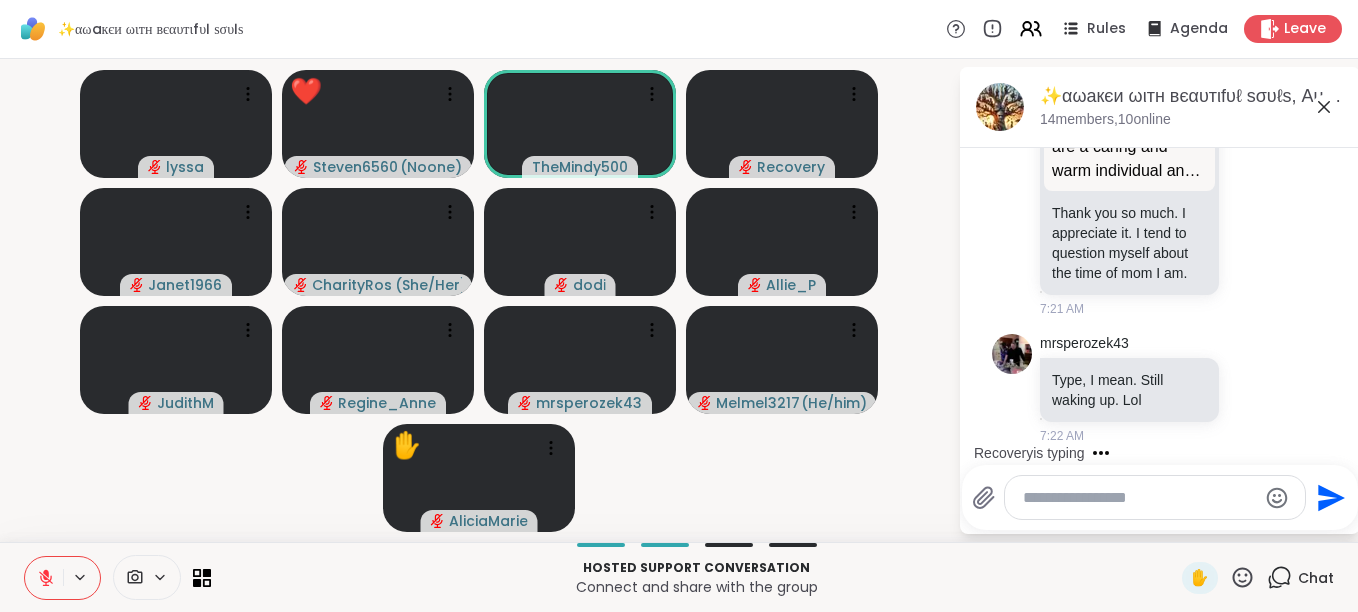 click at bounding box center (1139, 498) 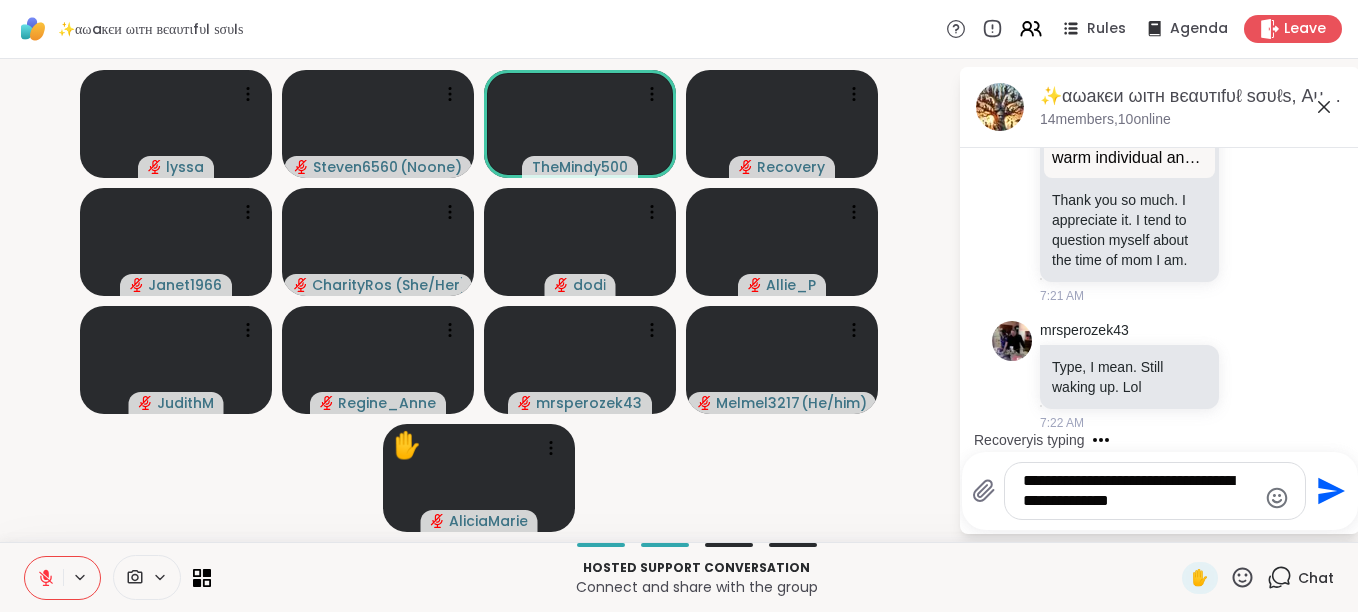 type on "**********" 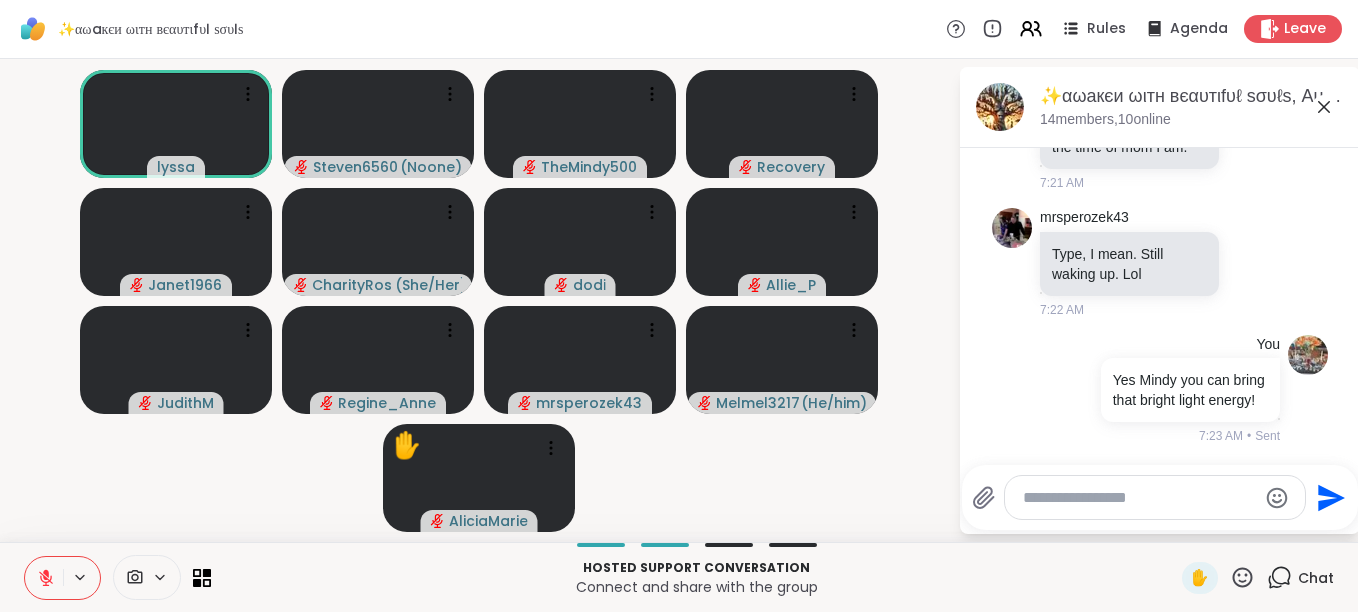 scroll, scrollTop: 3849, scrollLeft: 0, axis: vertical 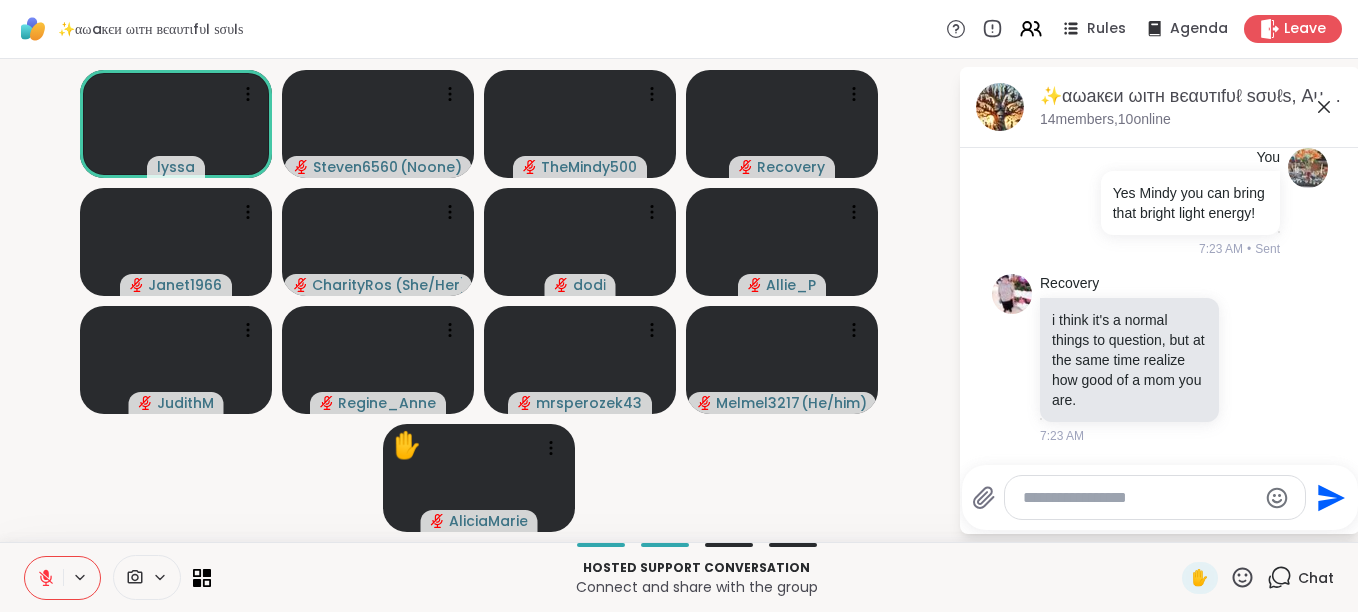click at bounding box center [1155, 497] 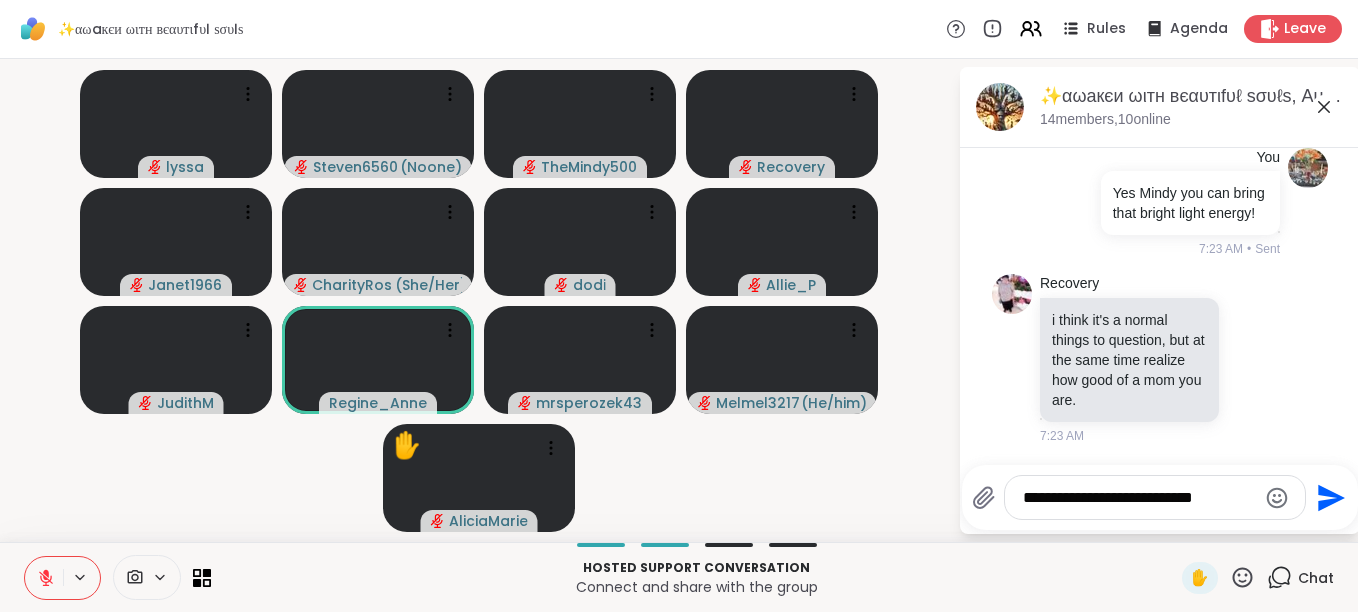 click 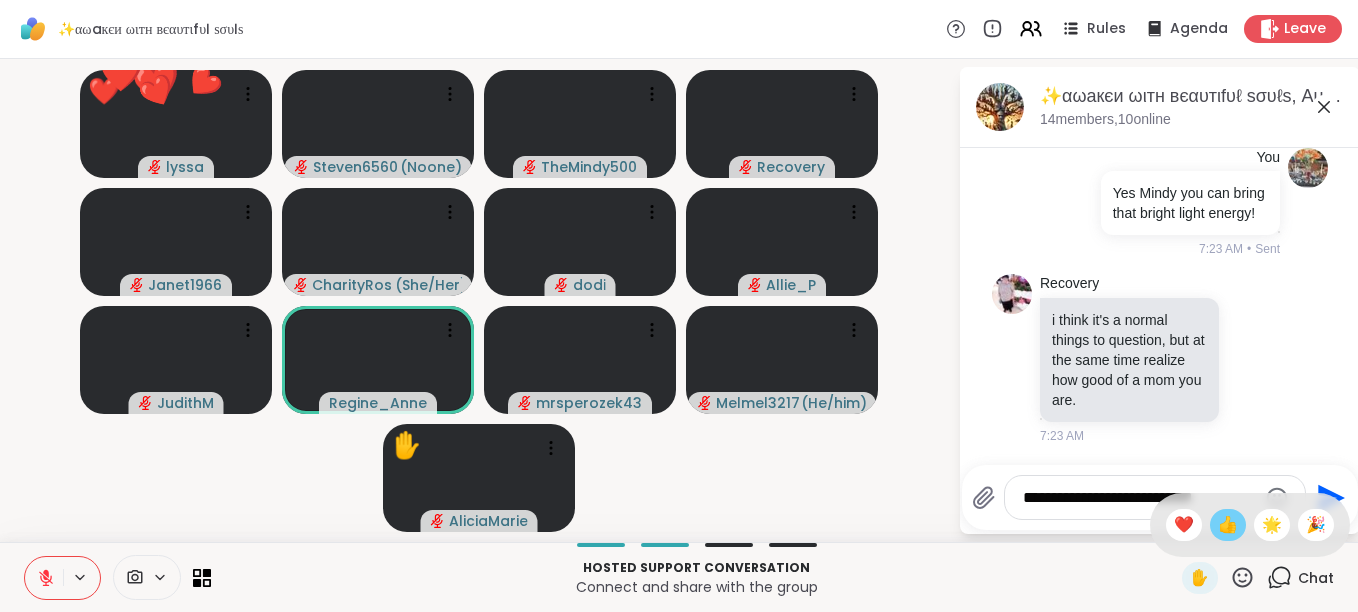 click on "👍" at bounding box center [1228, 525] 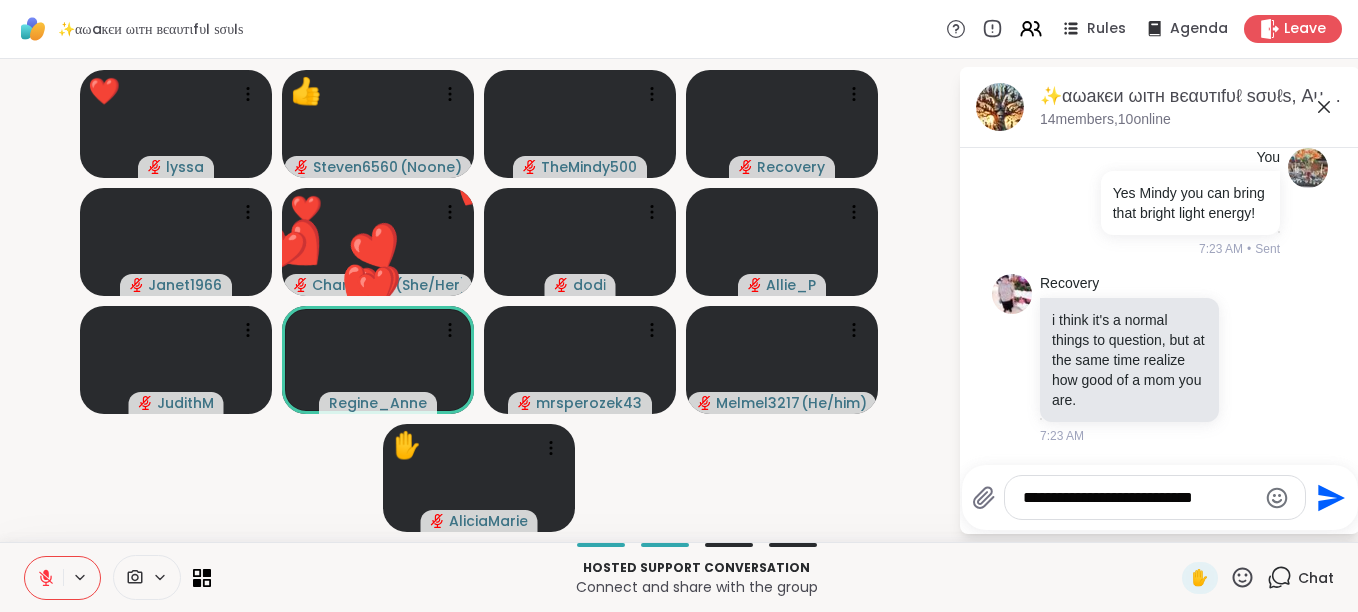 click 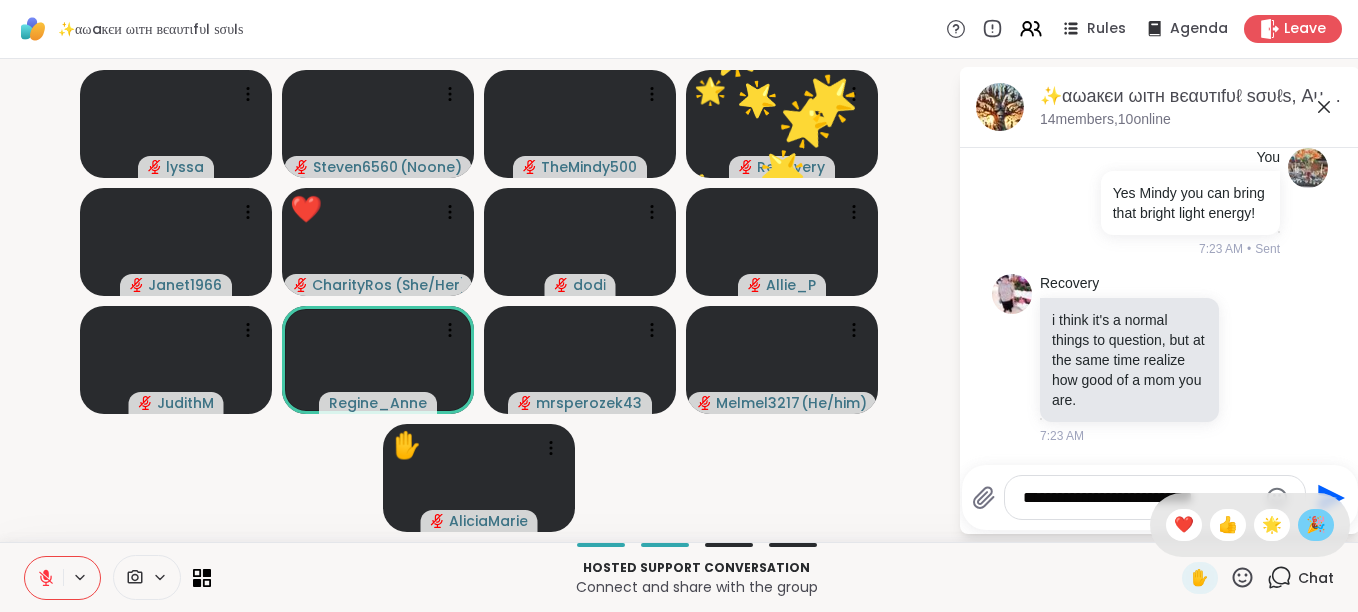 click on "🎉" at bounding box center [1316, 525] 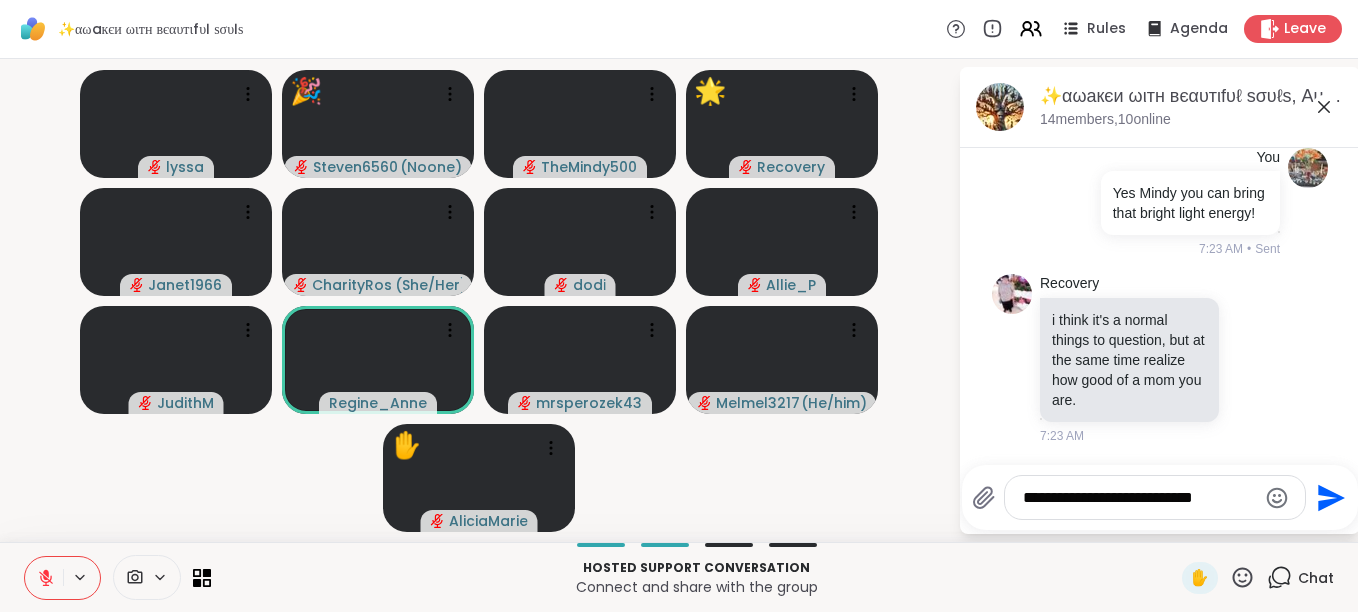 click on "**********" at bounding box center [1139, 498] 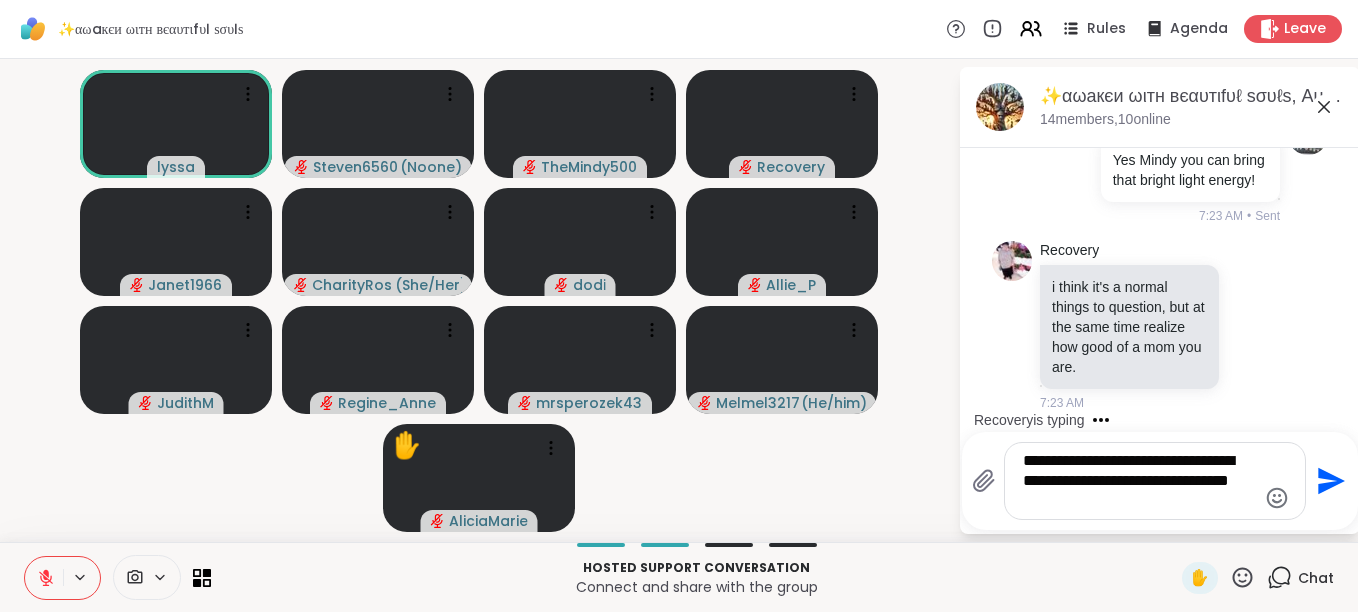type on "**********" 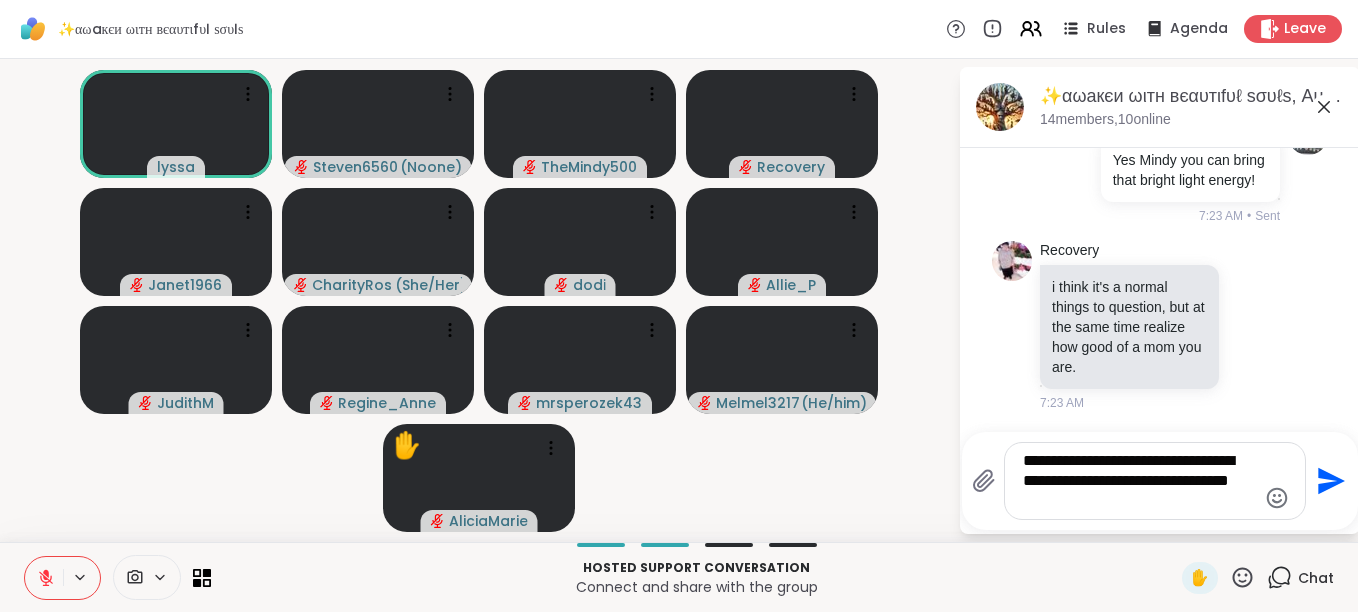 click on "Send" 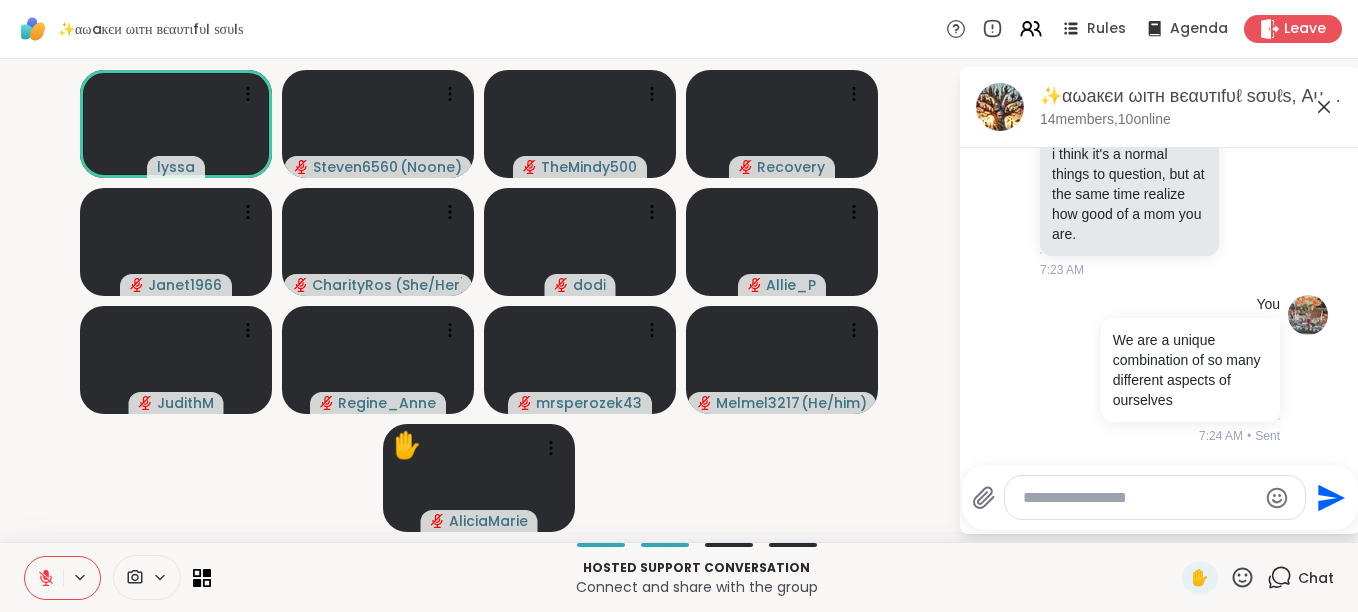 scroll, scrollTop: 4015, scrollLeft: 0, axis: vertical 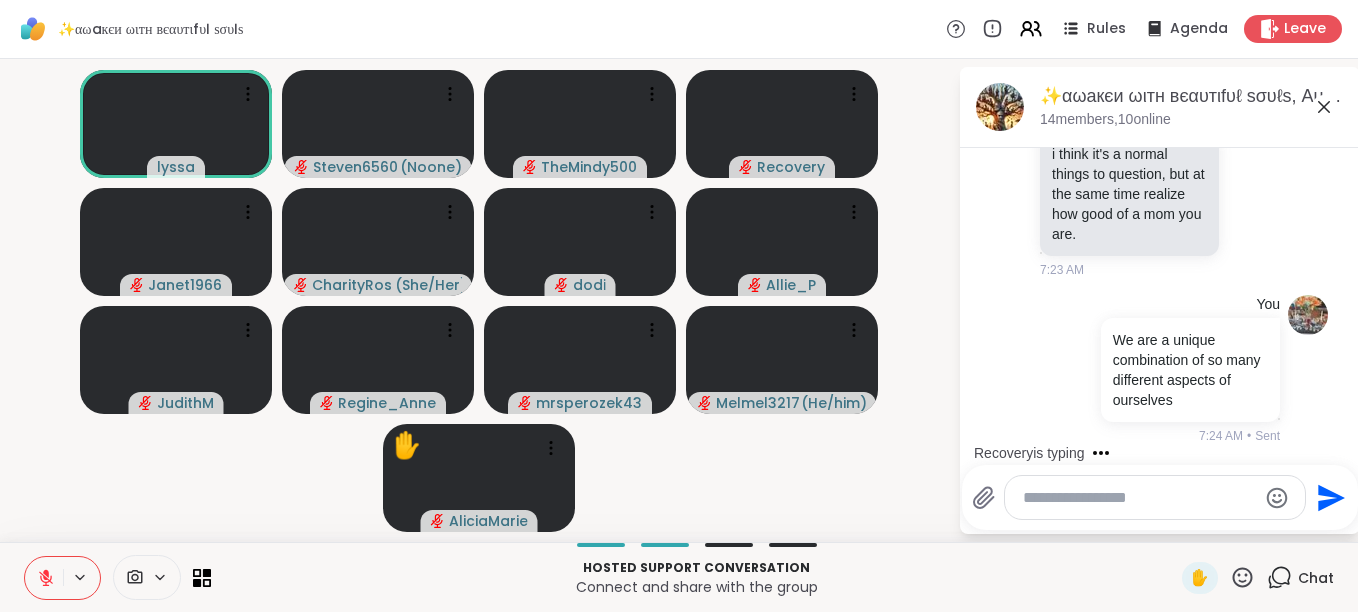 click 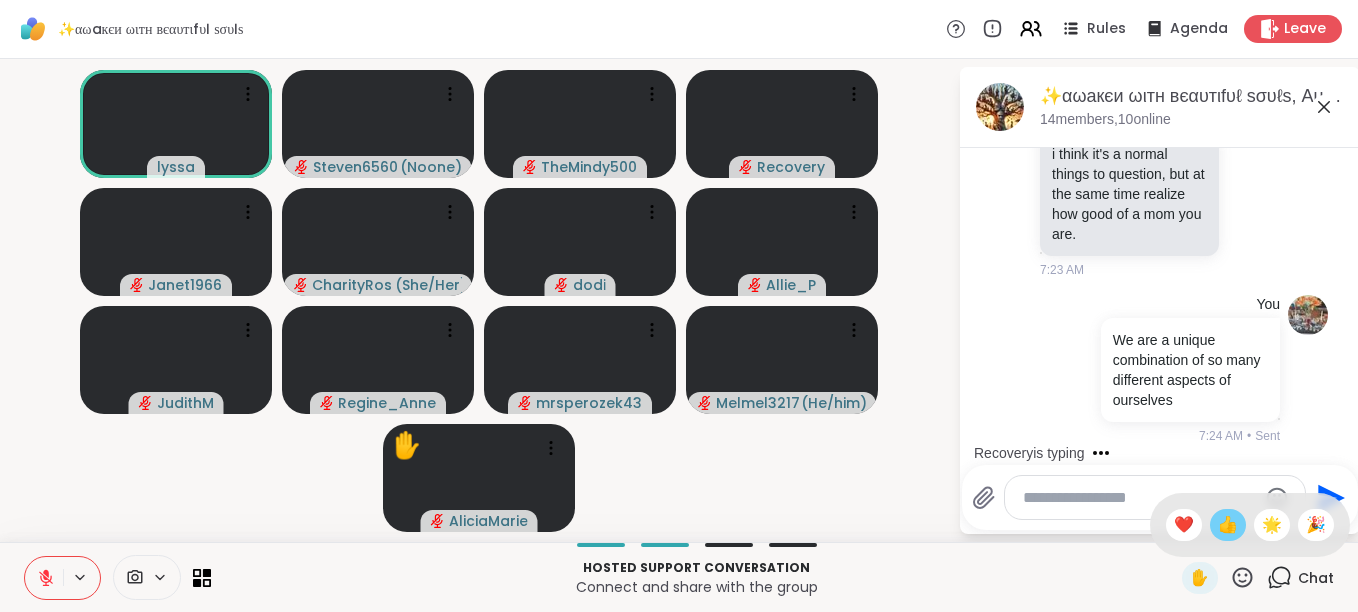 click on "👍" at bounding box center [1228, 525] 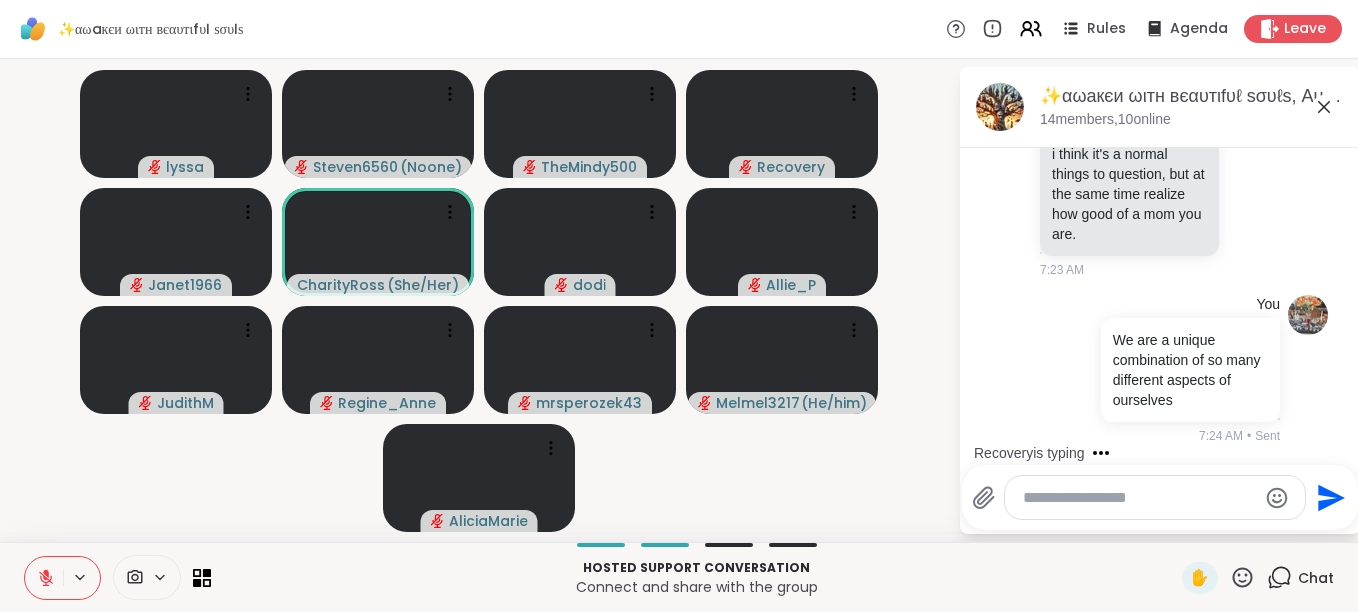 click 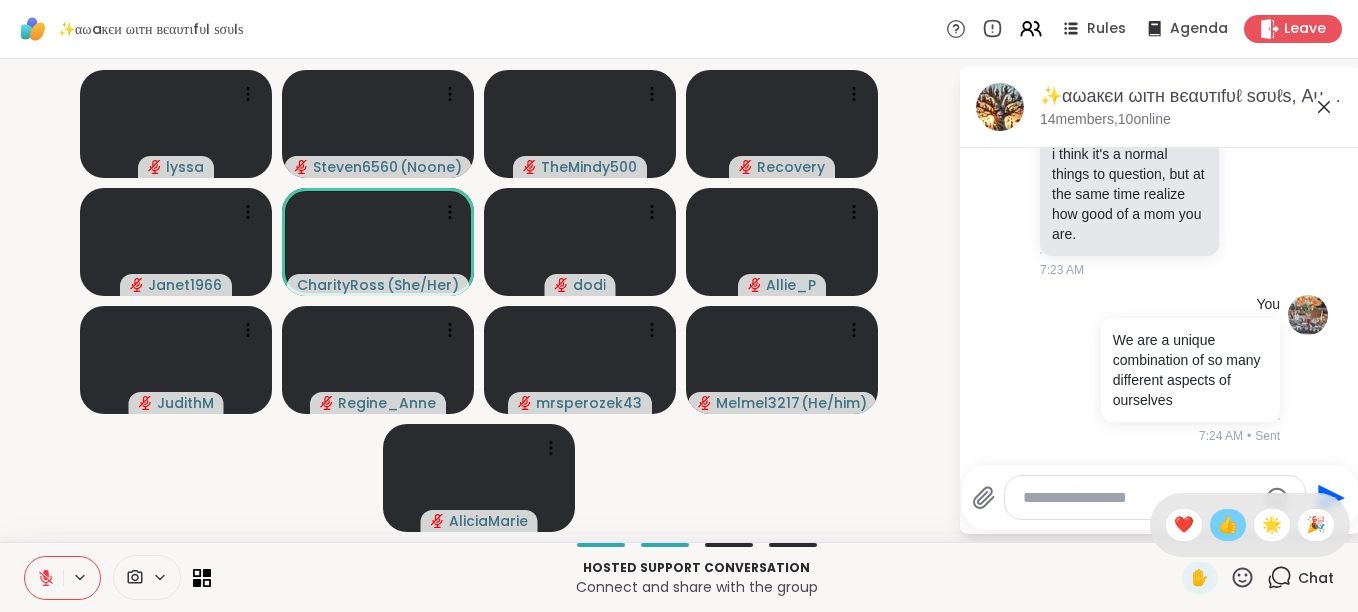 click on "👍" at bounding box center [1228, 525] 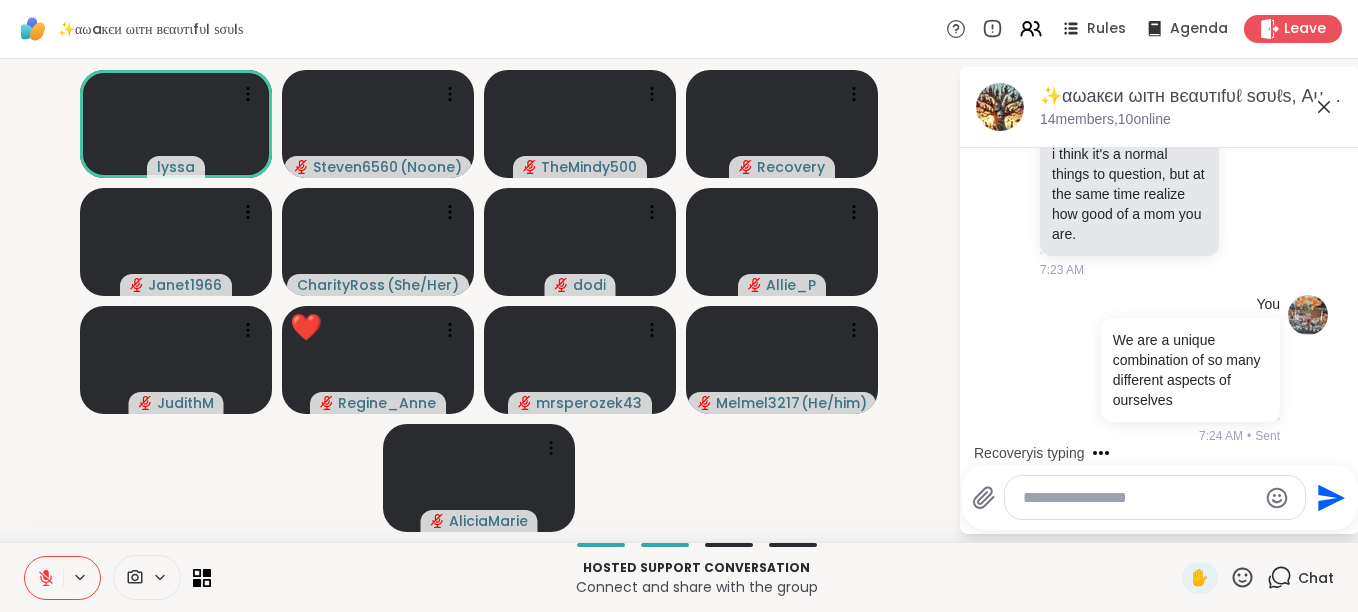 click 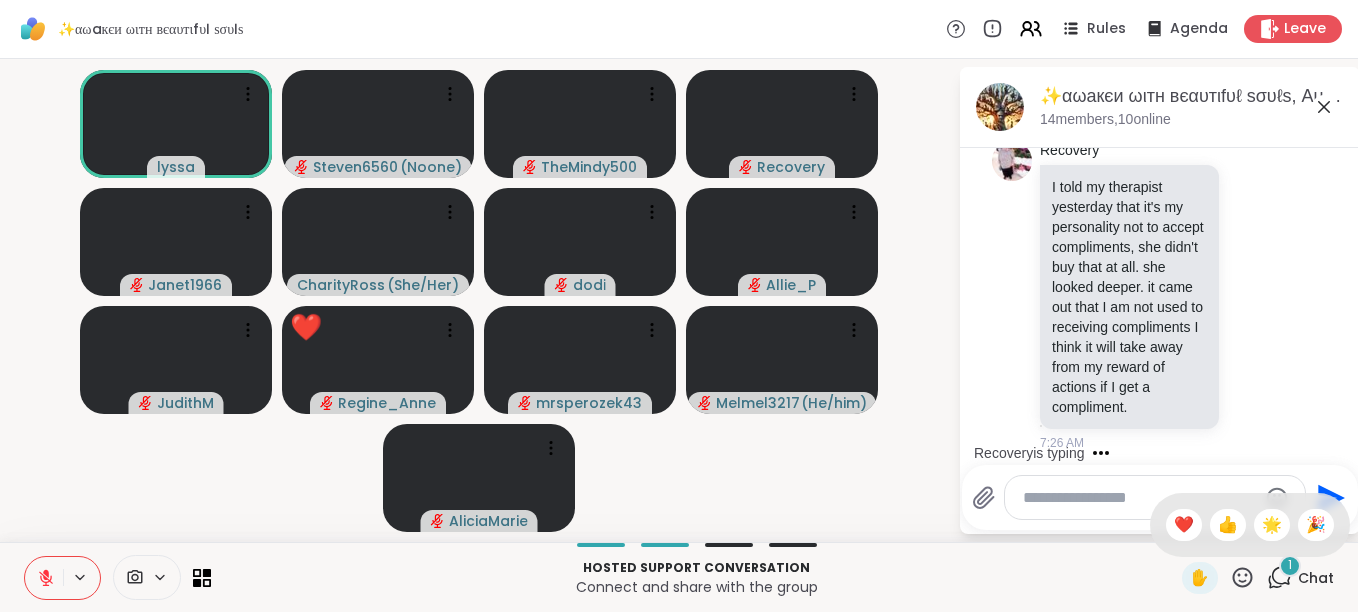 scroll, scrollTop: 4362, scrollLeft: 0, axis: vertical 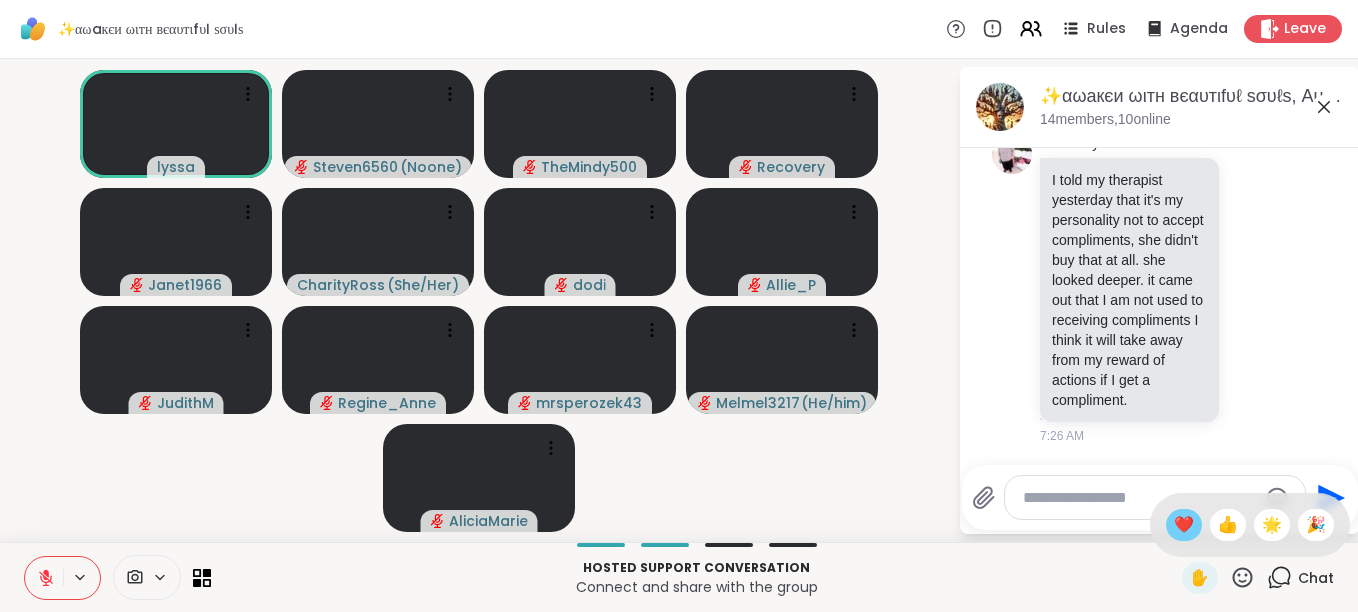 click on "❤️" at bounding box center [1184, 525] 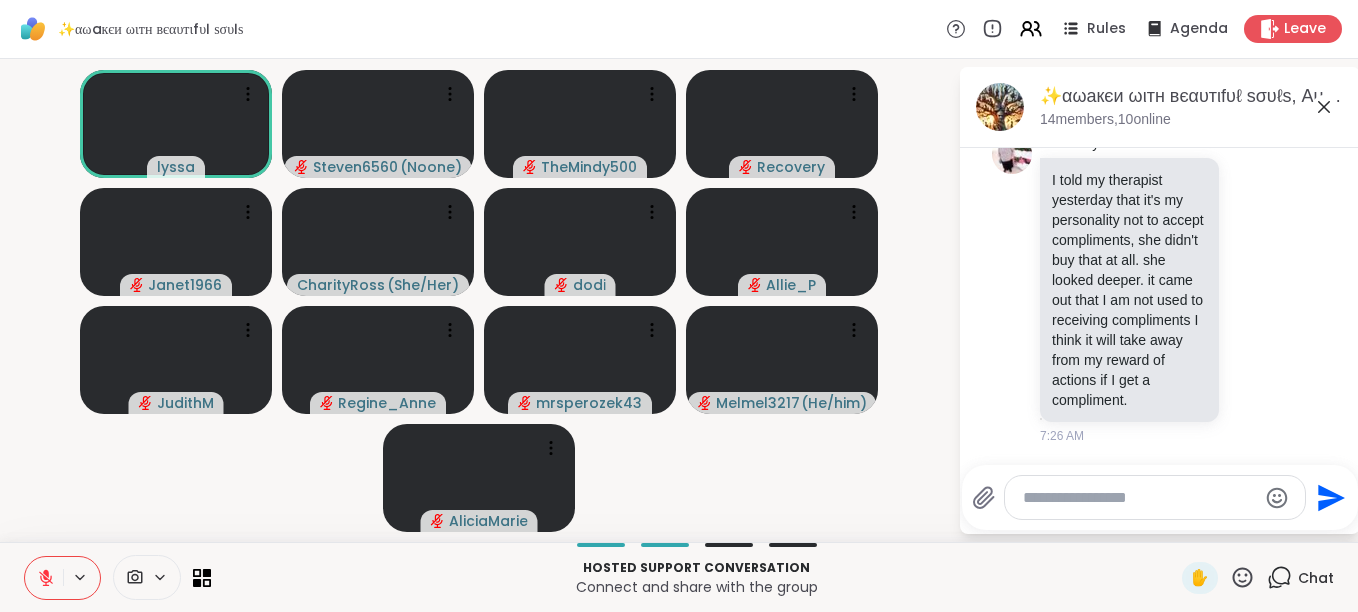 scroll, scrollTop: 4135, scrollLeft: 0, axis: vertical 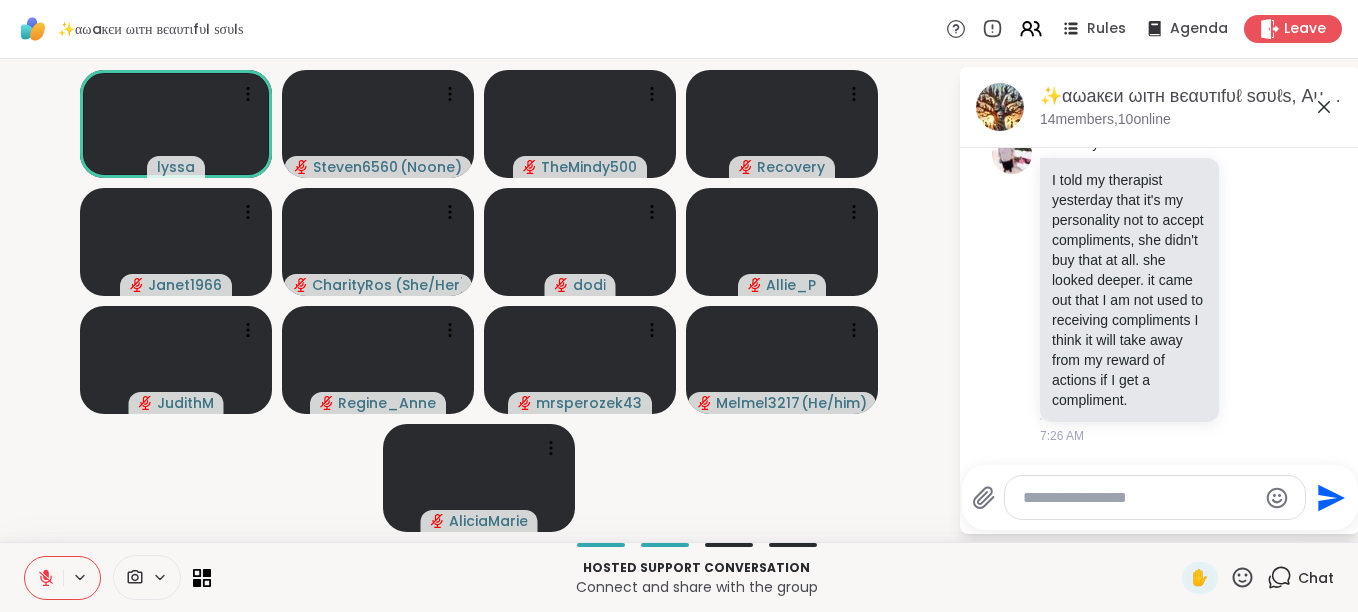 click 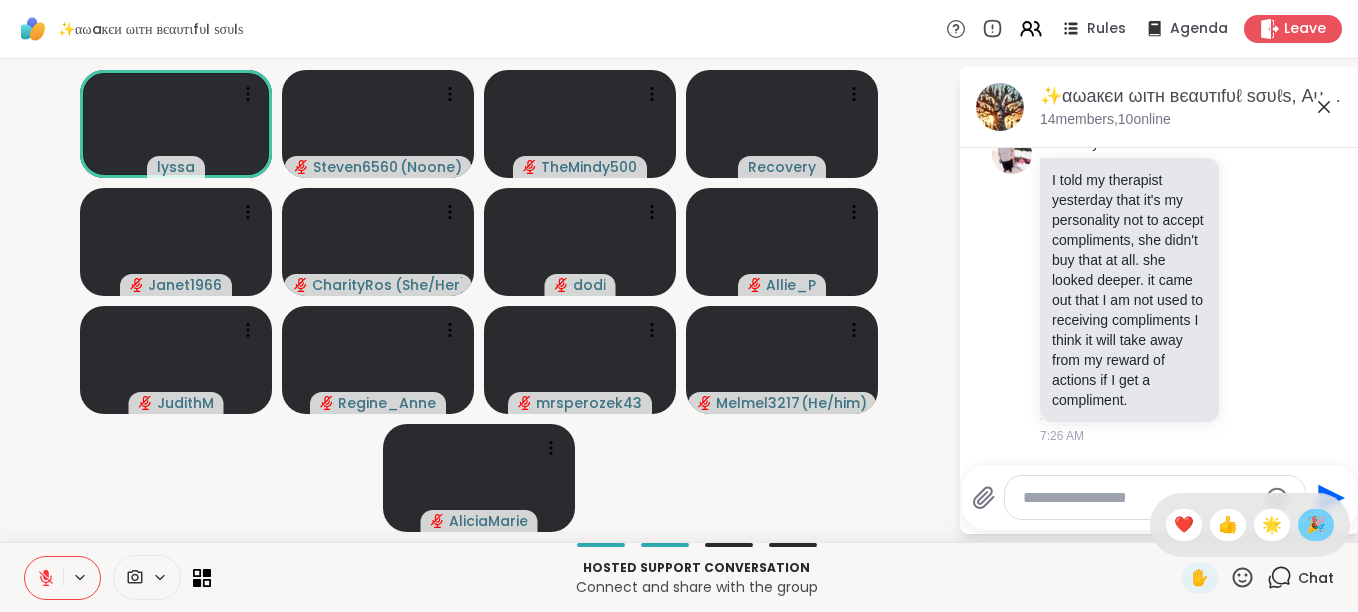 click on "🎉" at bounding box center (1316, 525) 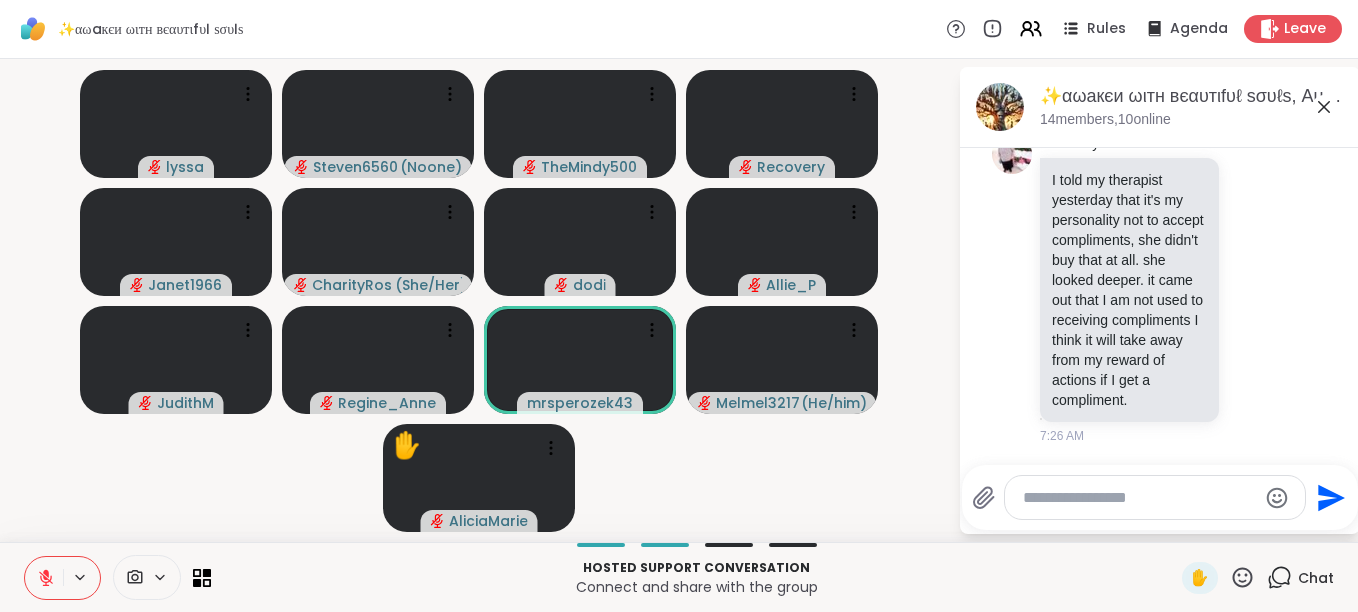 scroll, scrollTop: 4082, scrollLeft: 0, axis: vertical 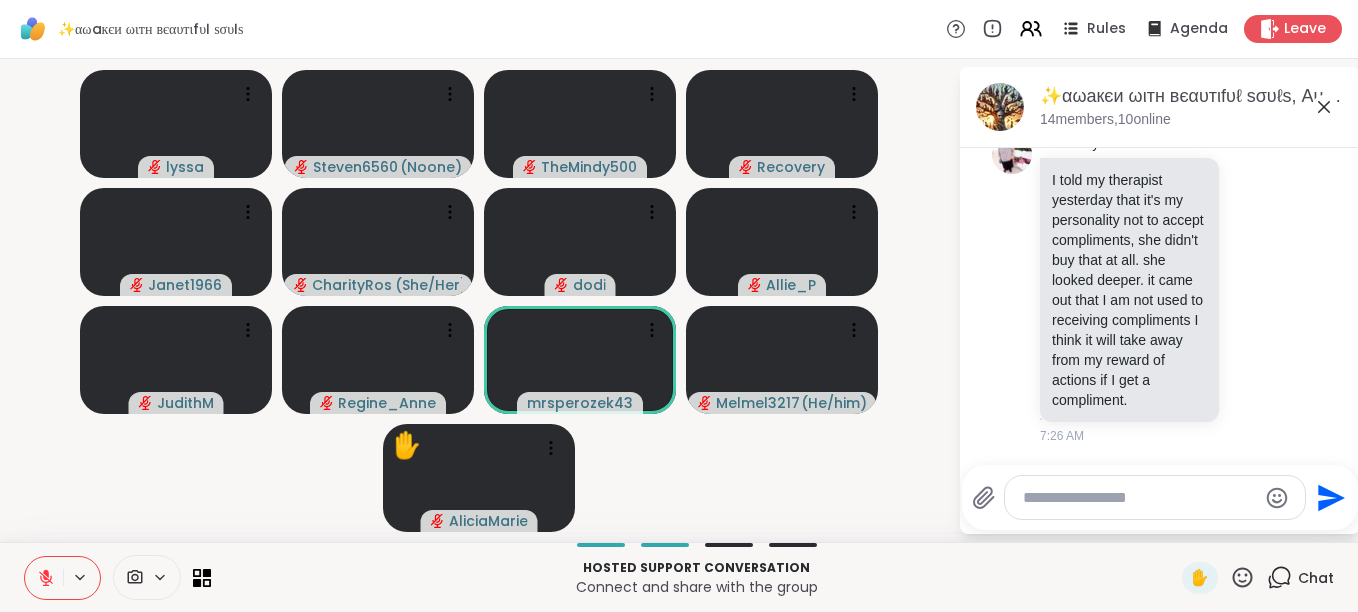 click 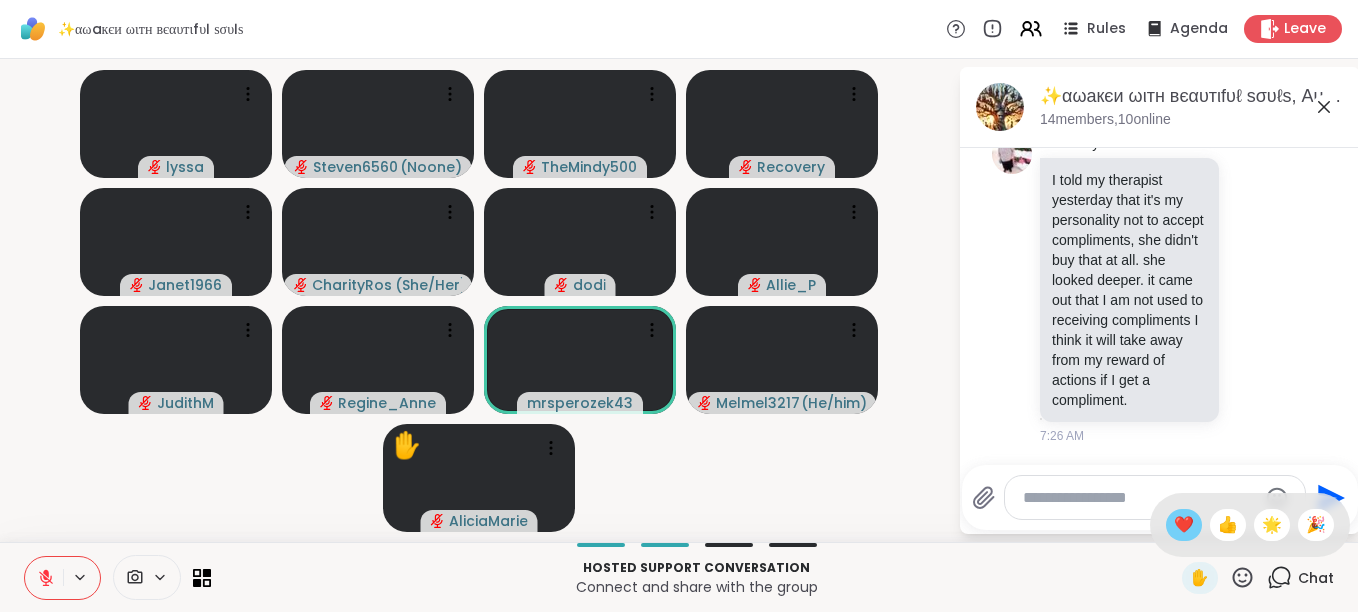 click on "❤️" at bounding box center (1184, 525) 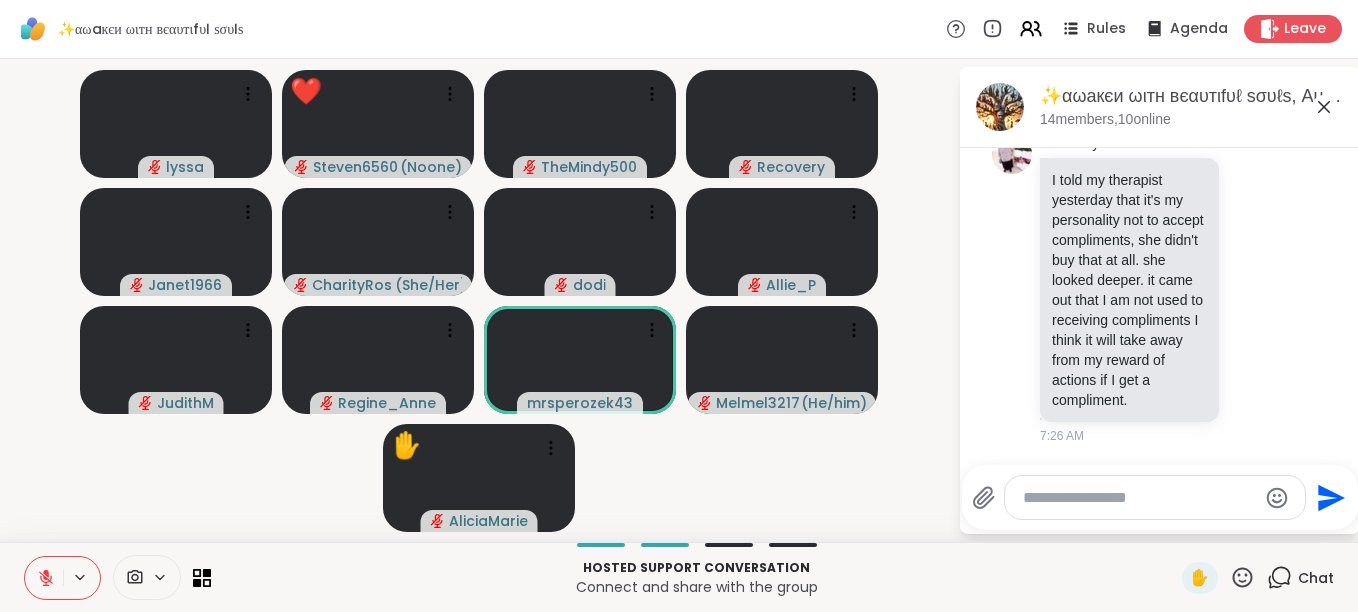 click 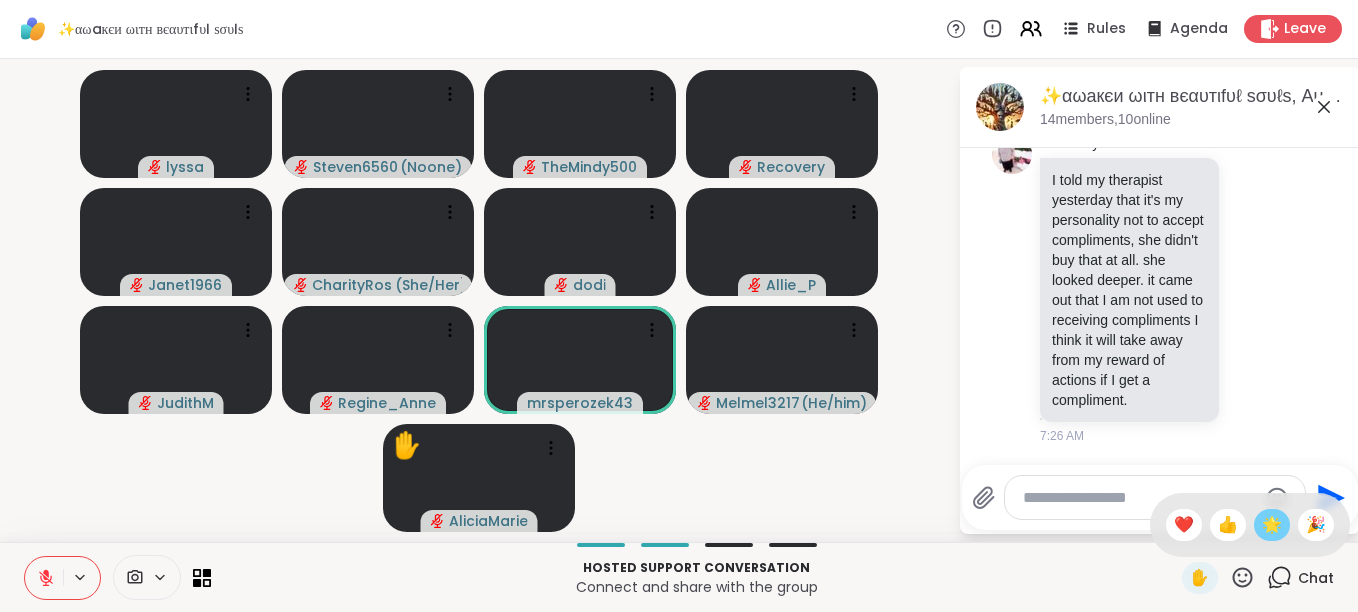 click on "🌟" at bounding box center [1272, 525] 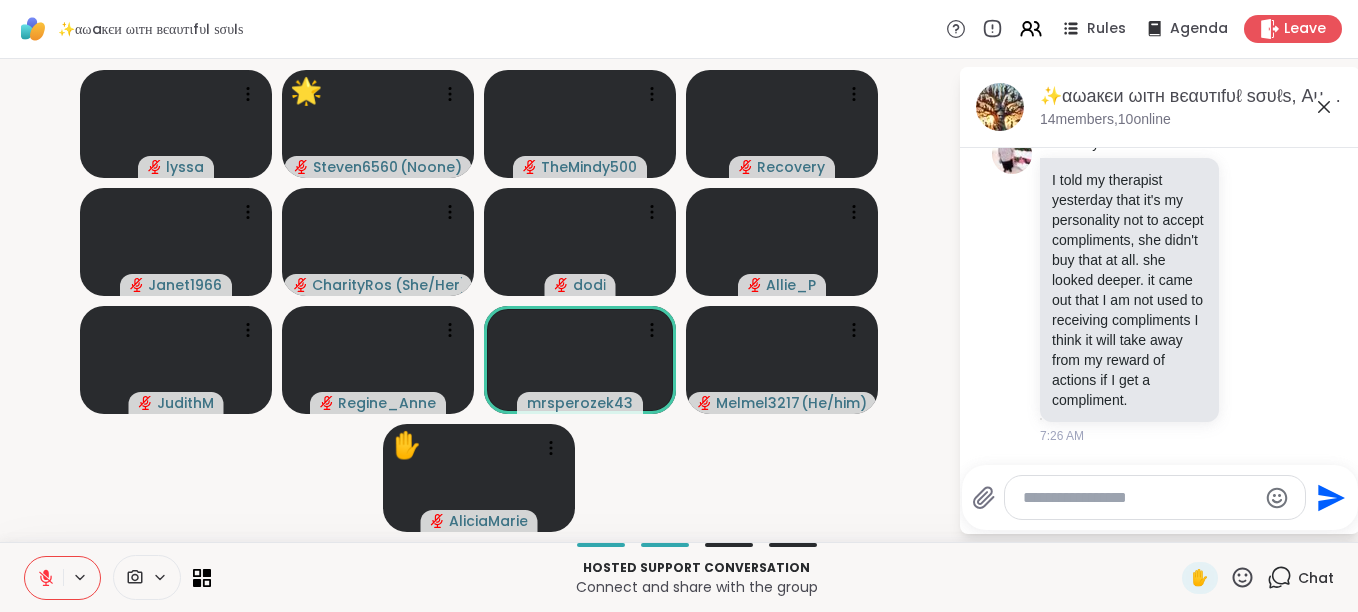 click 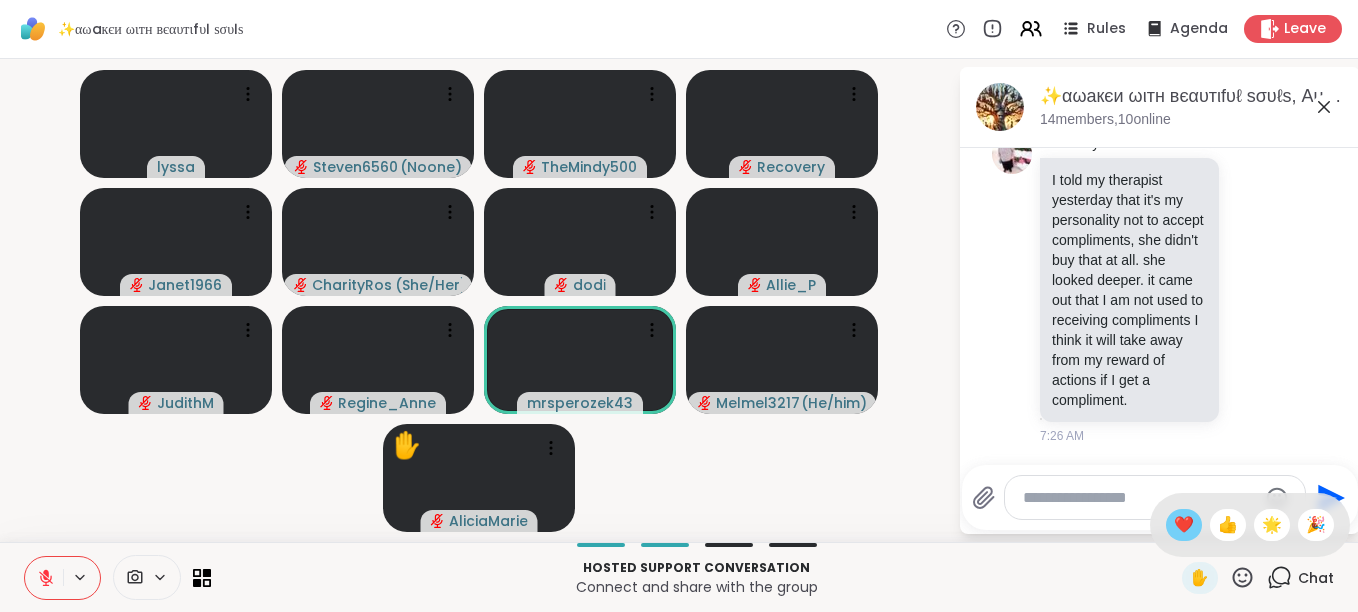 click on "❤️" at bounding box center [1184, 525] 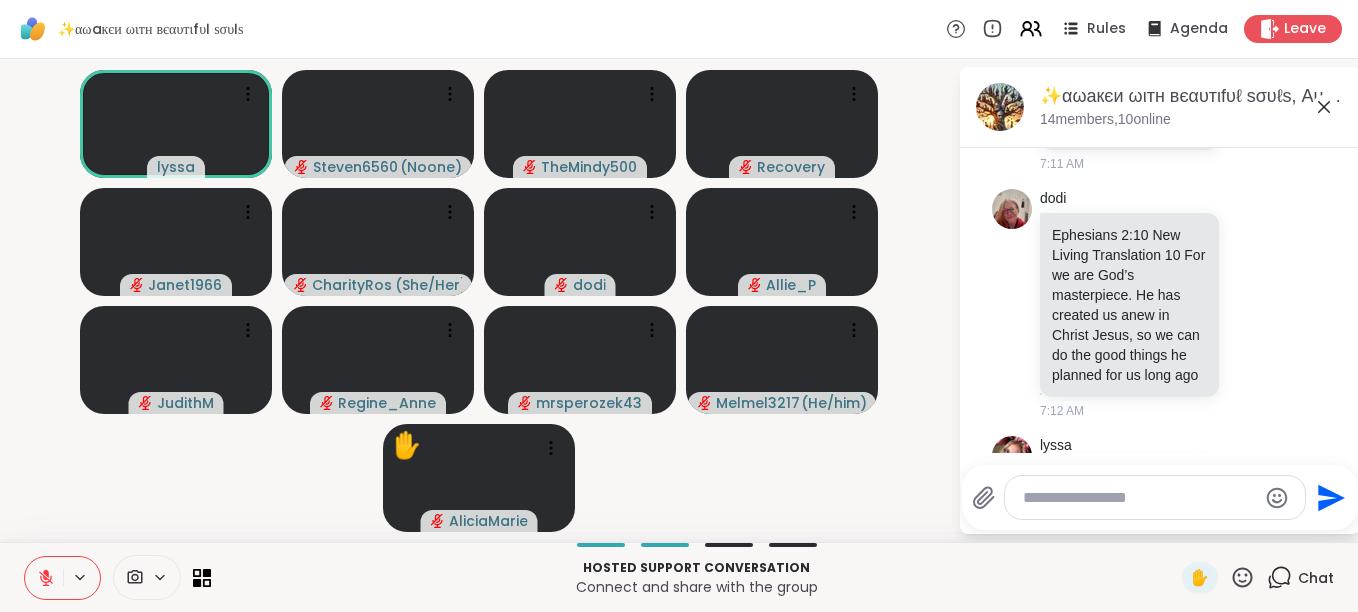 scroll, scrollTop: 1309, scrollLeft: 0, axis: vertical 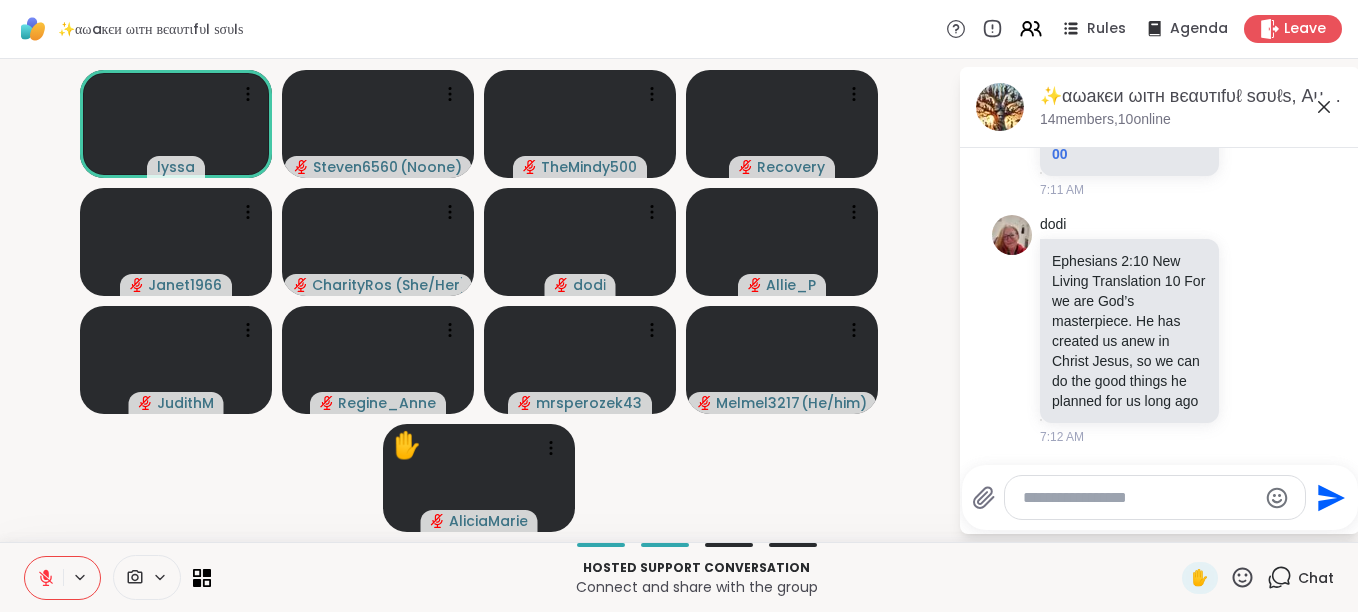click on "Rules Agenda Leave [FIRST] [USERNAME] ( [NICKNAME] ) [USERNAME] [USERNAME] [USERNAME] [USERNAME] ( [PRONOUNS] ) [USERNAME] [USERNAME] [USERNAME] [USERNAME] [USERNAME] ( [PRONOUNS] ) [USERNAME] Rules Agenda Leave [FIRST], [MONTH] [DAY] [MEMBERS] members, [ONLINE] online Today [USERNAME] brb gotta get coffee [TIME] [USERNAME] Awwww What a sweet kitty! 1 1 [TIME] • Edited [USERNAME] [TIME] [USERNAME] [SCRIPTURE] [TRANSLATION] 10 For we are God’s masterpiece. He has created us anew in Christ Jesus, so we can do the good things he planned for us long ago [TIME] [FIRST] What makes you different and how is that a gift? [TIME] [USERNAME] [USERNAME] [USERNAME] beautiful [TIME] [USERNAME] brb [TIME] [FIRST] [USERNAME] [USERNAME] fyi we cant see you just so you know [TIME] [USERNAME] [INTRO] It doesn't matter if you love him Or capital "H-I-M" (M, M, M, M) Just put your paws up 'Cause you were born this way, baby [TIME] [USERNAME] There is only one us! 🌟 1 1 [TIME] • Edited 1" at bounding box center [679, 306] 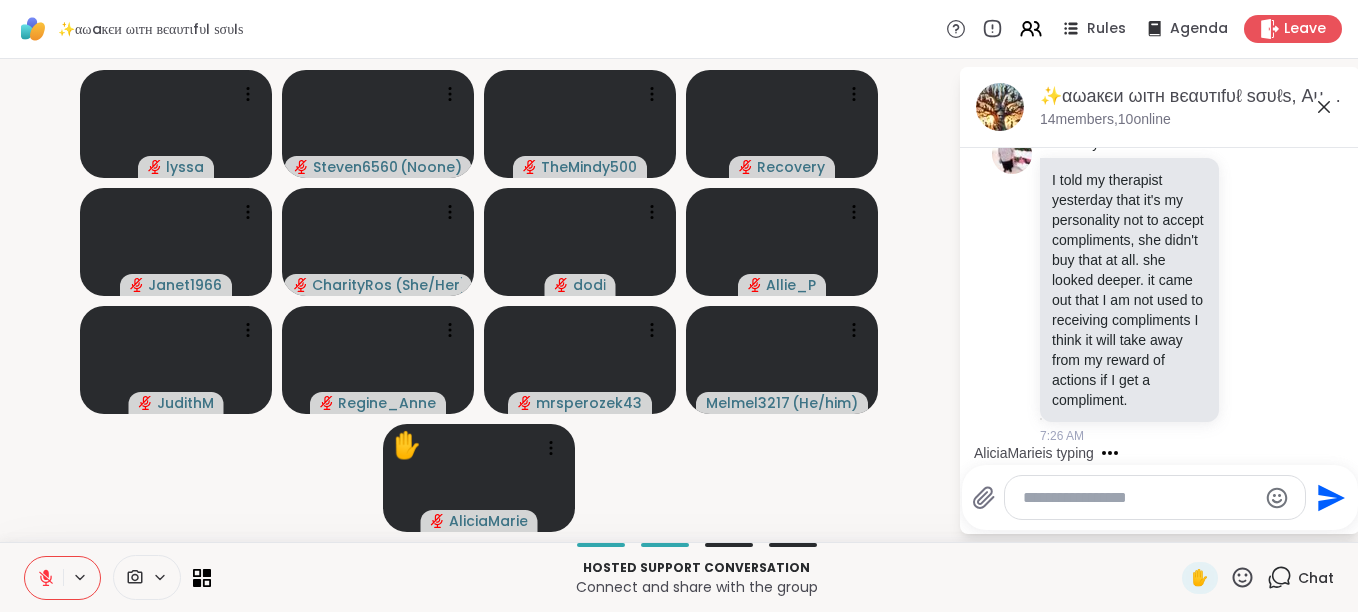 scroll, scrollTop: 4362, scrollLeft: 0, axis: vertical 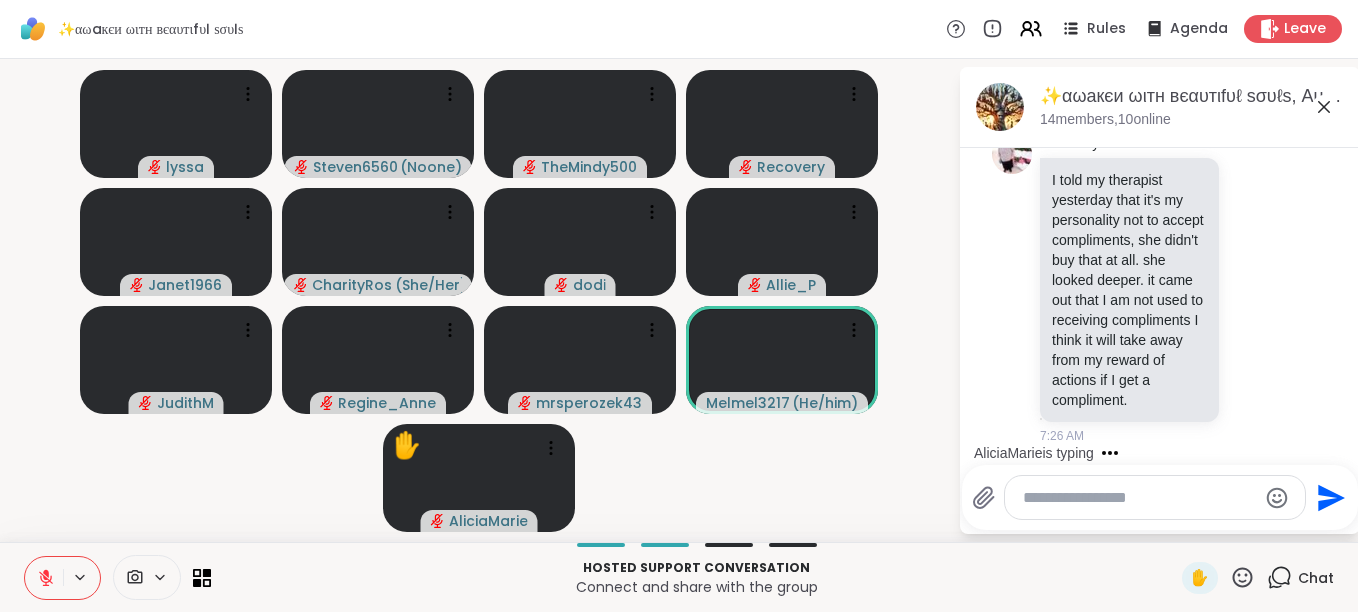 click at bounding box center (1139, 498) 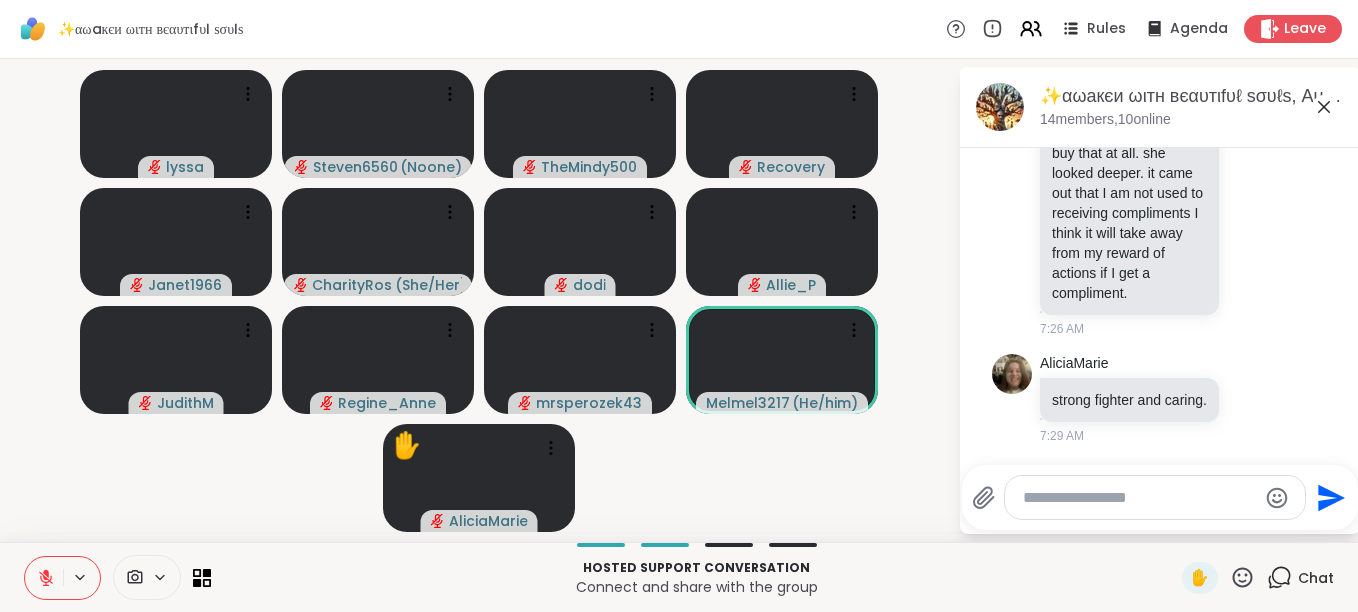 click 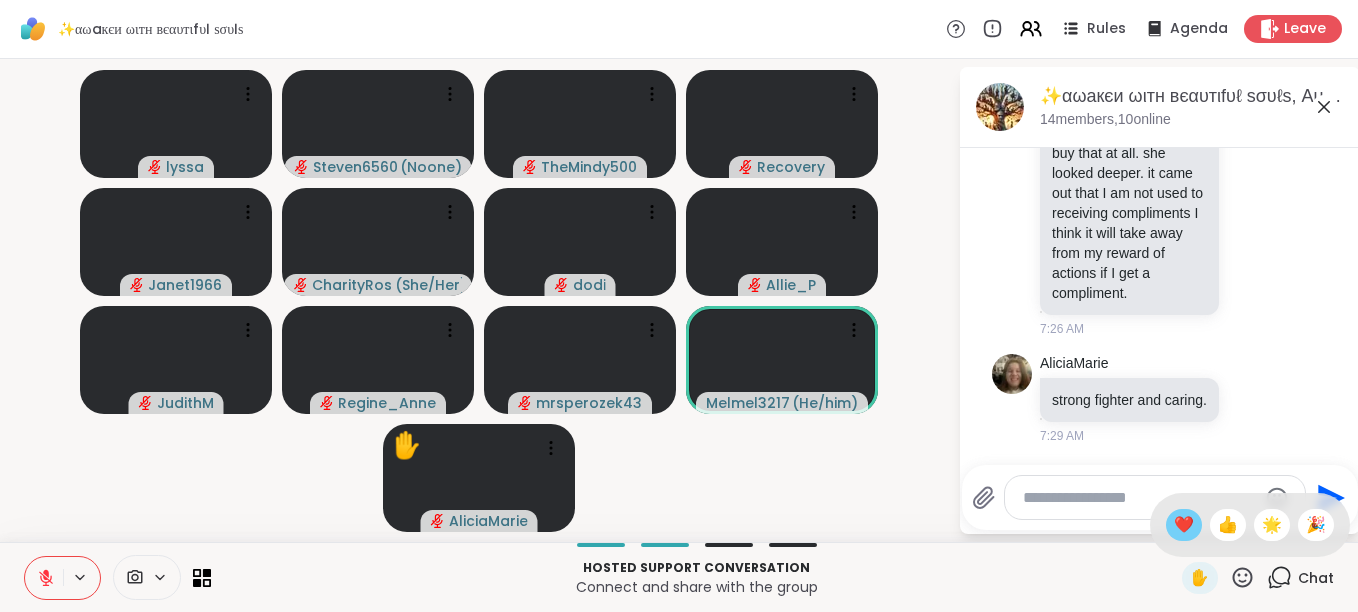click on "❤️" at bounding box center [1184, 525] 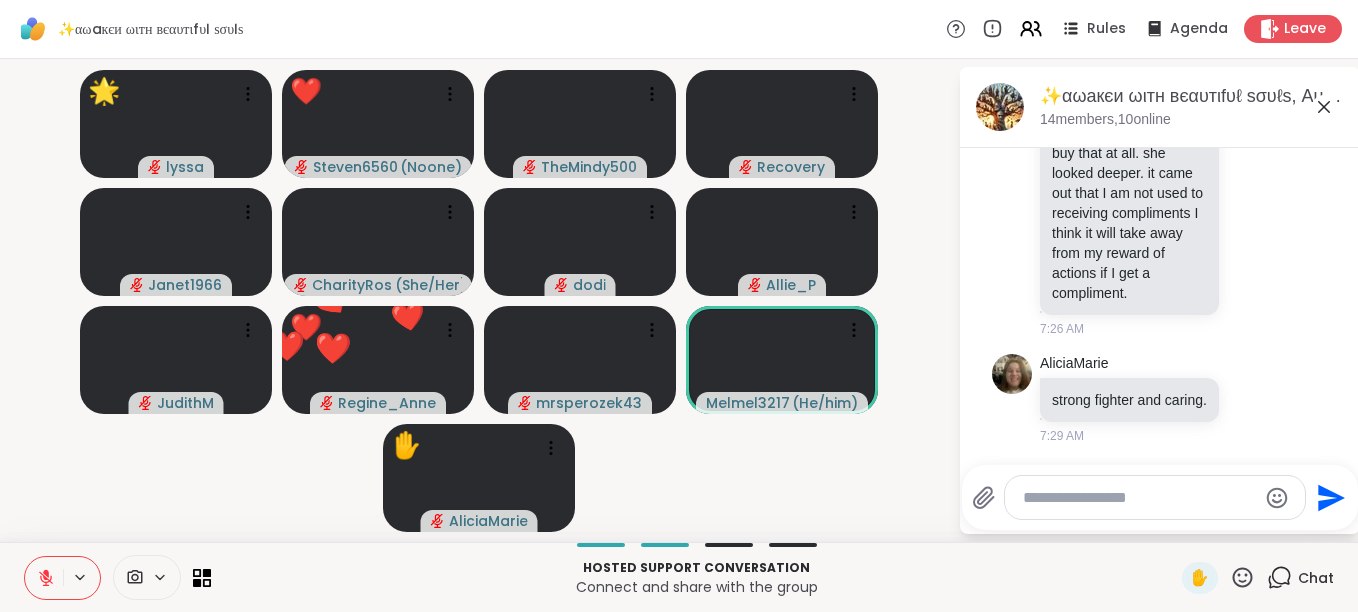 click 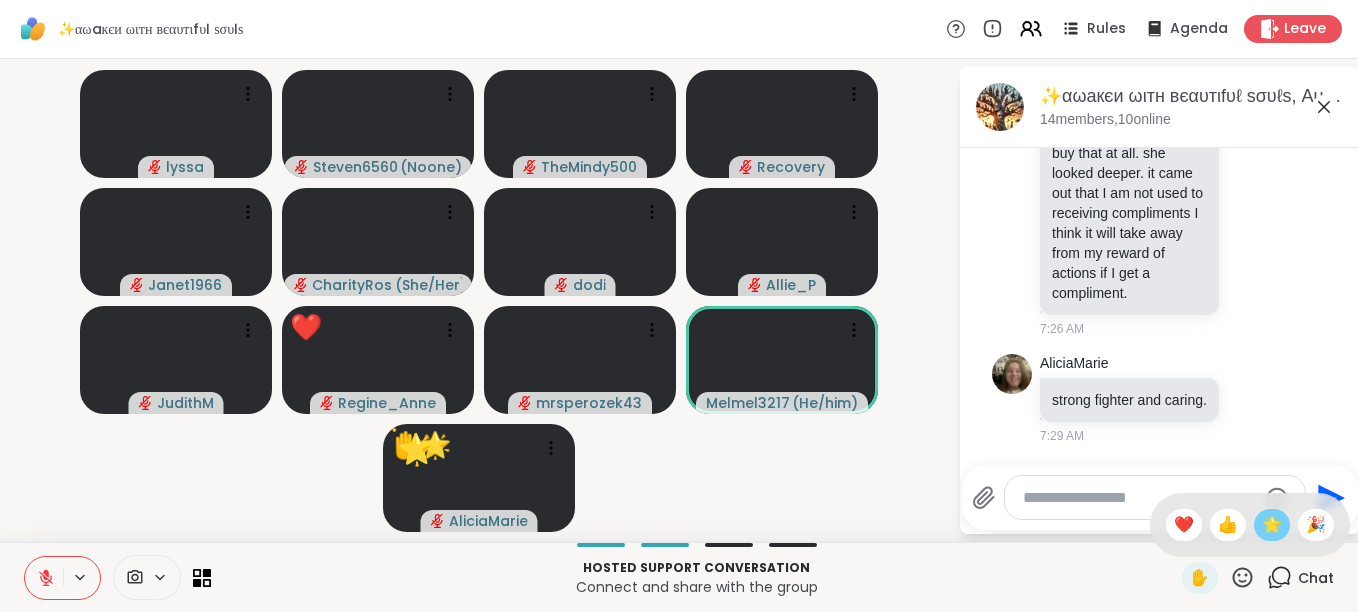 click on "🌟" at bounding box center [1272, 525] 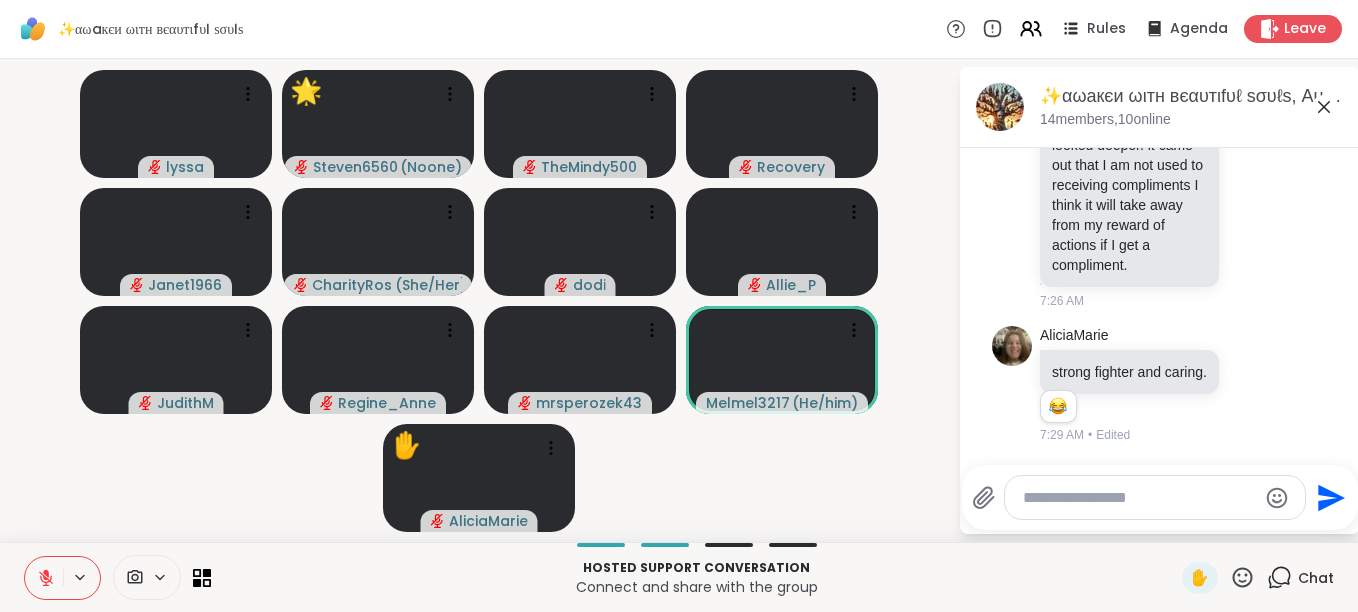 scroll, scrollTop: 4517, scrollLeft: 0, axis: vertical 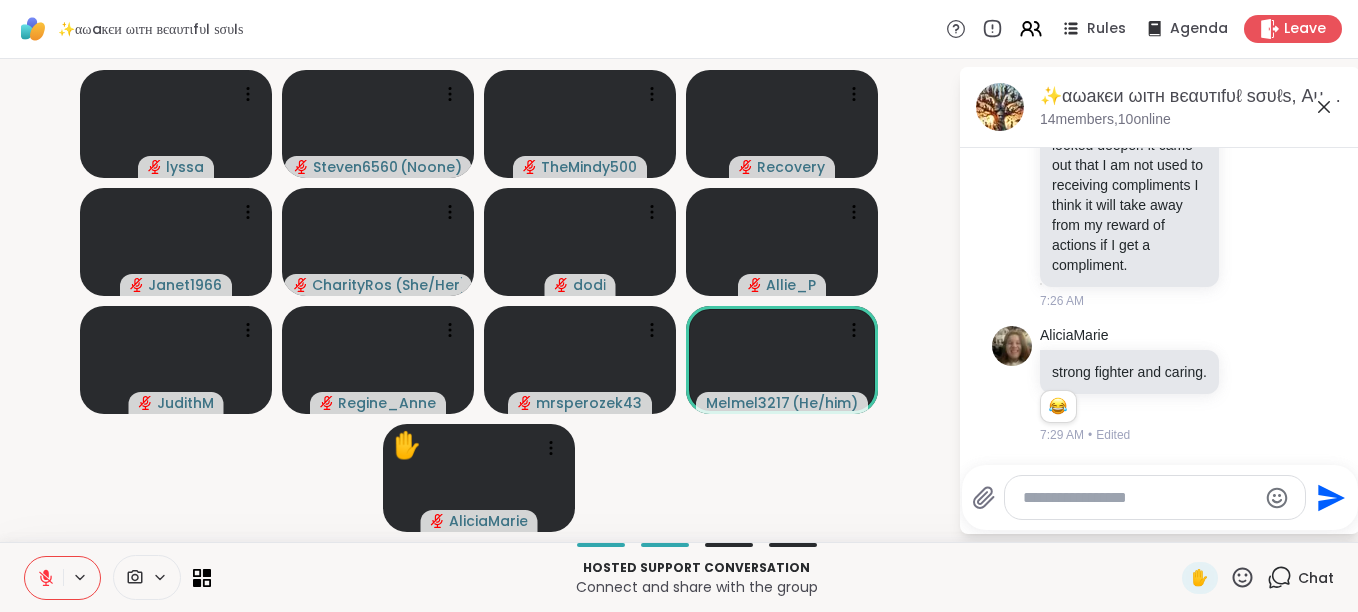 click 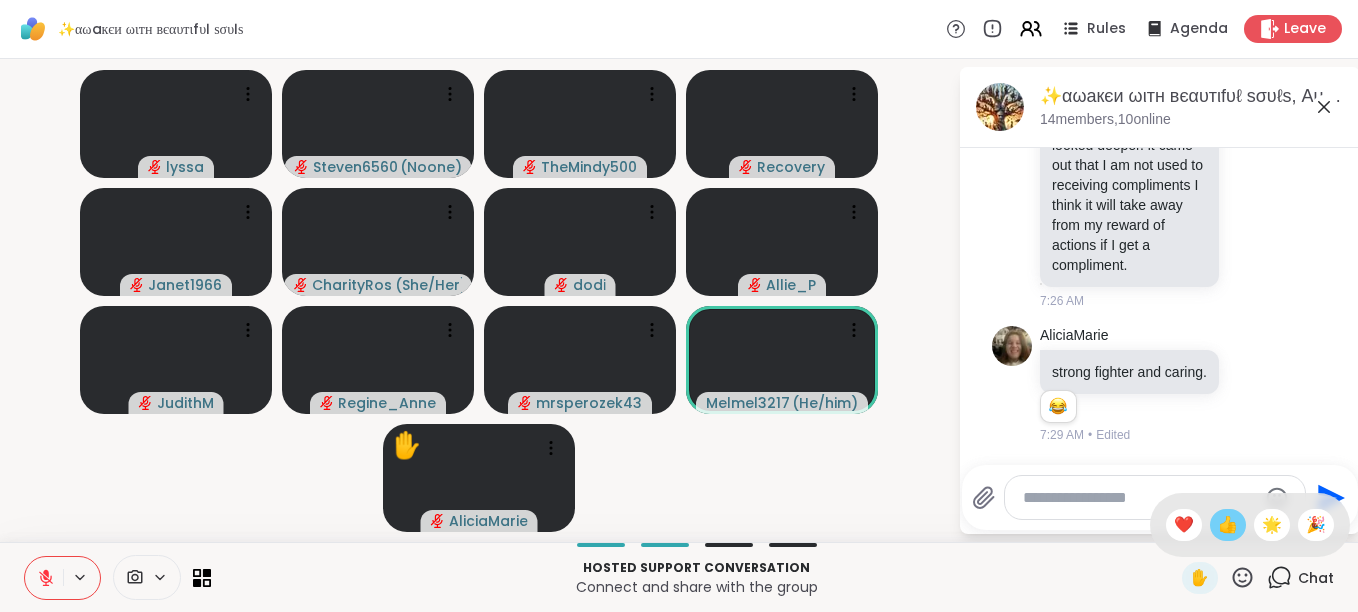 click on "👍" at bounding box center [1228, 525] 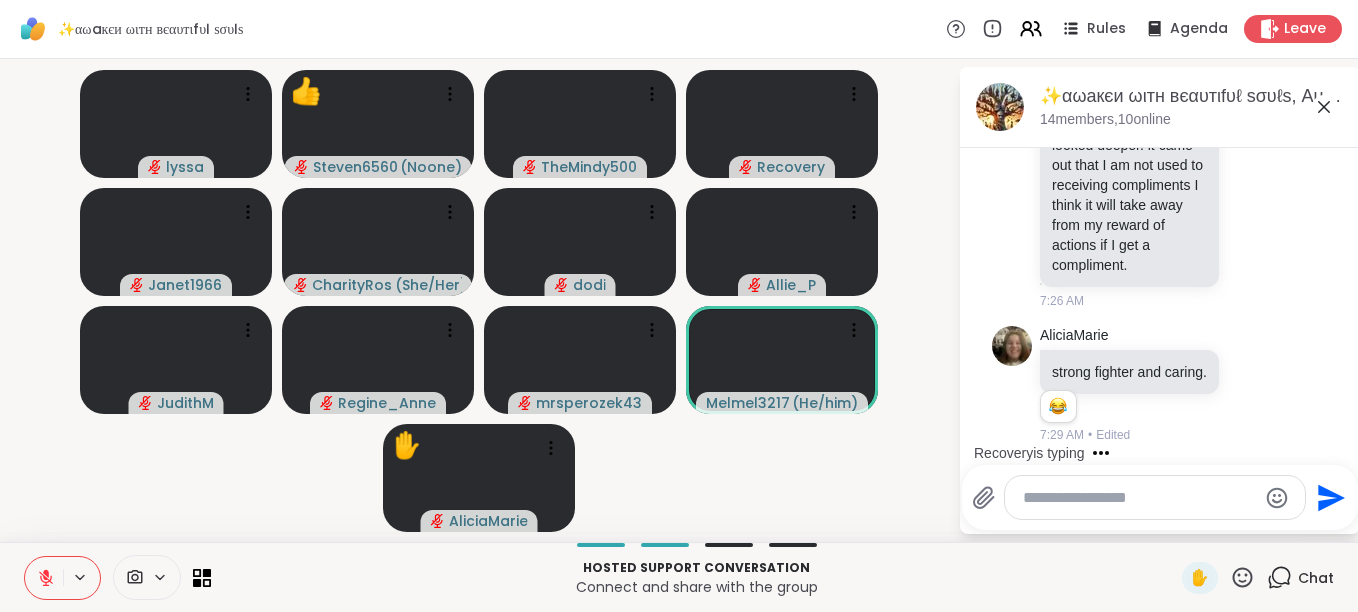drag, startPoint x: 1202, startPoint y: 526, endPoint x: 953, endPoint y: 435, distance: 265.1075 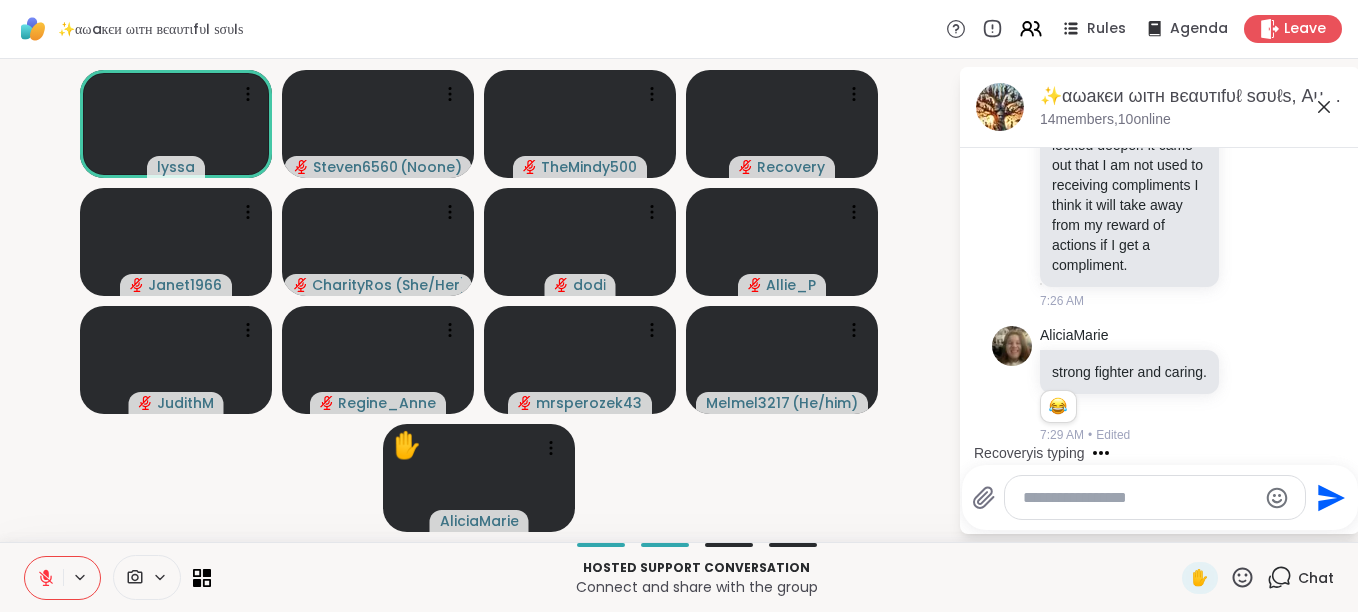 click 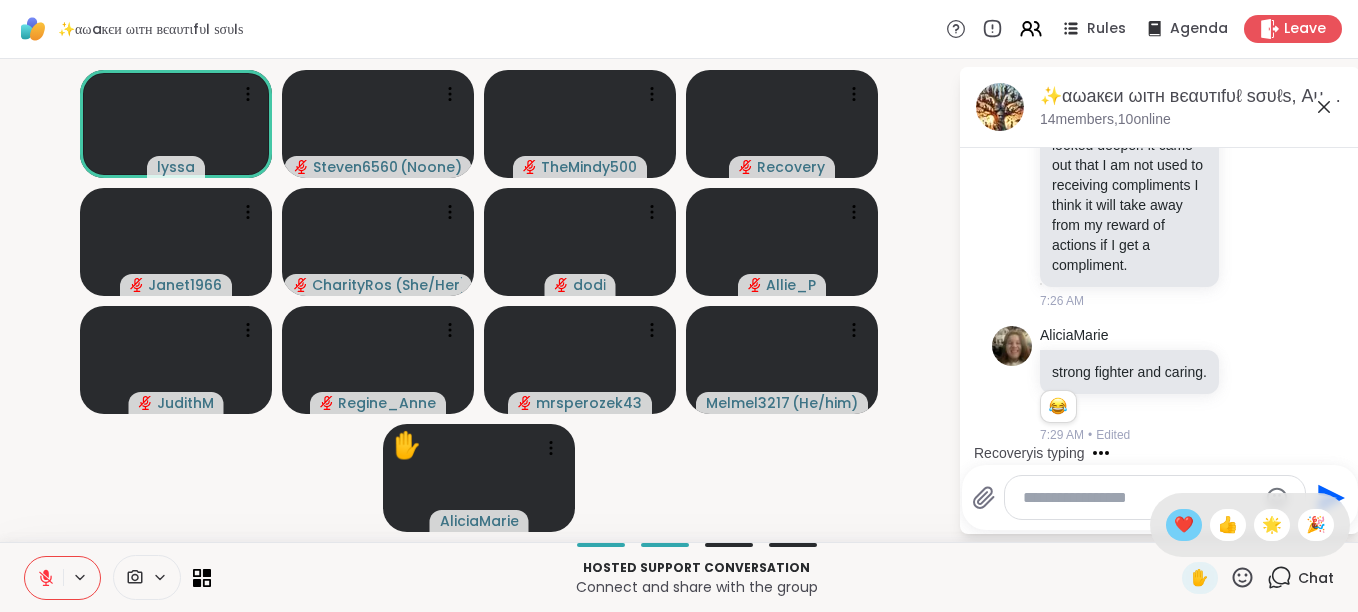 click on "❤️" at bounding box center [1184, 525] 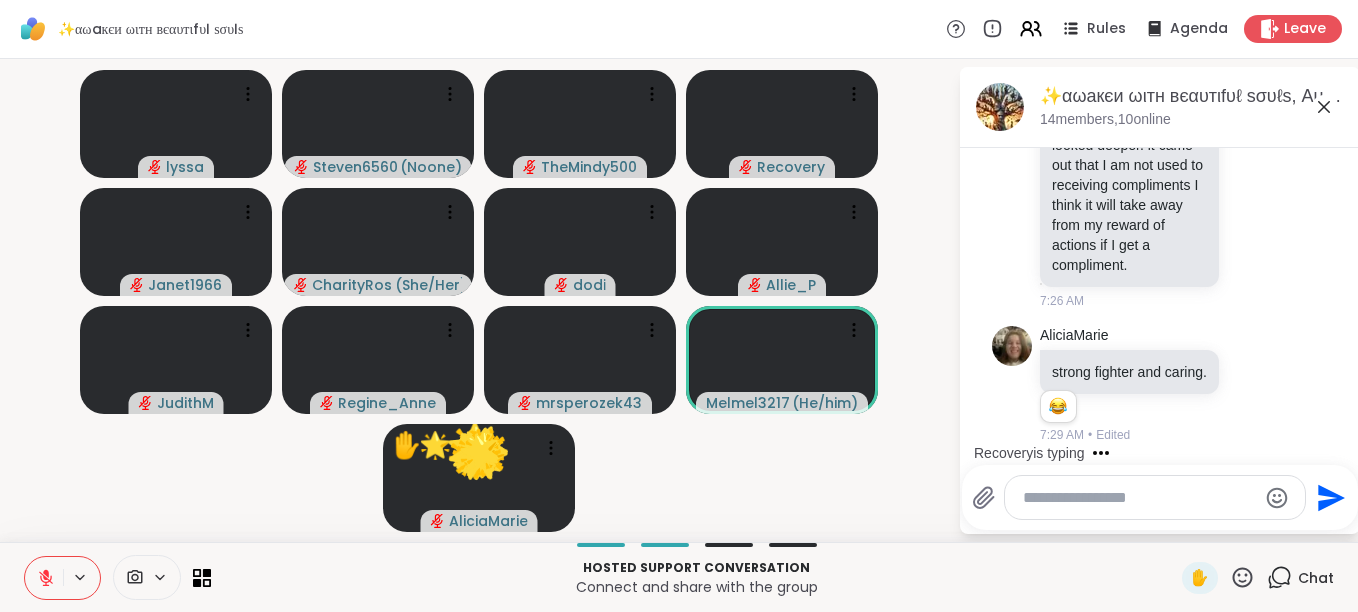 click 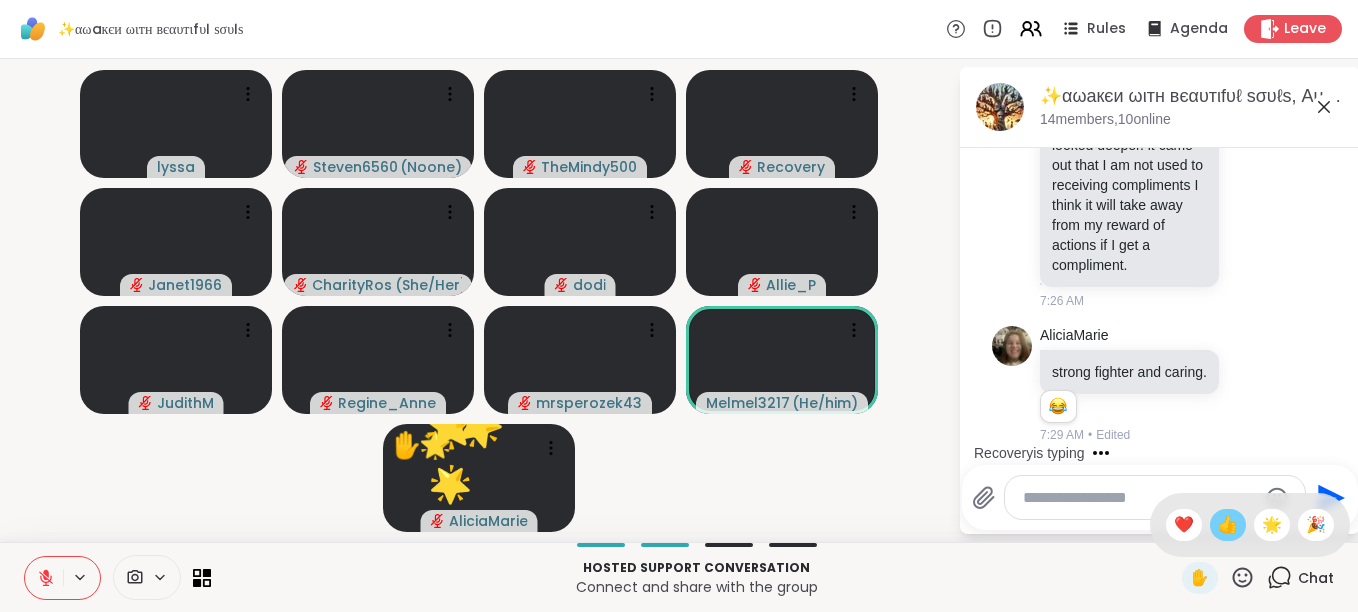 click on "👍" at bounding box center (1228, 525) 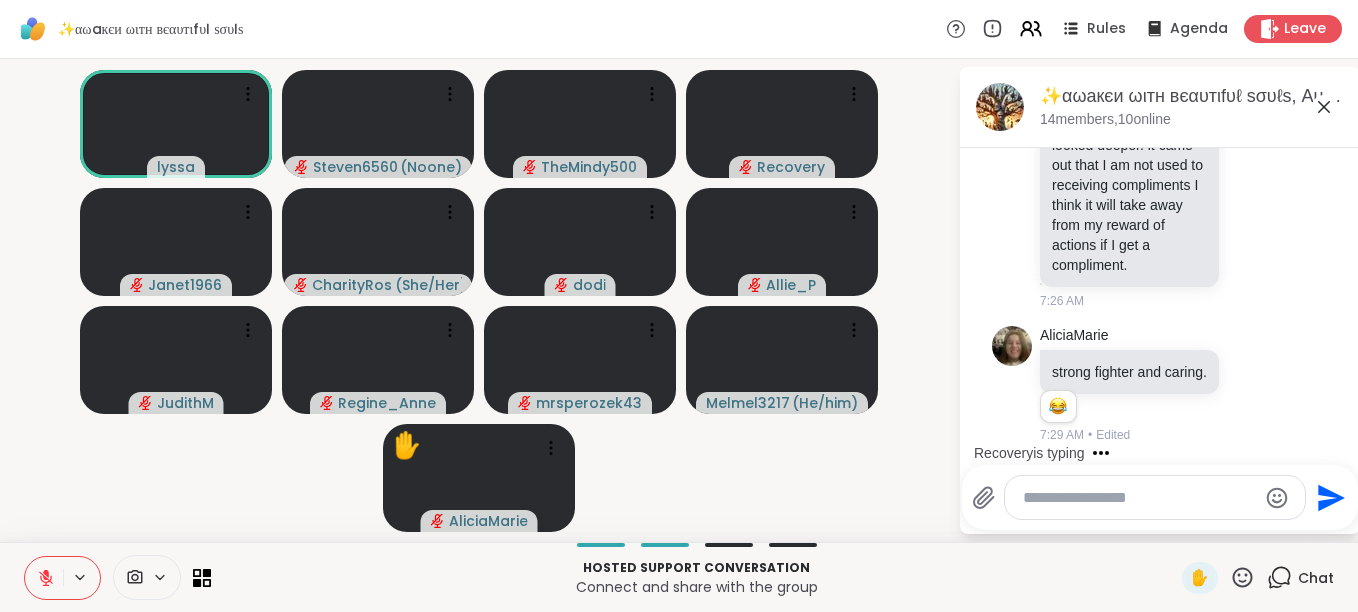 click 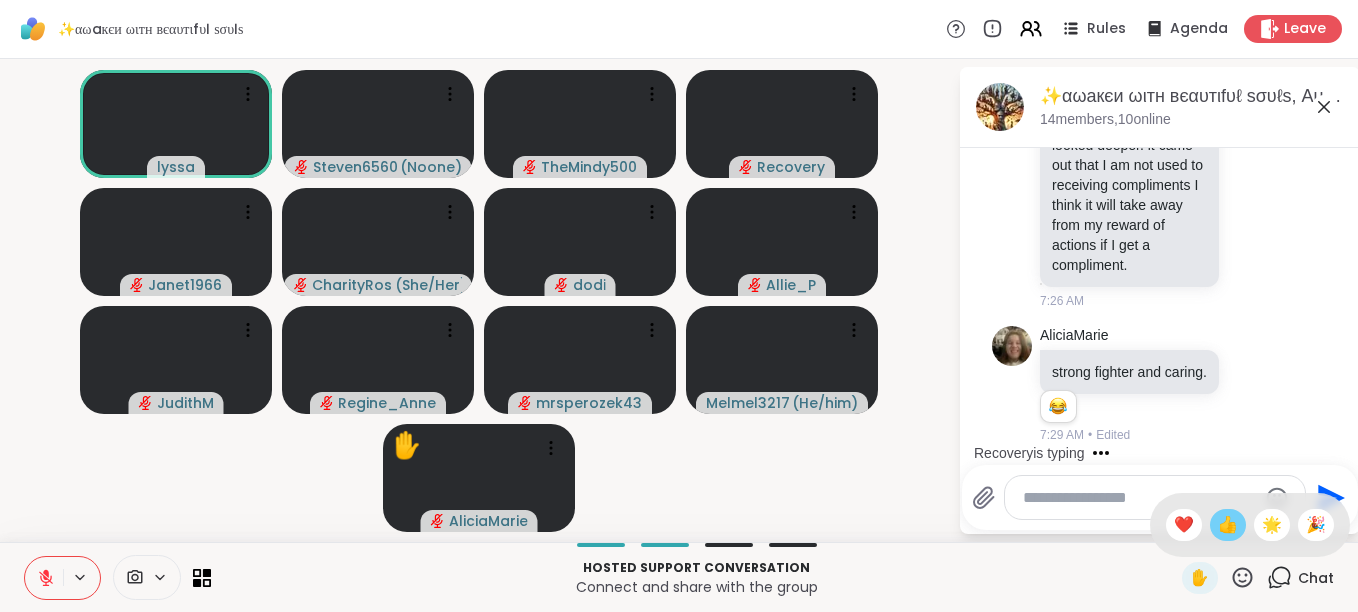 click on "👍" at bounding box center [1228, 525] 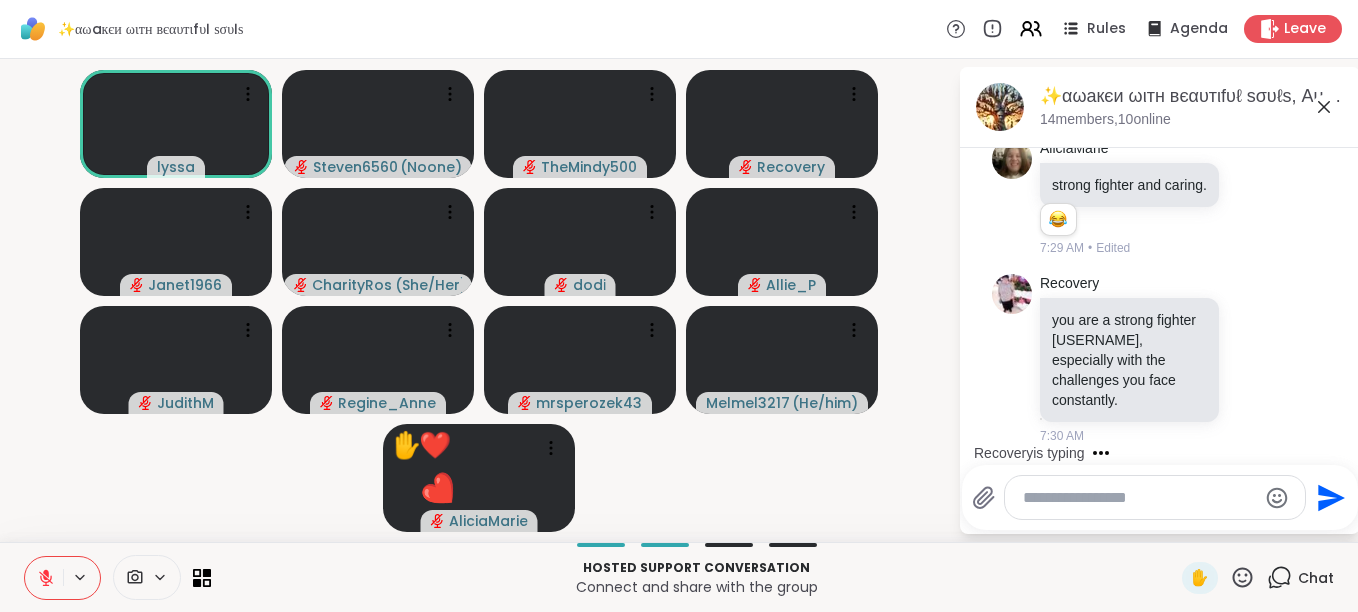 scroll, scrollTop: 4704, scrollLeft: 0, axis: vertical 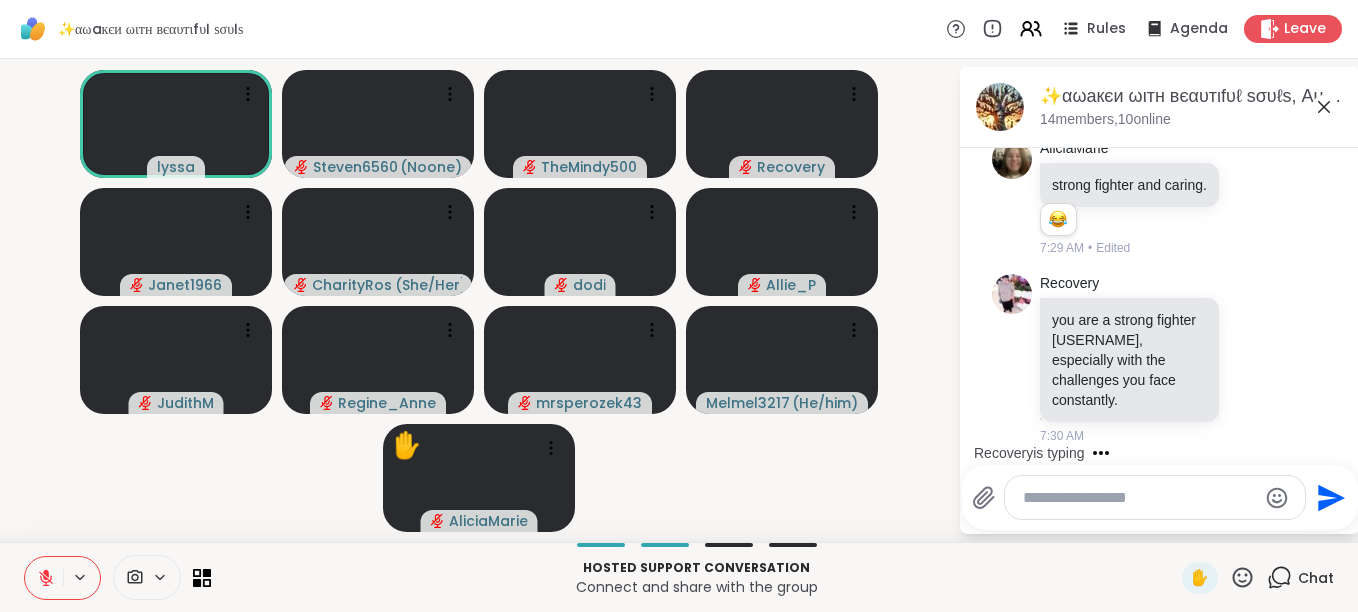 click at bounding box center [1139, 498] 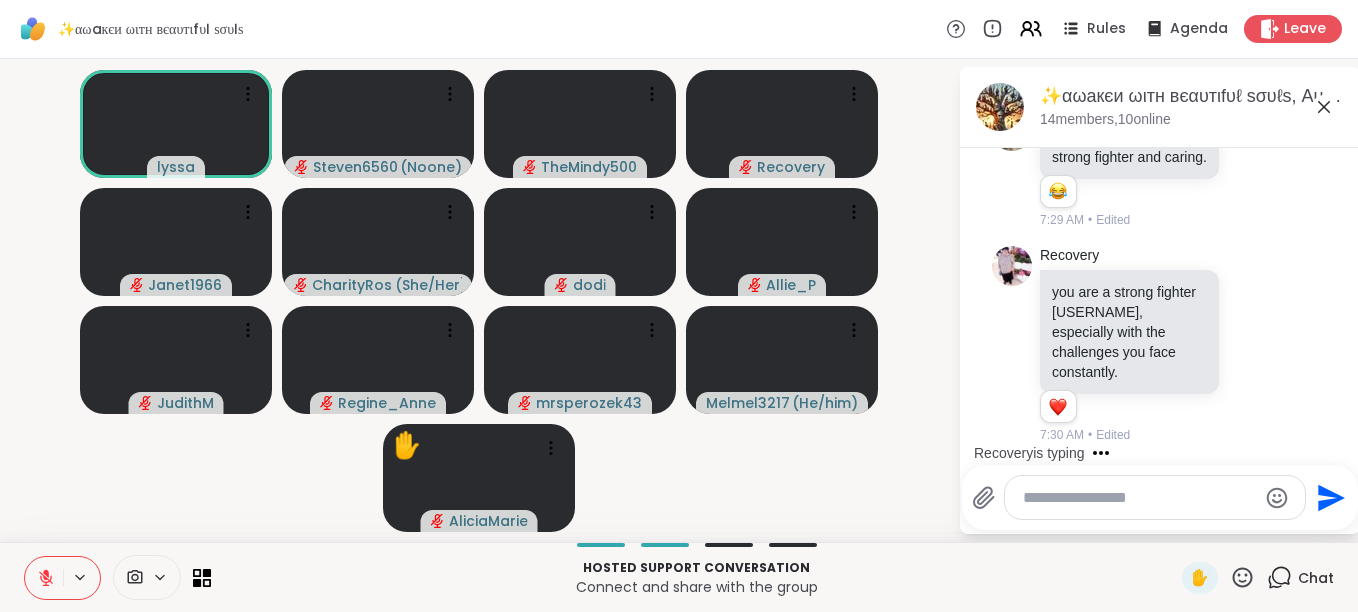 scroll, scrollTop: 4879, scrollLeft: 0, axis: vertical 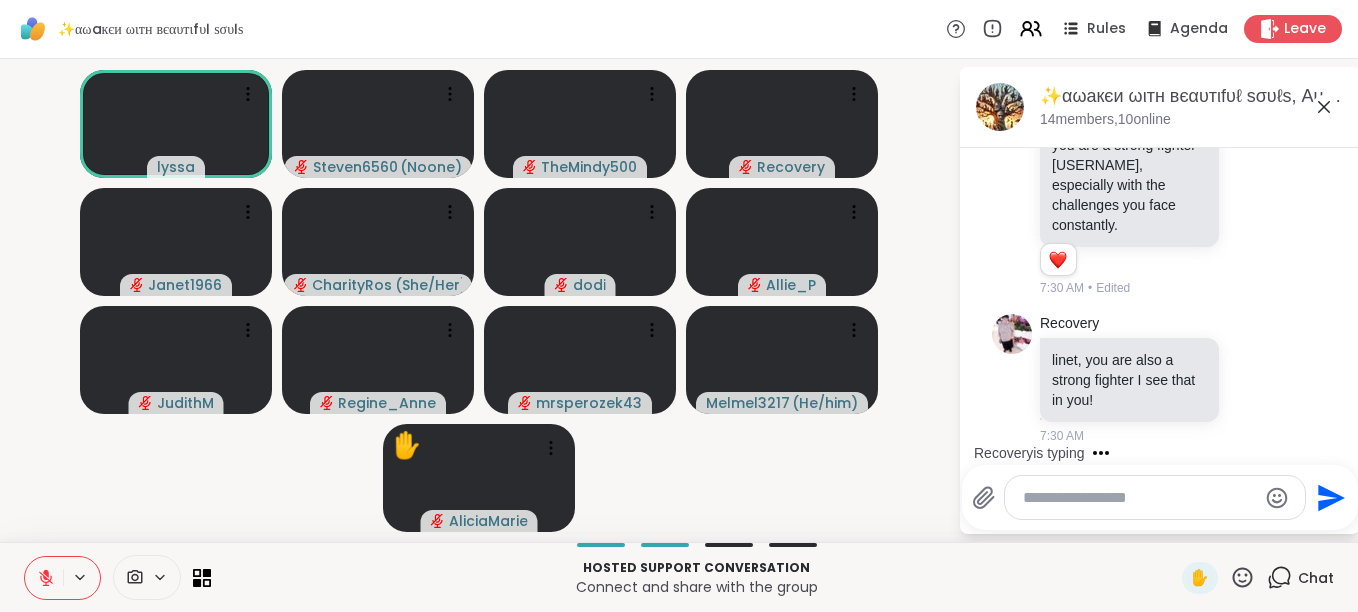 click 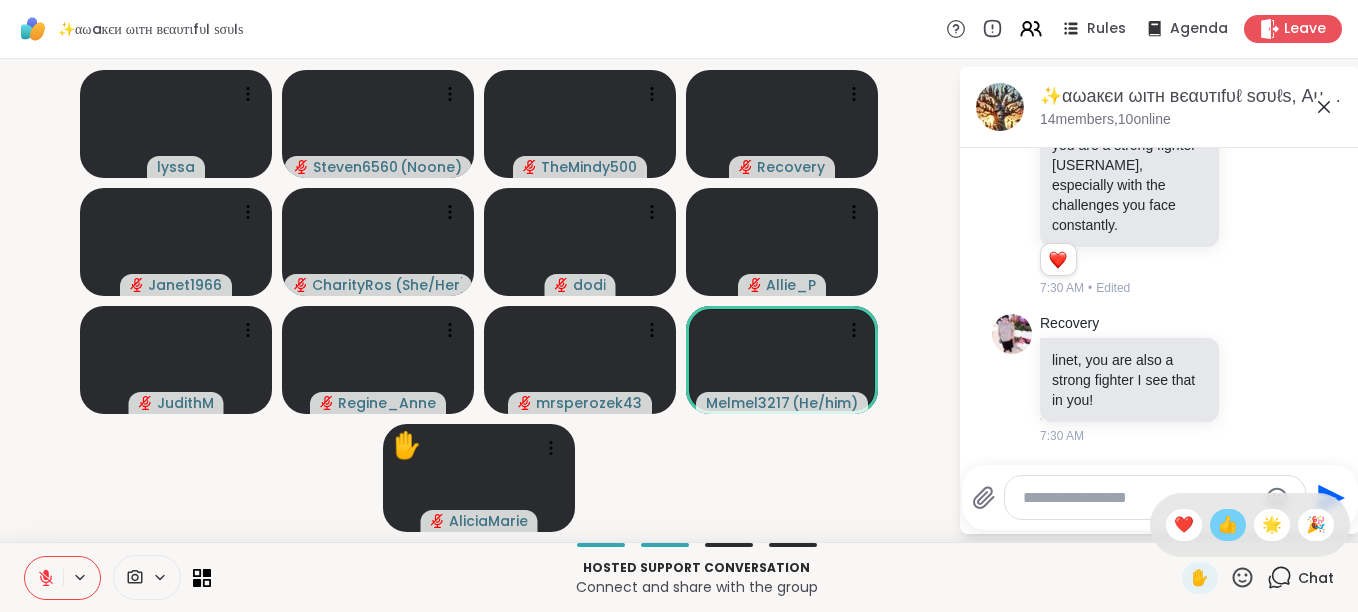 click on "👍" at bounding box center [1228, 525] 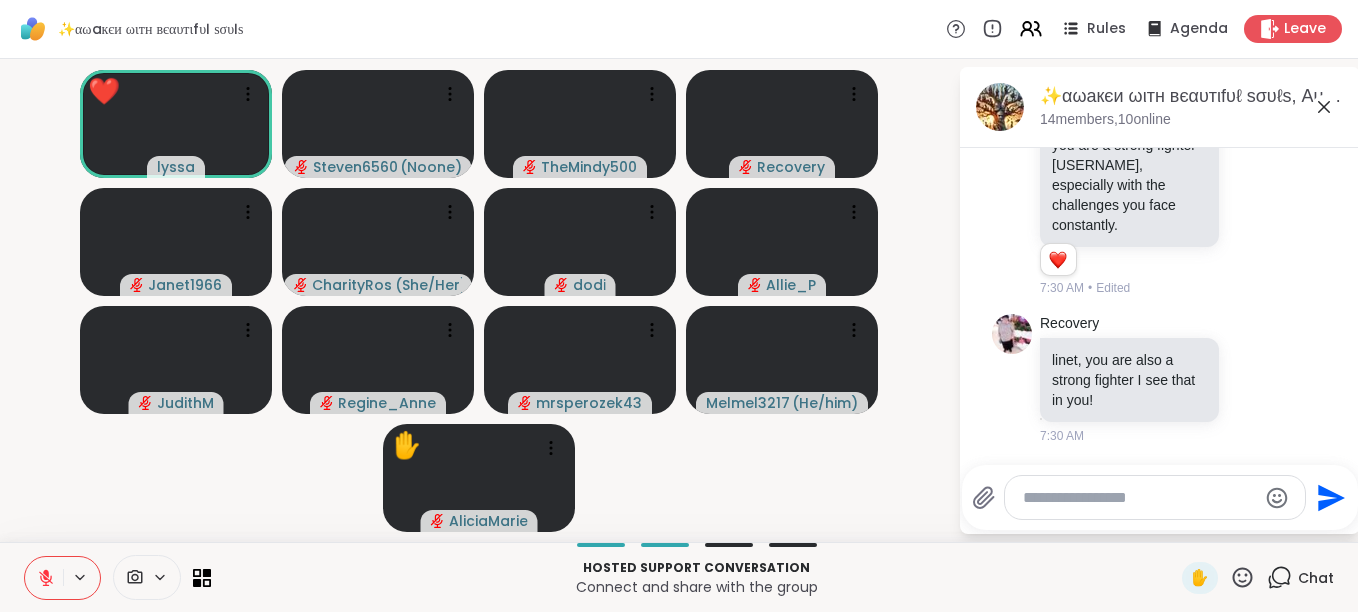 click 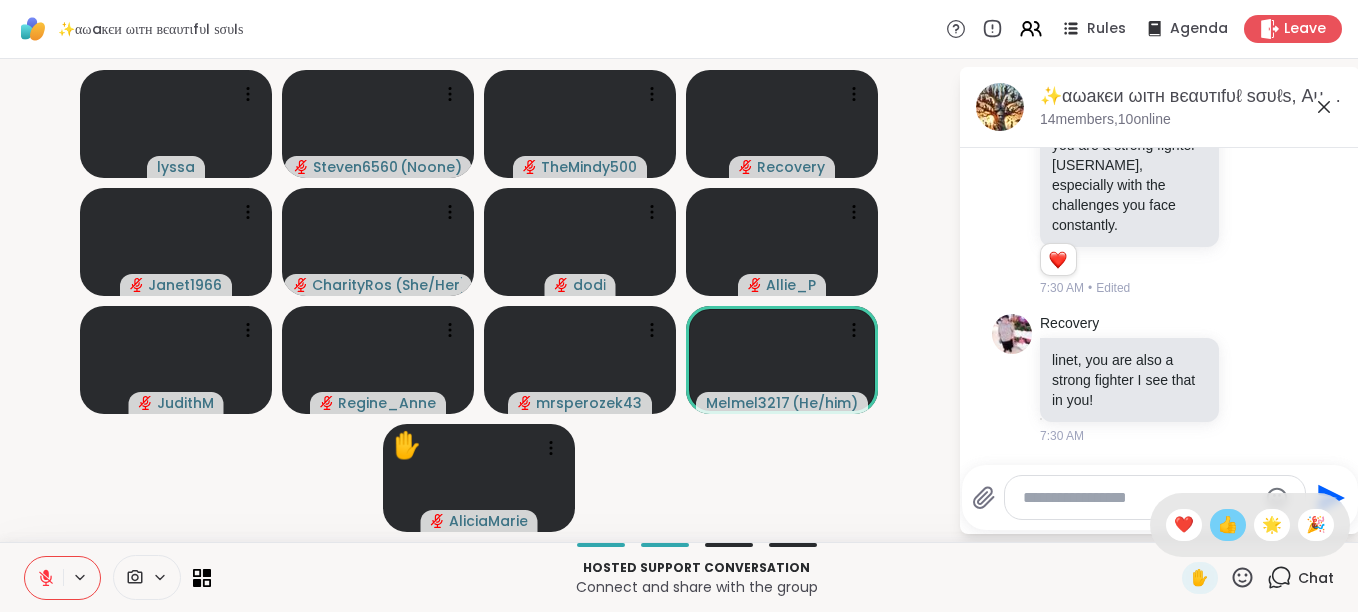 click on "👍" at bounding box center [1228, 525] 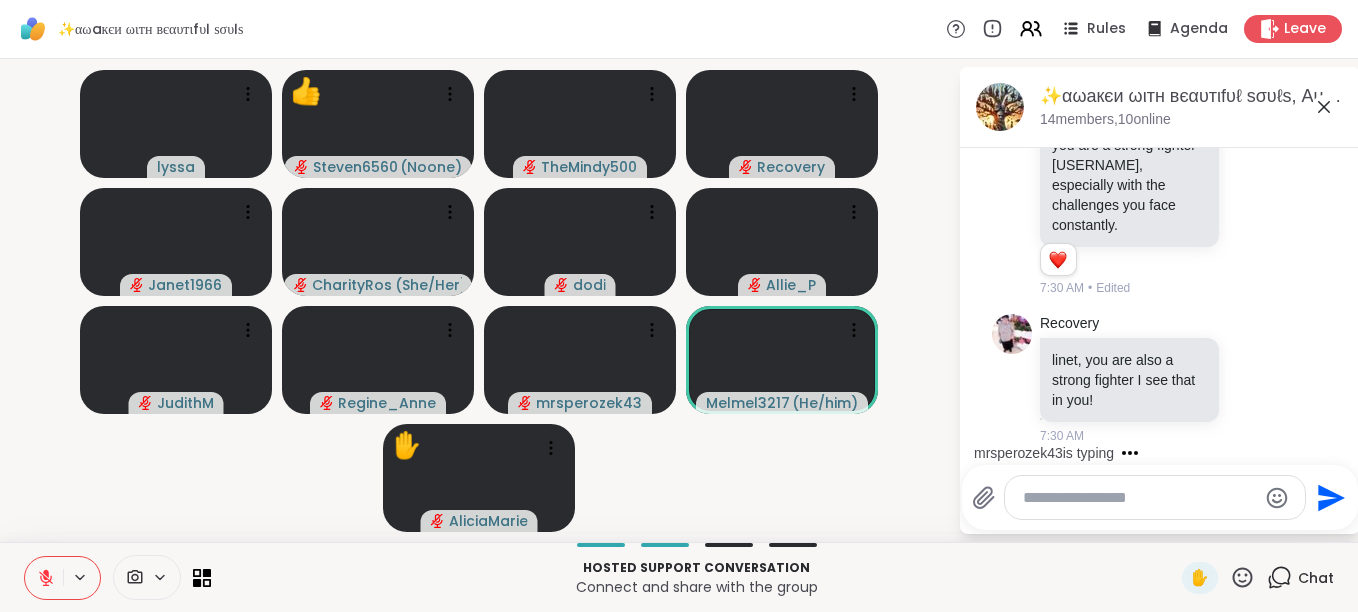 click at bounding box center (1139, 498) 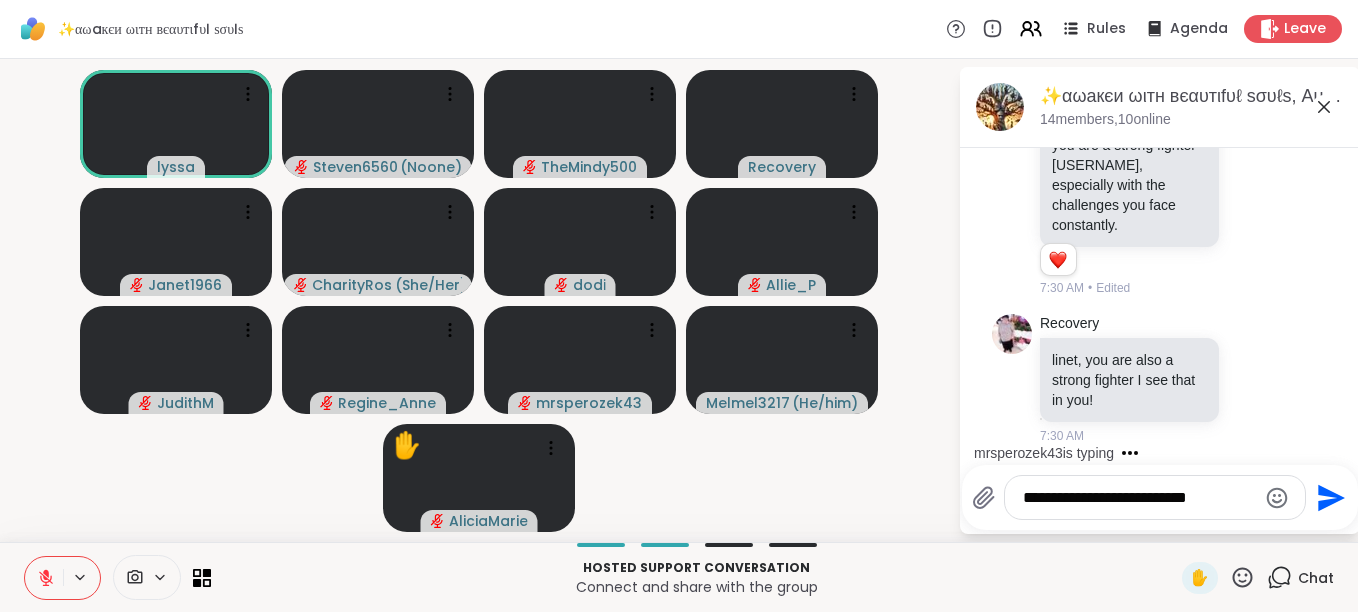 scroll, scrollTop: 5122, scrollLeft: 0, axis: vertical 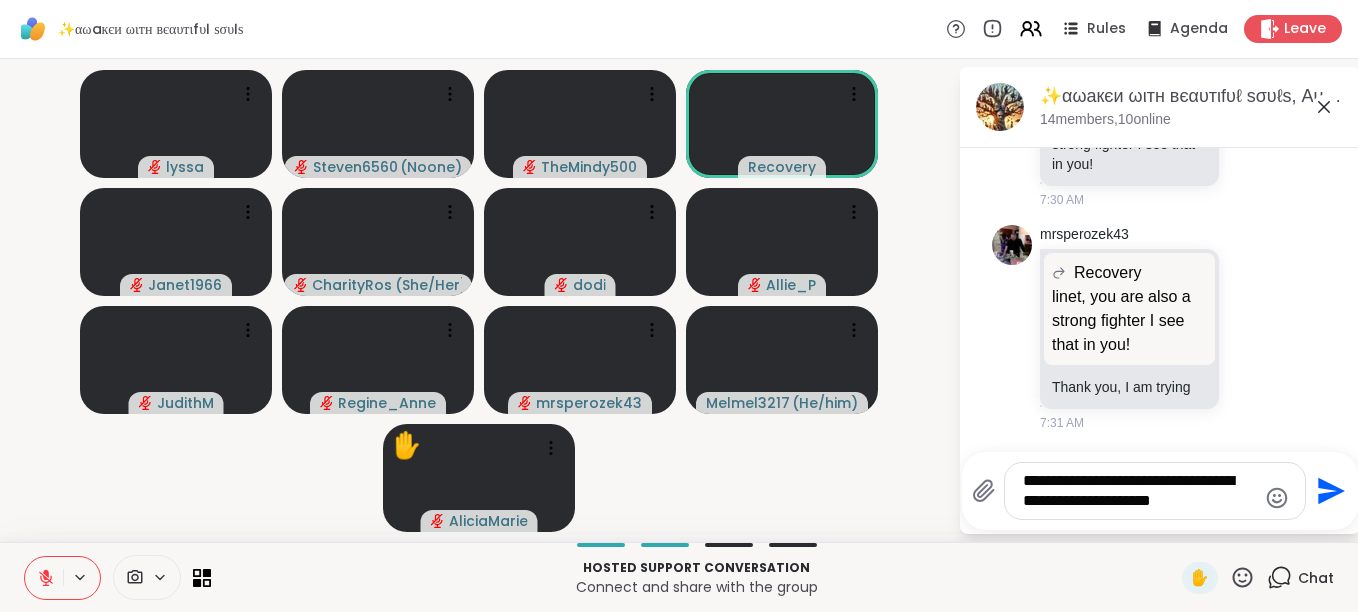 type on "**********" 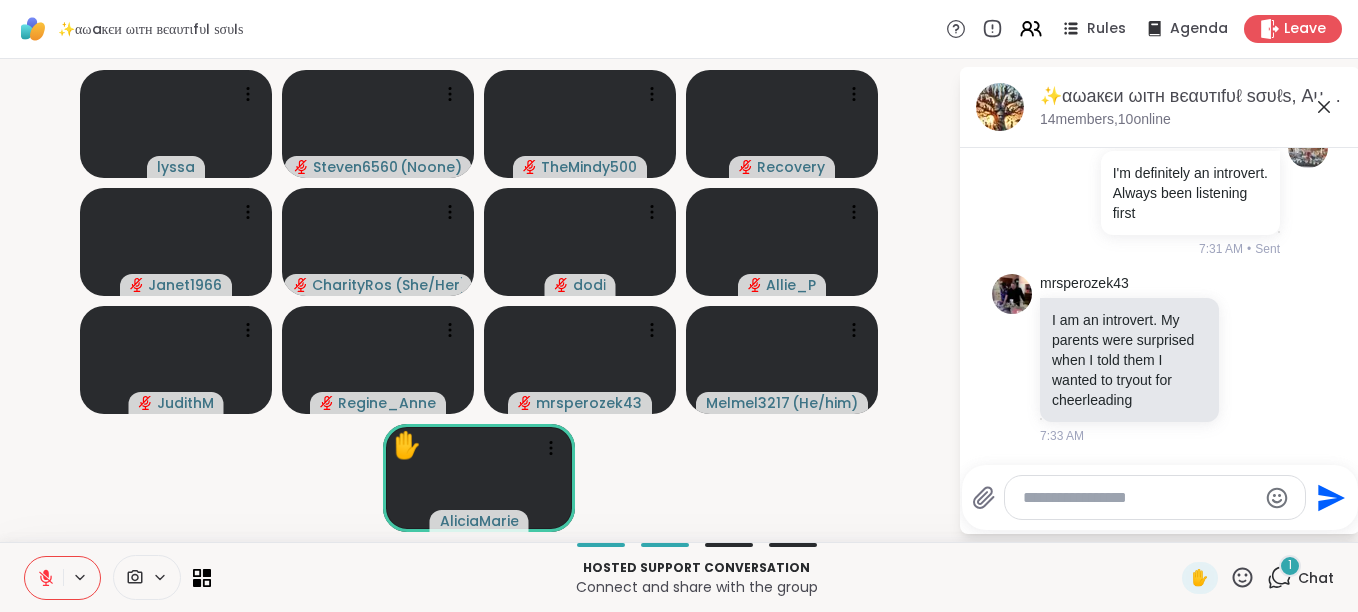 scroll, scrollTop: 5475, scrollLeft: 0, axis: vertical 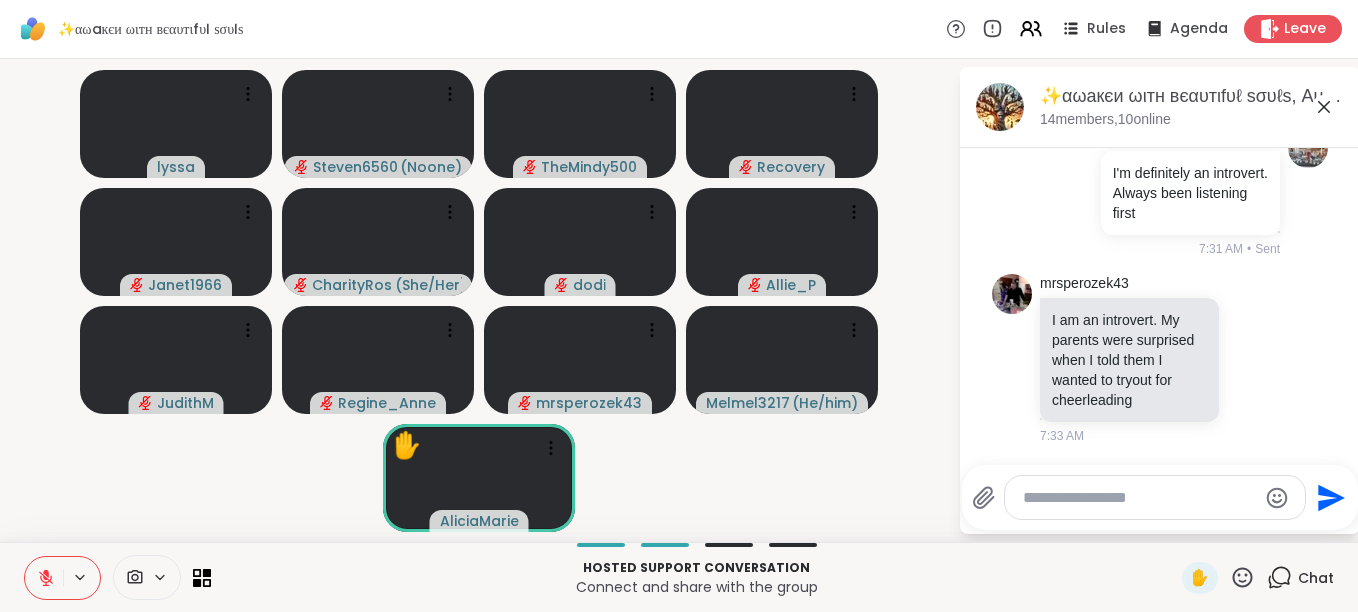 click at bounding box center (1155, 497) 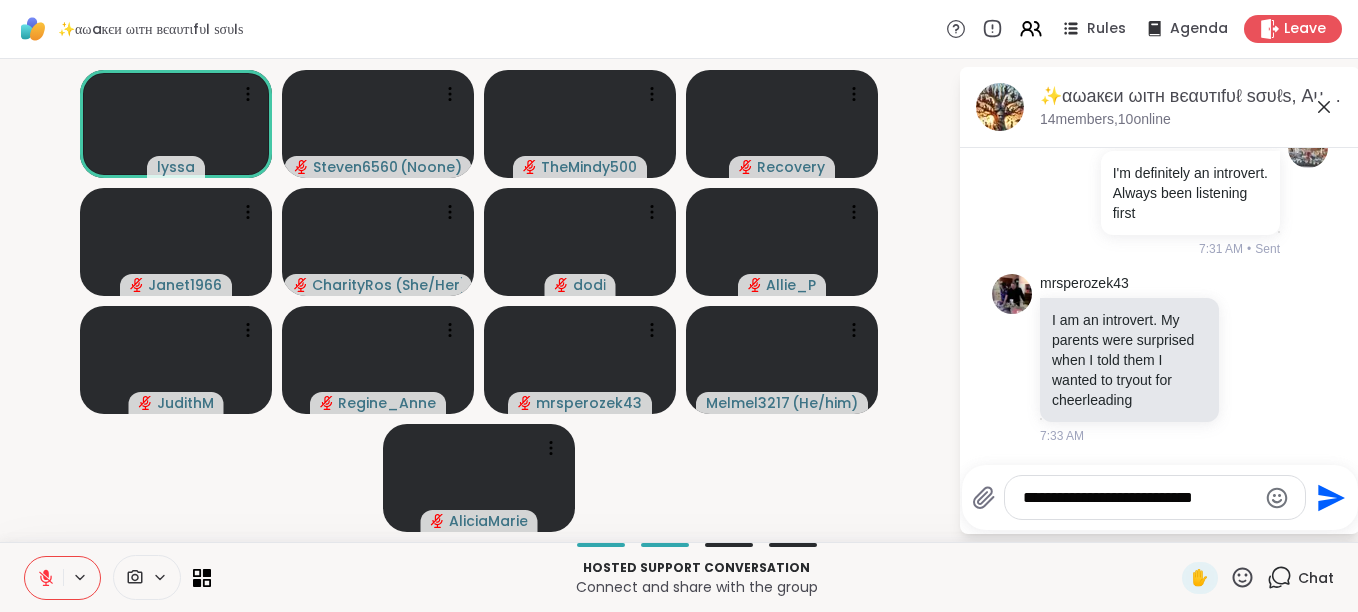 click at bounding box center [44, 578] 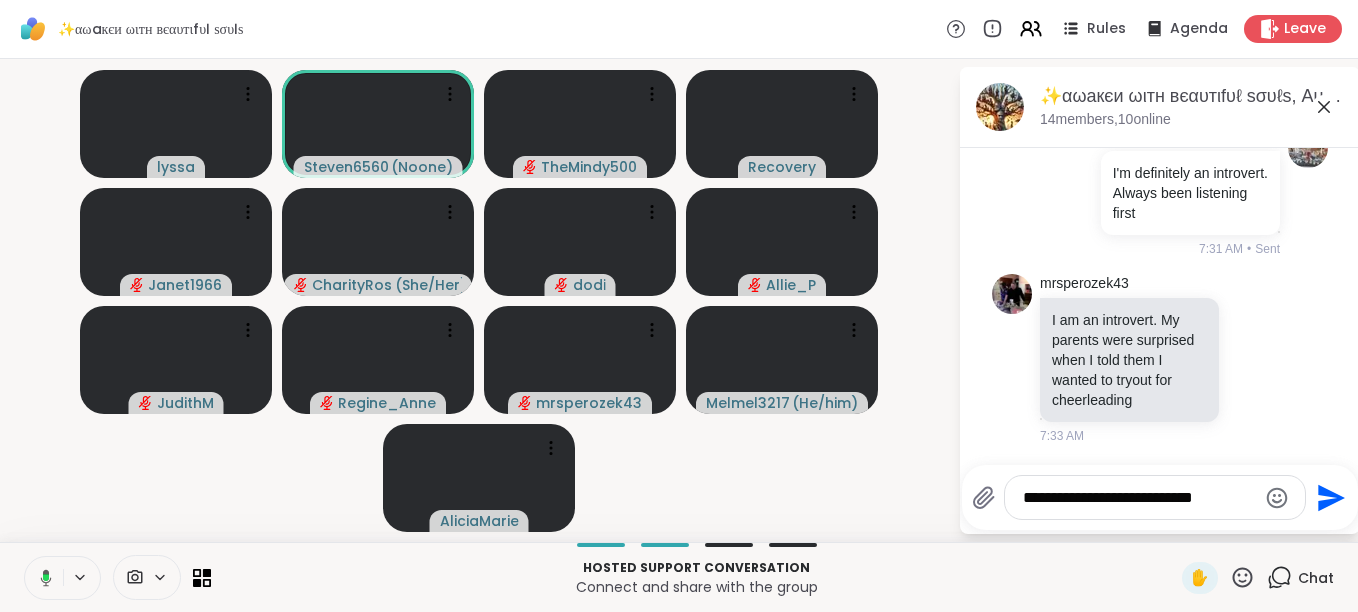 click at bounding box center [42, 578] 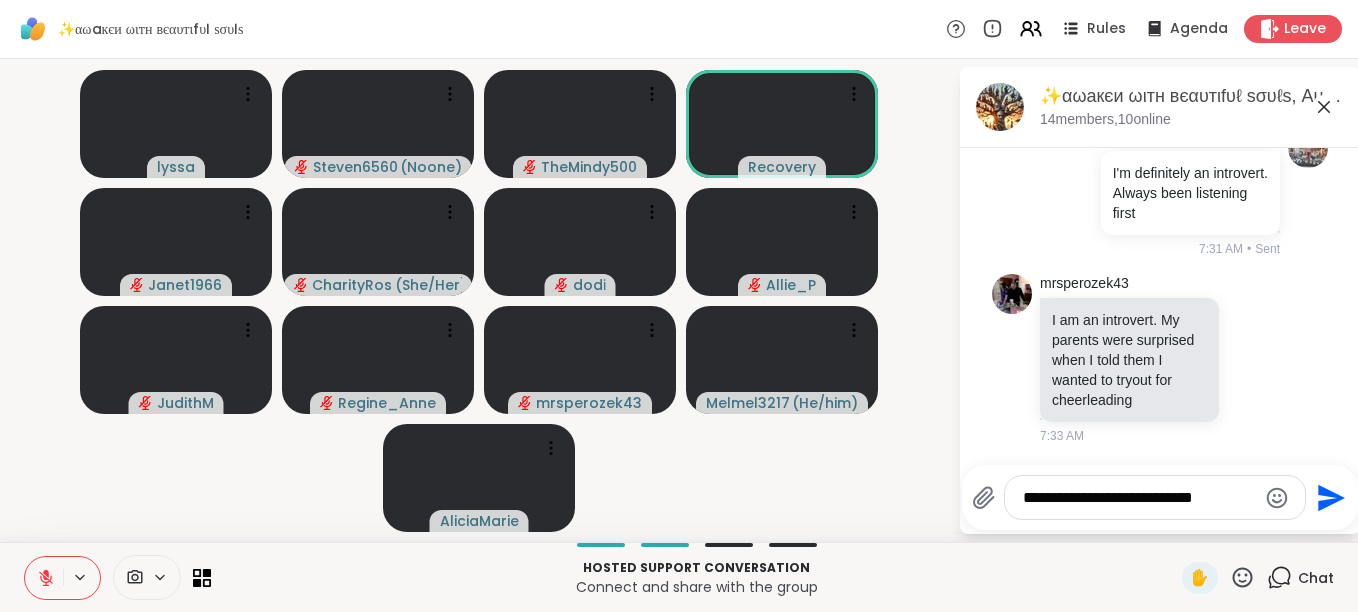 click at bounding box center (44, 578) 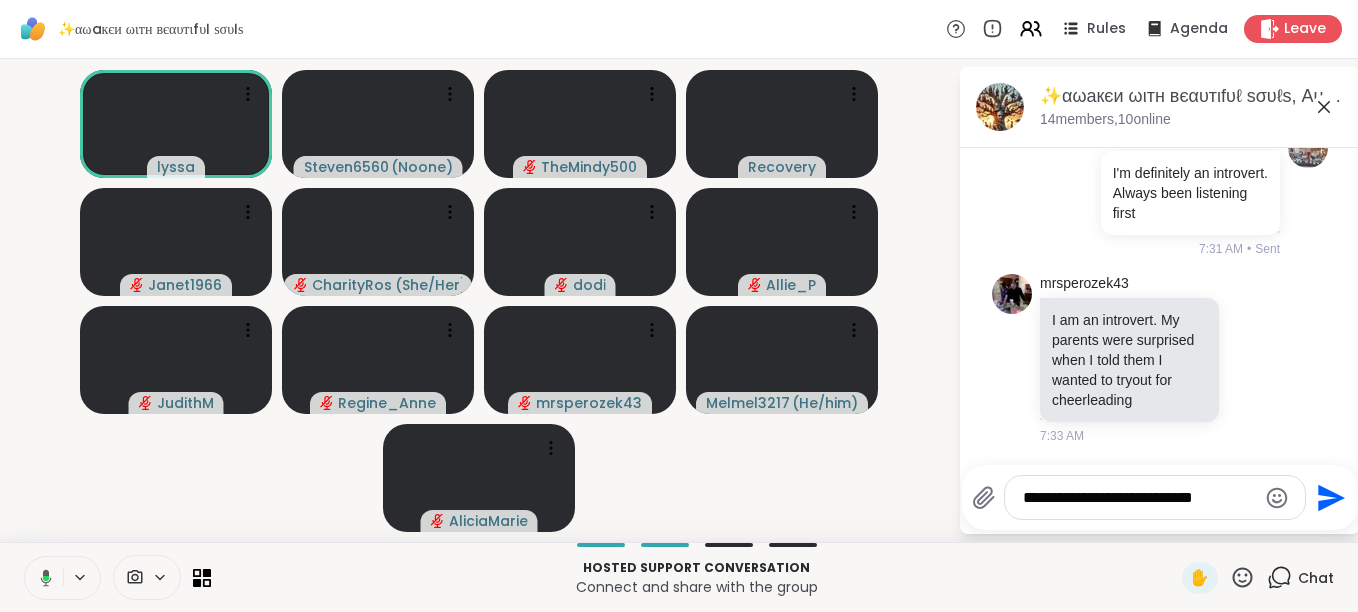click at bounding box center [42, 578] 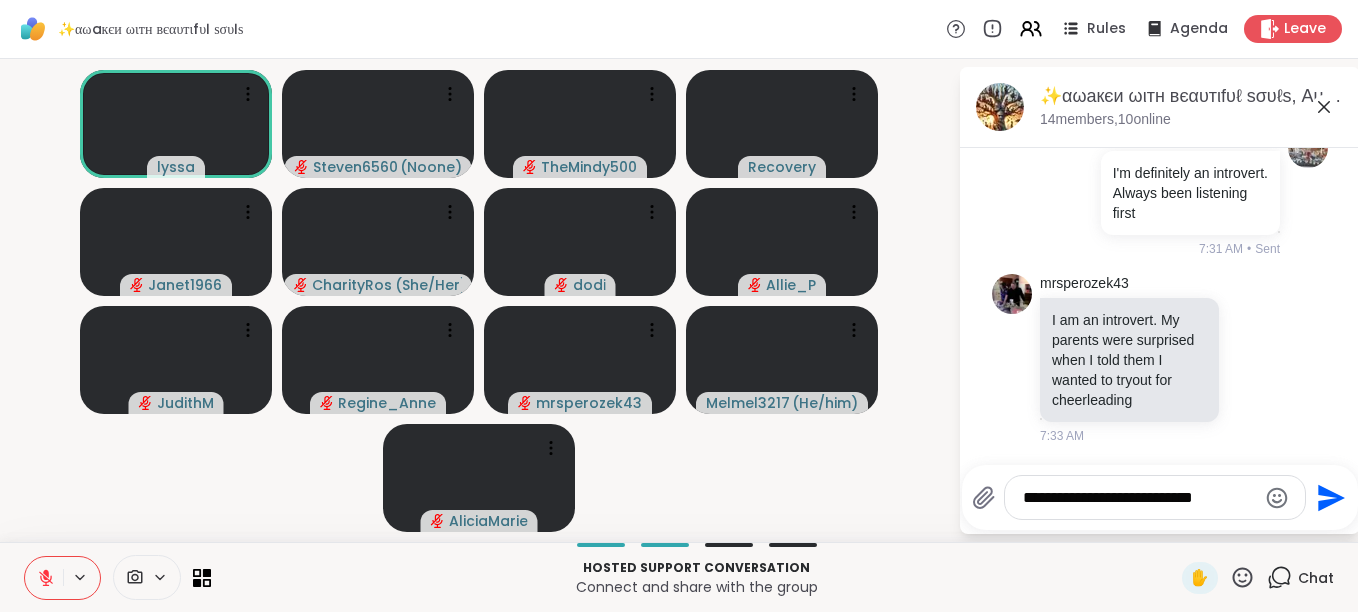 scroll, scrollTop: 6381, scrollLeft: 0, axis: vertical 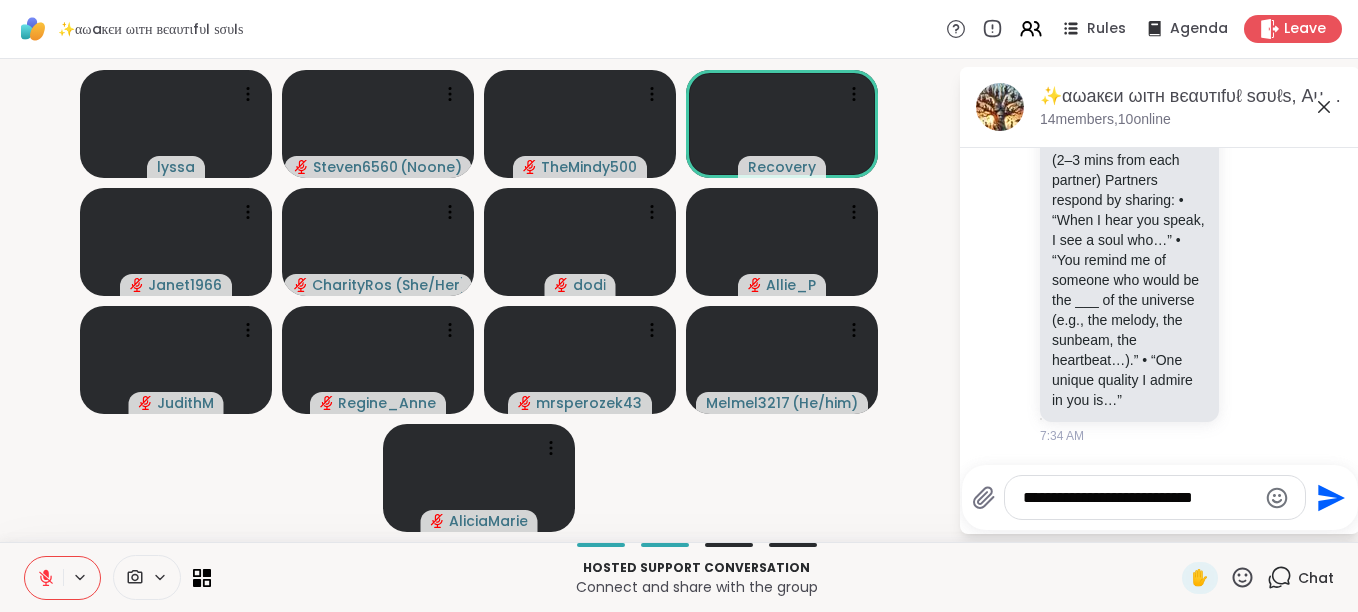 click on "**********" at bounding box center (1139, 498) 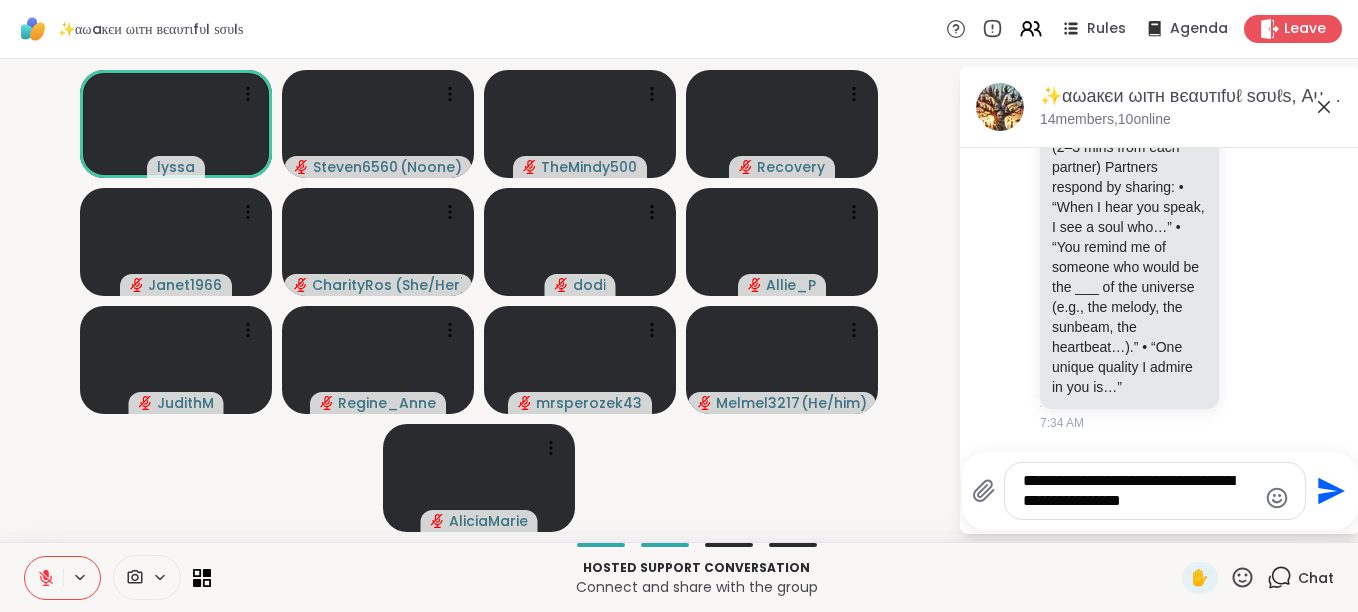 type on "**********" 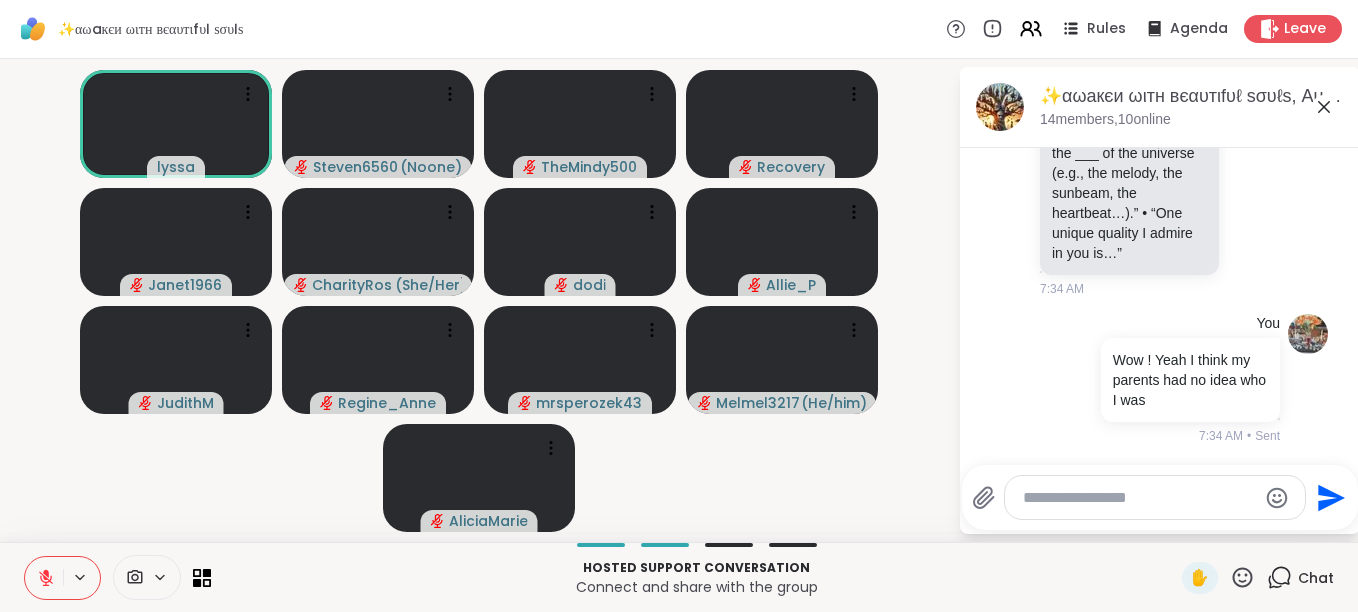 scroll, scrollTop: 6528, scrollLeft: 0, axis: vertical 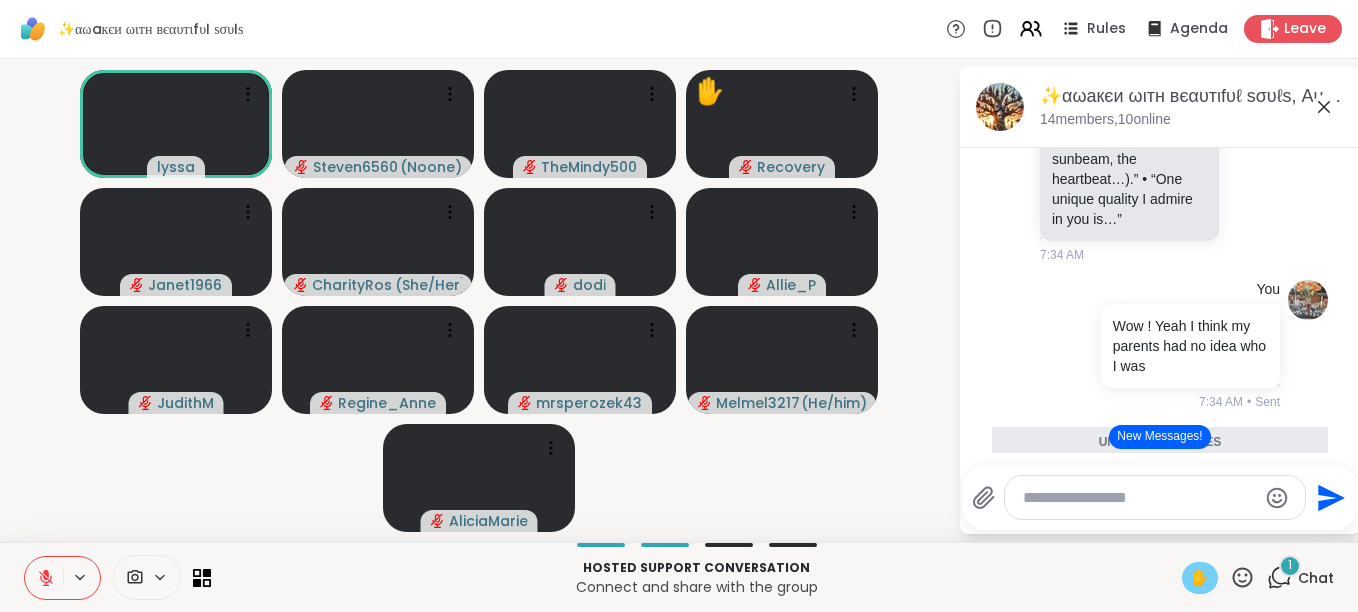 click on "✋" at bounding box center (1200, 578) 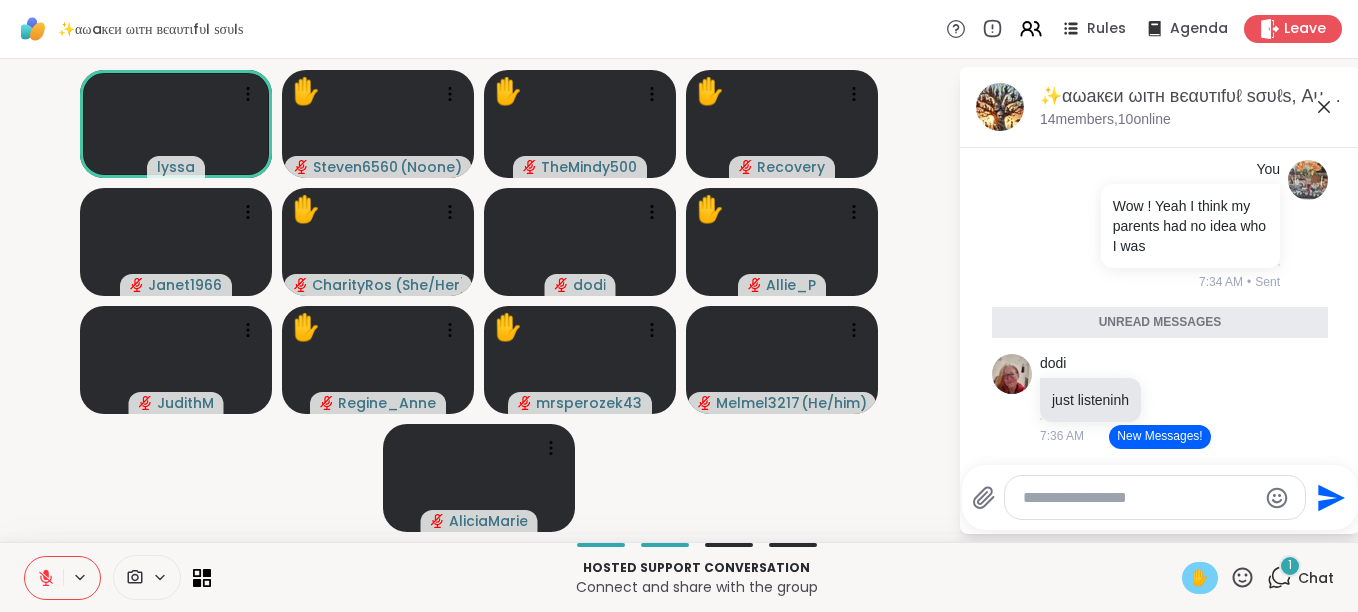 scroll, scrollTop: 6422, scrollLeft: 0, axis: vertical 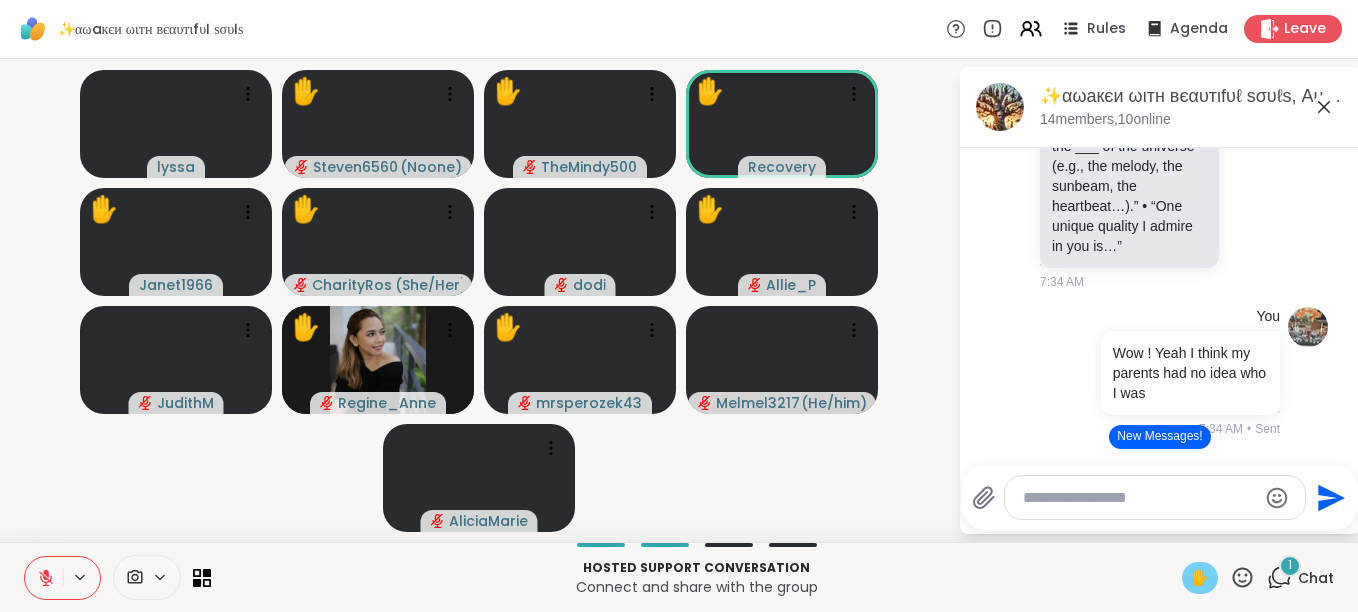 click 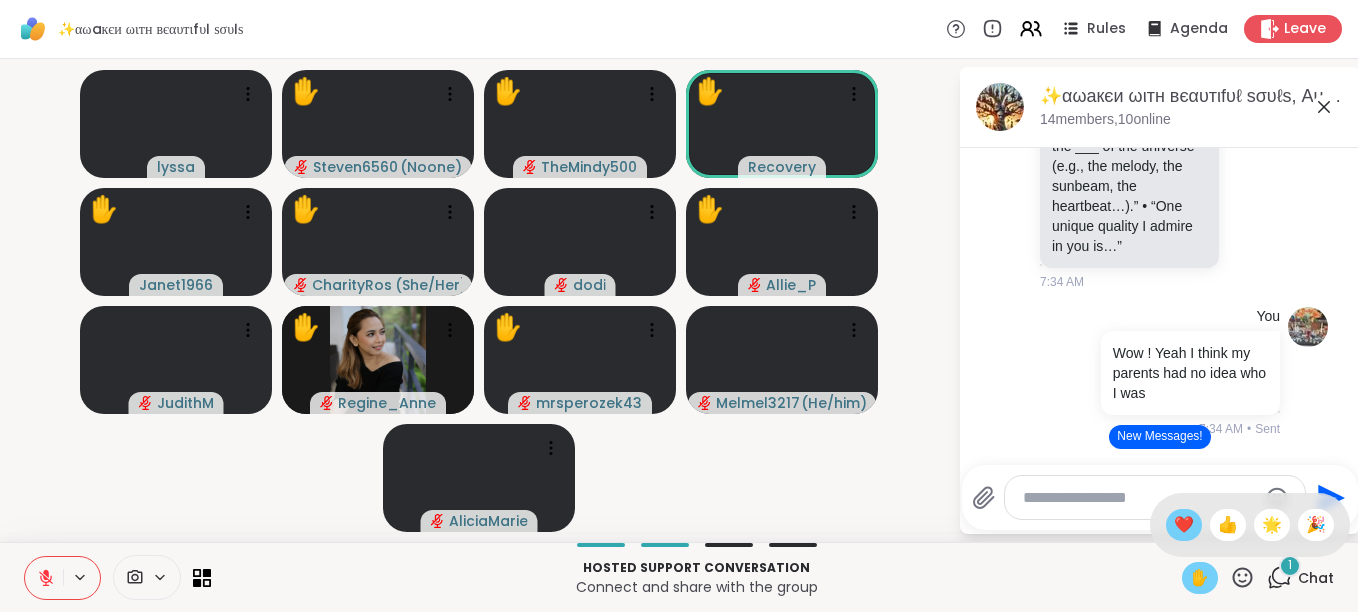 click on "❤️" at bounding box center (1184, 525) 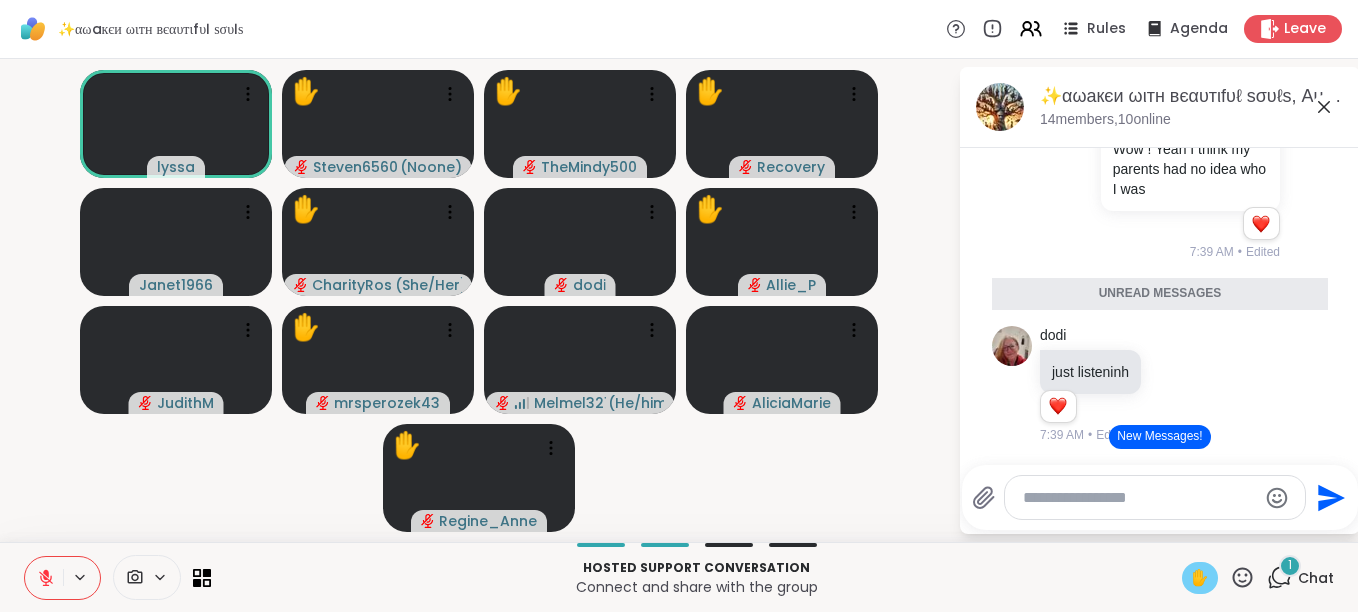 scroll, scrollTop: 6355, scrollLeft: 0, axis: vertical 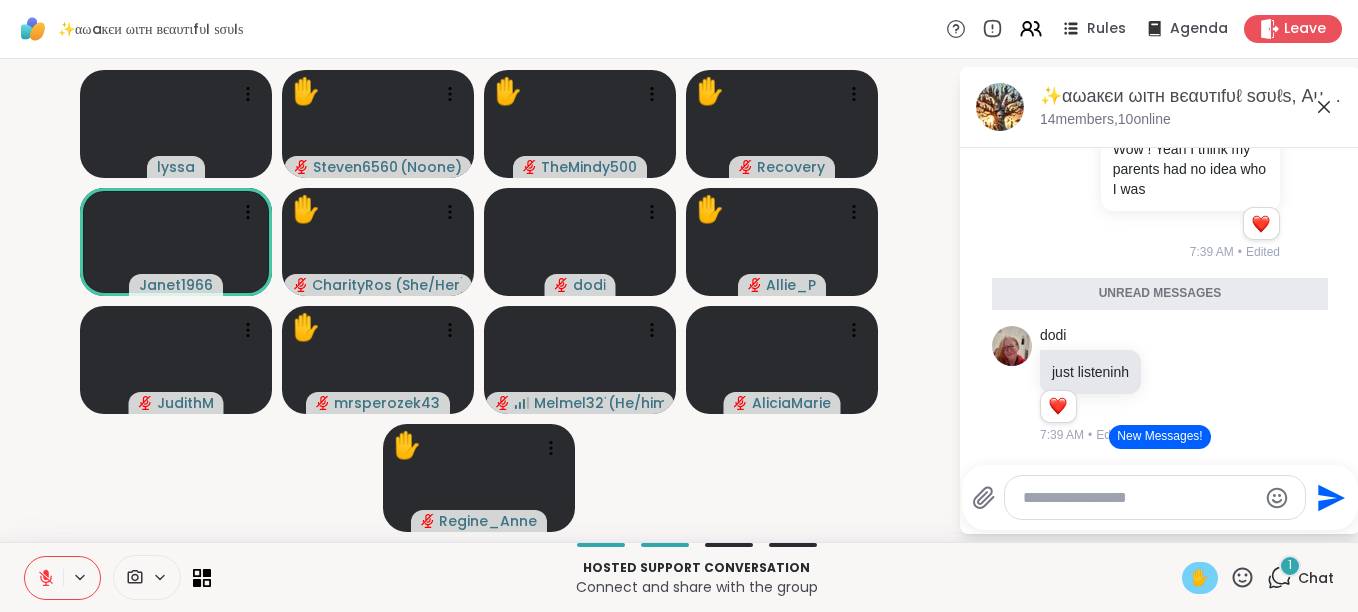 click on "Today [USERNAME] brb gotta get coffee [TIME] [USERNAME] Awwww What a sweet kitty! 1 1 [TIME] • Edited us-east.stream-io-cdn.com/1158201/images/61e1be2c-97c0-401b-980d-268ca9bd656a.17544732077153619746892708925521.png?Key-Pair-Id=APKAIHG36VEWPDULE23Q&Policy=eyJTdGF0ZW1lbnQiOlt7IlJlc291cmNlIjoiaHR0cHM6Ly91cy1lYXN0LnN0cmVhbS1pby1jZG4uY29tLzExNTgyMDEvaW1hZ2VzLzYxZTFiZTJjLTk3YzAtNDAxYi05ODBkLTI2OGNhOWJkNjU2YS4xNzU0NDczMjA3NzE1MzYxOTc0Njg5MjcwODkyNTUyMS5wbmcqom9oPTUwMCpvdz01MDAqIiwiQ29uZGl0aW9uIjp7IkRhdGVMZXNzVGhhbiI6eyJBV1M6RXBvY2hUaW1lIjoxNzU1NjgyODMzfX19XX0_&Signature=auh3HslxYoMH~CKiuERlnzQyappI6gavvSwizbf5EQRYm89MHhPDgwu-N4HQ~kJJNUgD6E4AXduG-jqhi6piPfPSE2iXI~CRgeQB3C8n2N7bkDykU~E6qpvoZ2bnFGDkf5KJrlAkJ4pQ8WTWxbu~tFJScb4LJsV1A8XngyjgYyVrBiry8s0E8NvYMs-ElLruSfcTm9UXZw5dgX-ALpz5JqXI8phMfWp-s0nEjegrjq6tLXHhBO3e-lJMPf06ROggRUGJAhS~pVnAuCL2IimmdYWX2zWVlwmE88SBONkWEdoEcYmab8iiBkhvUMrGJc-~2JVyJaqL430KJI8zWfbqSg__&oh=500&ow=500 [TIME] [USERNAME] [TIME] [FIRST] What makes you different and how is that a gift? [TIME]" at bounding box center (1160, -2819) 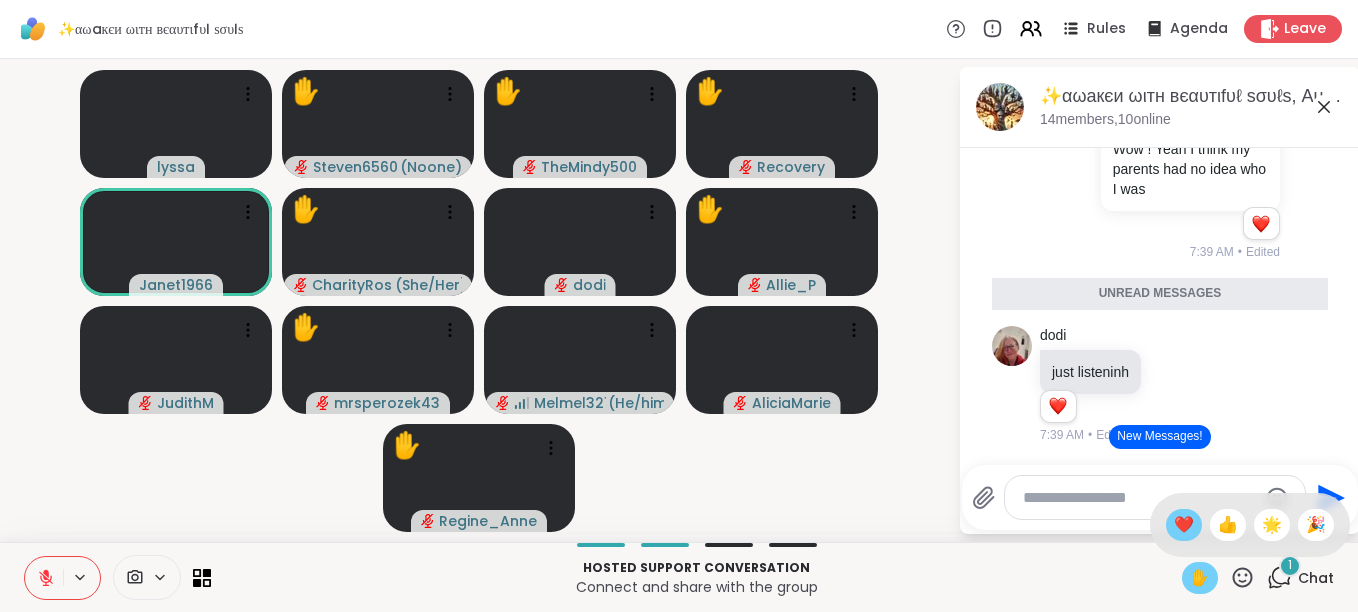 click on "❤️" at bounding box center [1184, 525] 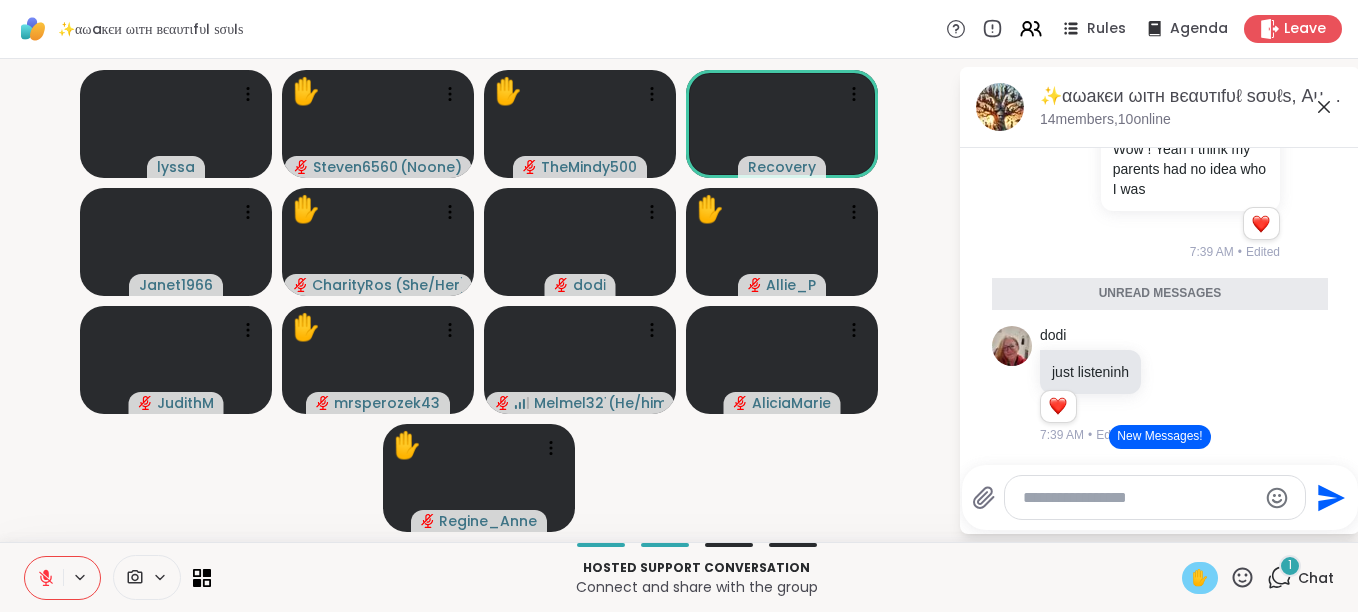 click 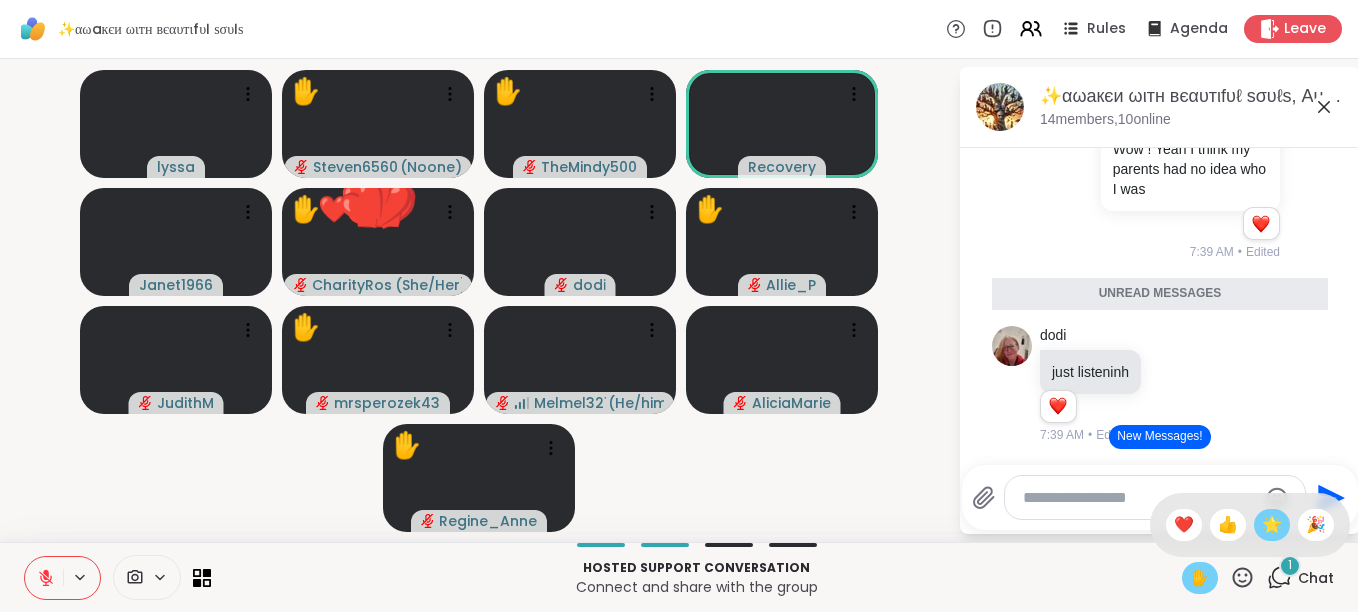 click on "🌟" at bounding box center (1272, 525) 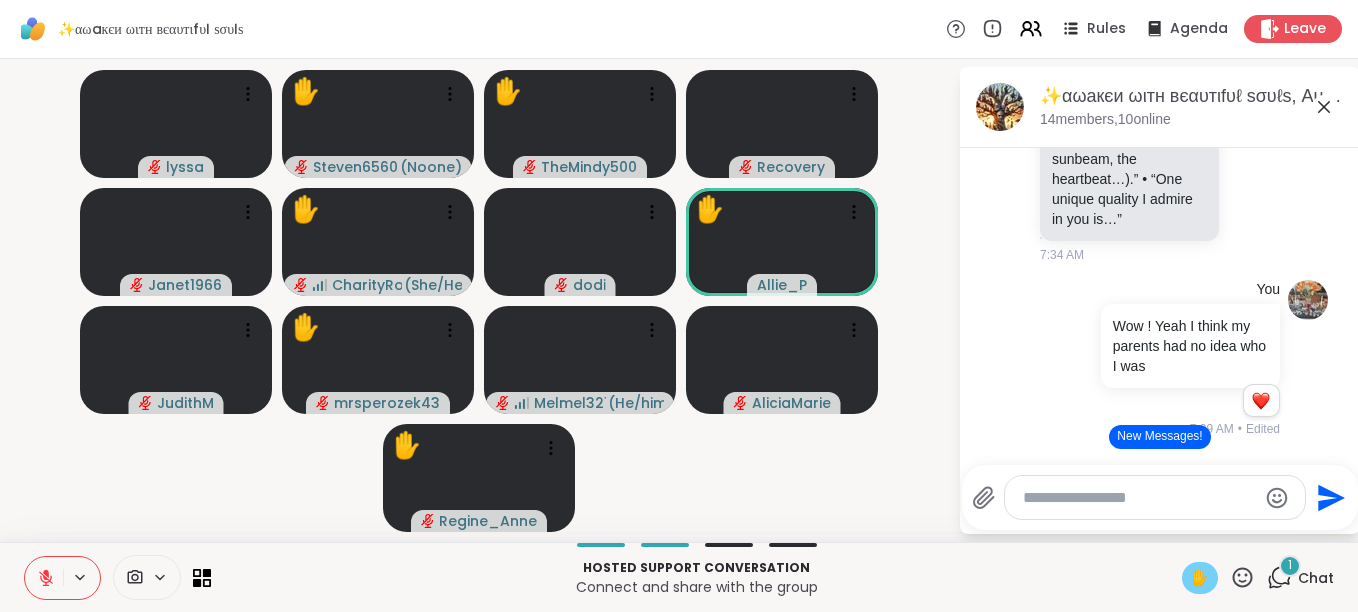 scroll, scrollTop: 5995, scrollLeft: 0, axis: vertical 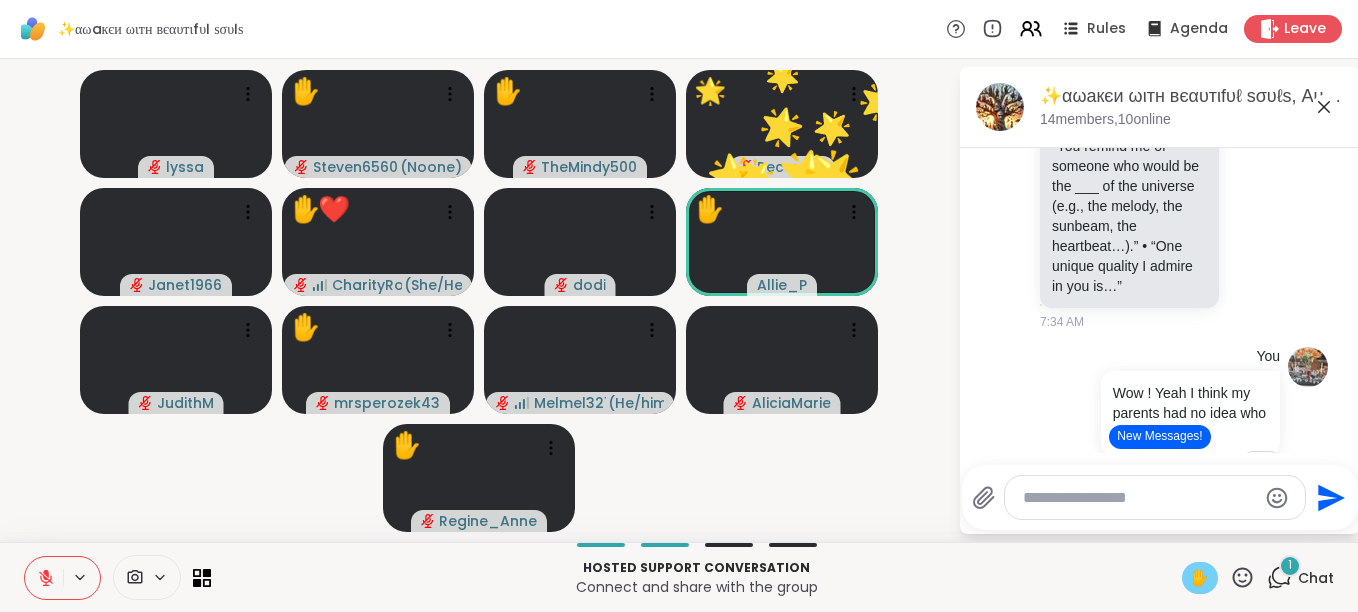 click 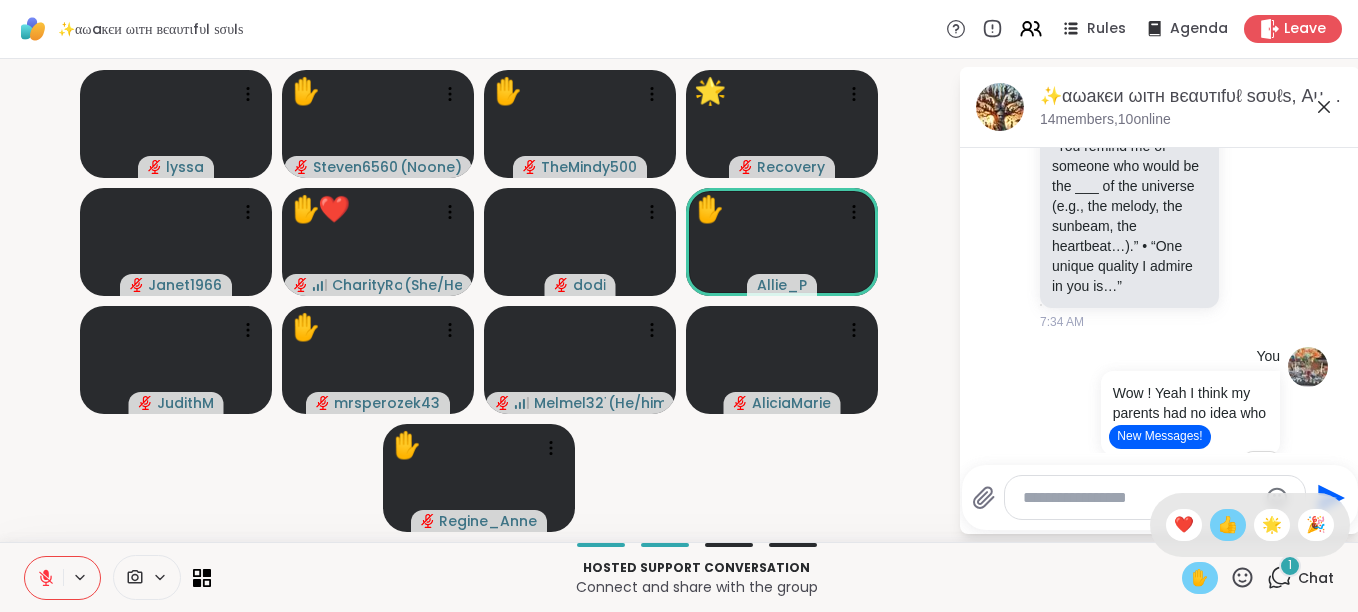 click on "👍" at bounding box center (1228, 525) 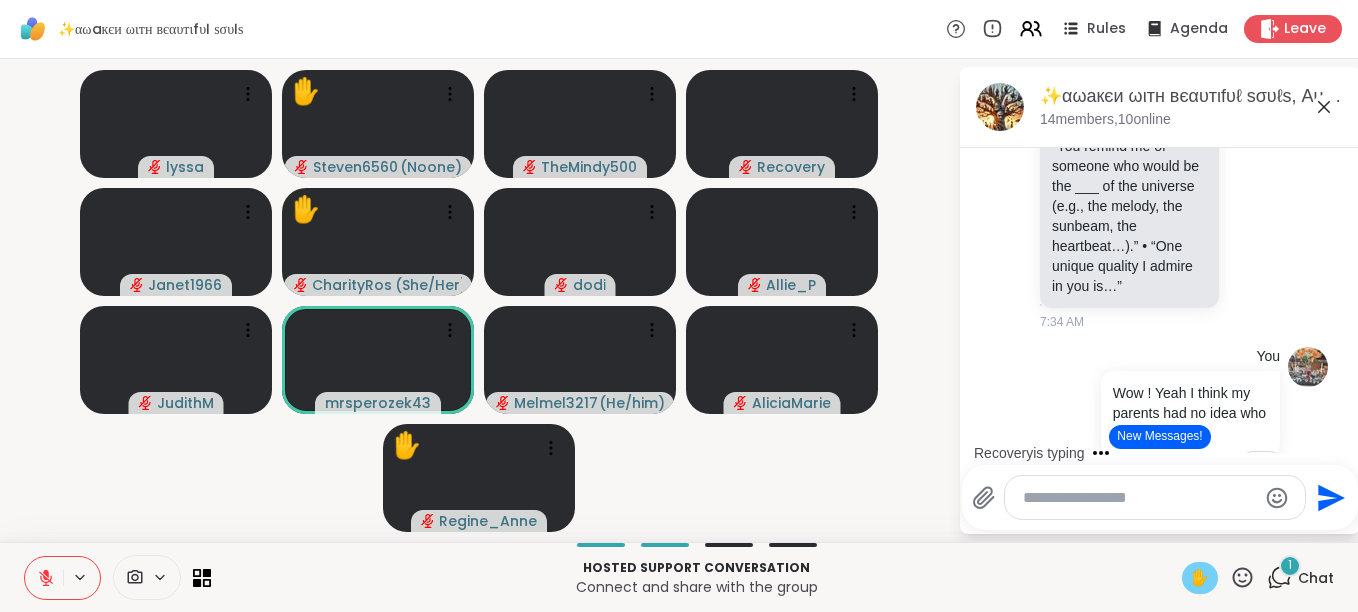 click on "Recovery  is typing" at bounding box center [1164, 453] 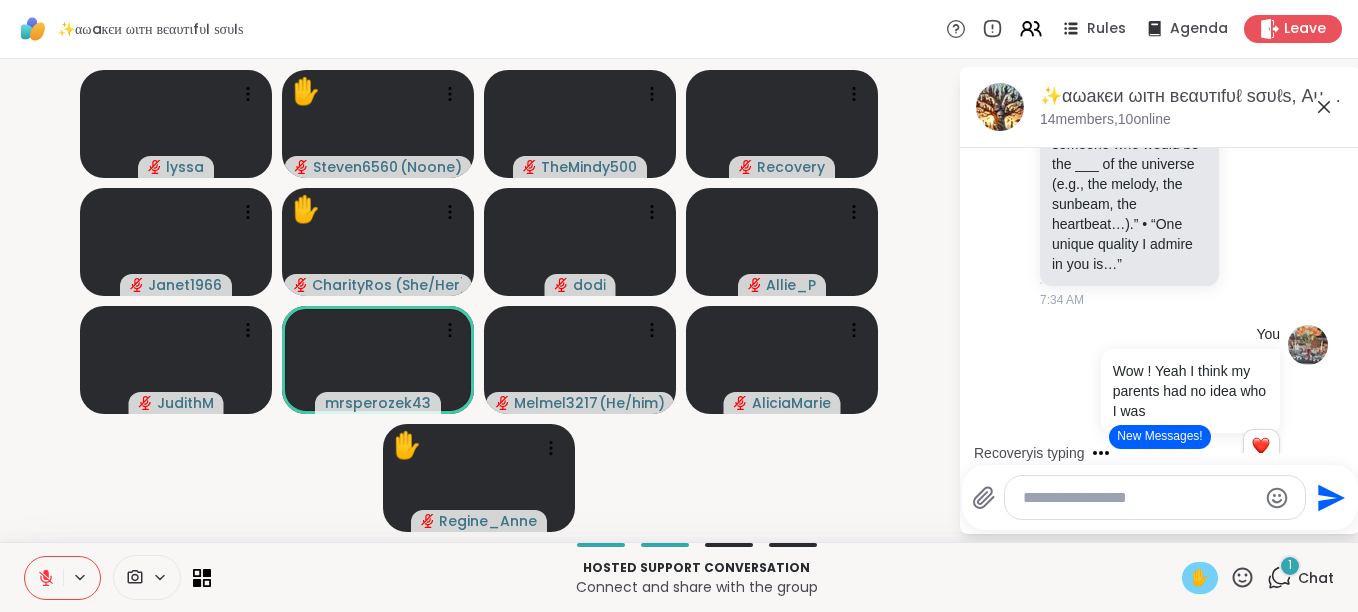 click on "Recovery  is typing" at bounding box center (1164, 453) 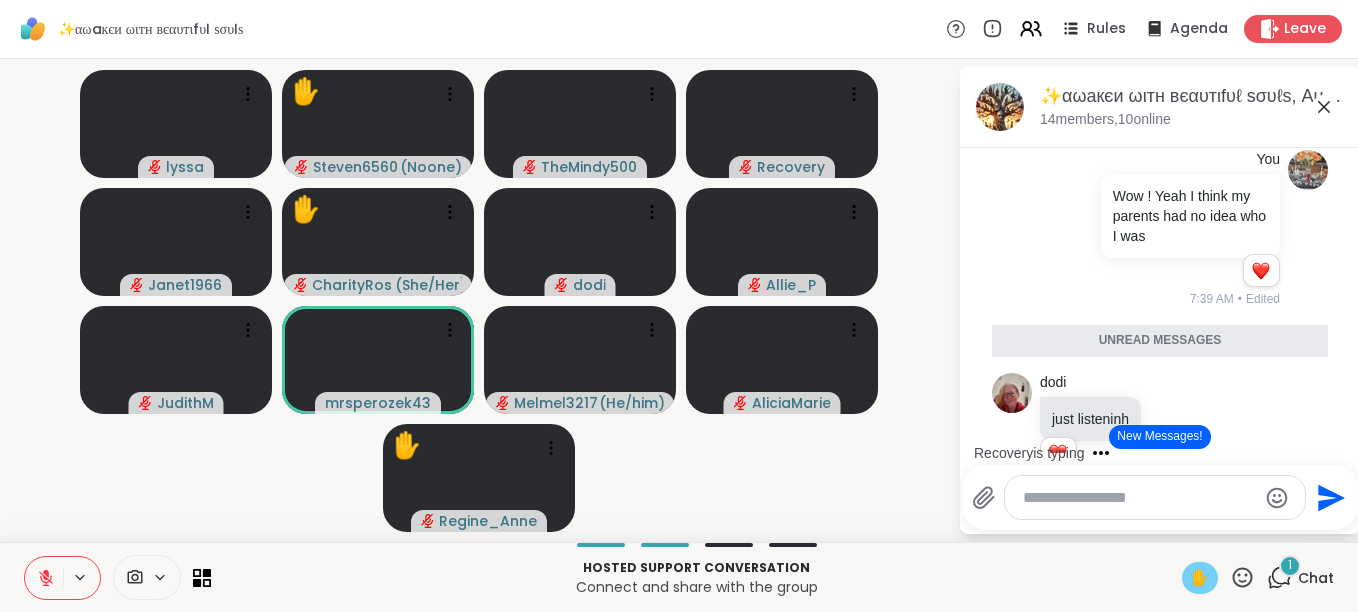 scroll, scrollTop: 6235, scrollLeft: 0, axis: vertical 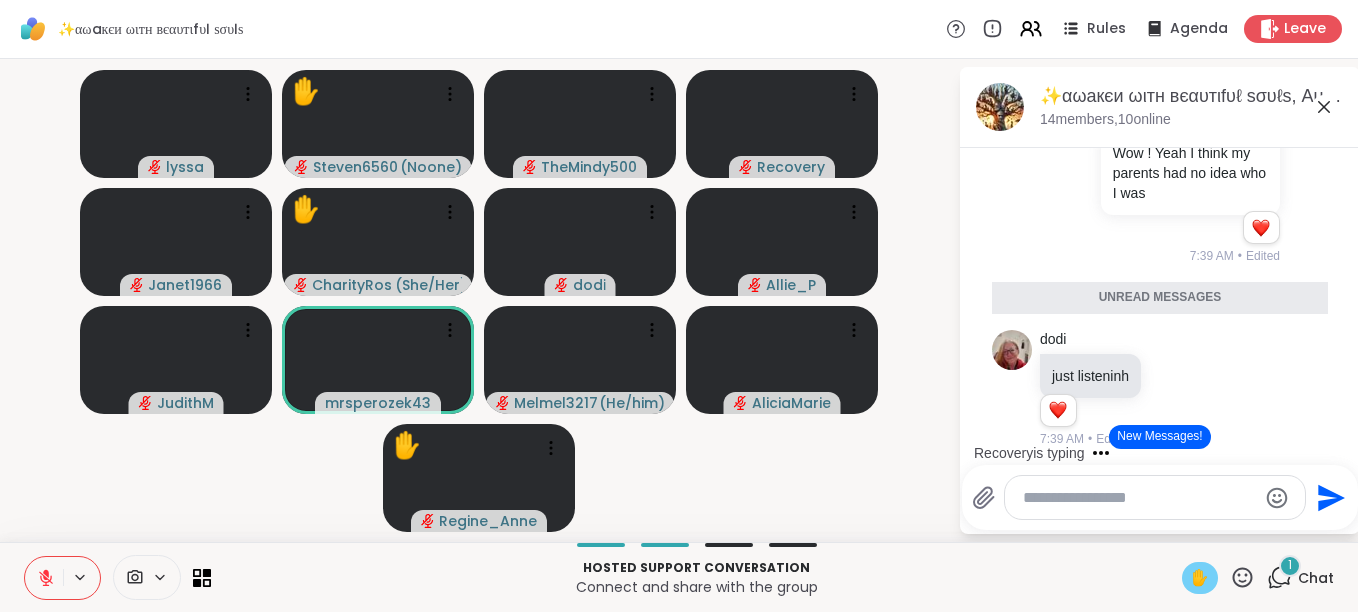 click on "Recovery  is typing" at bounding box center (1164, 453) 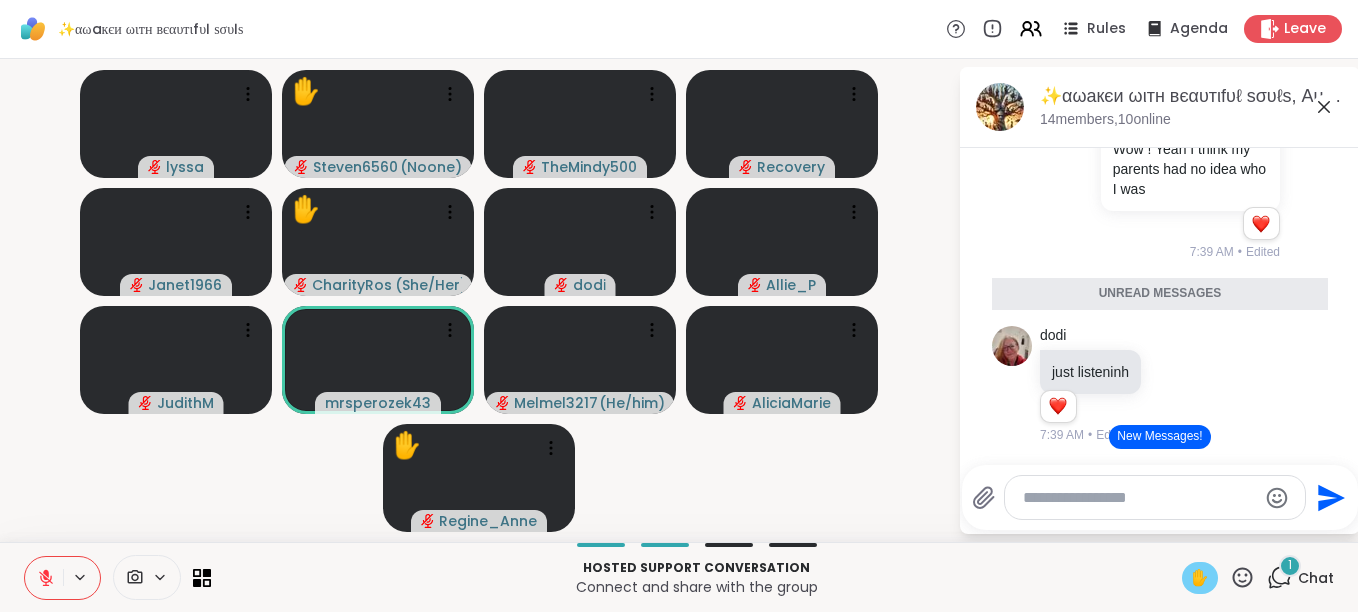 scroll, scrollTop: 6395, scrollLeft: 0, axis: vertical 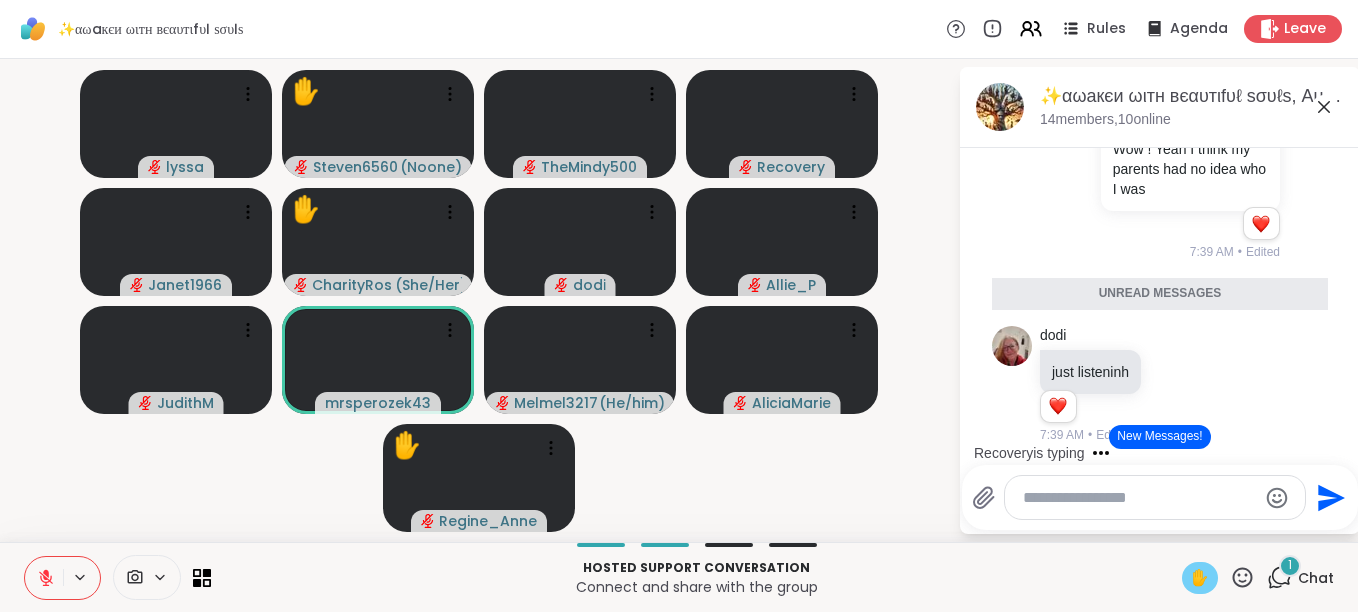 click 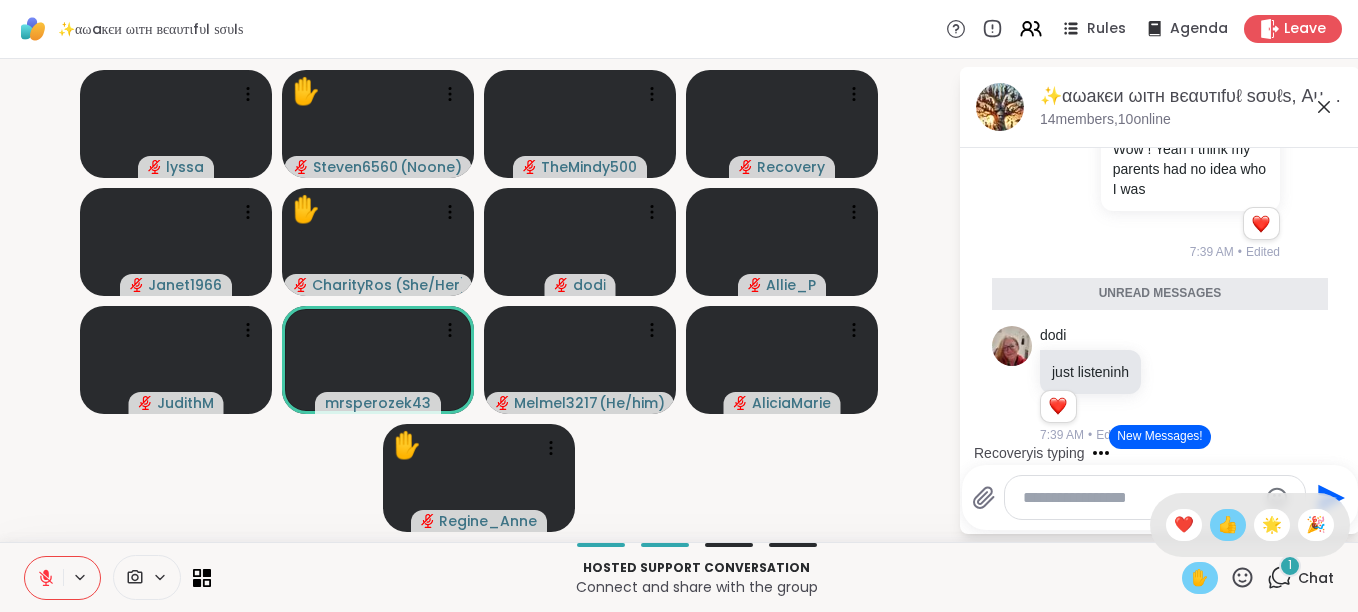click on "👍" at bounding box center [1228, 525] 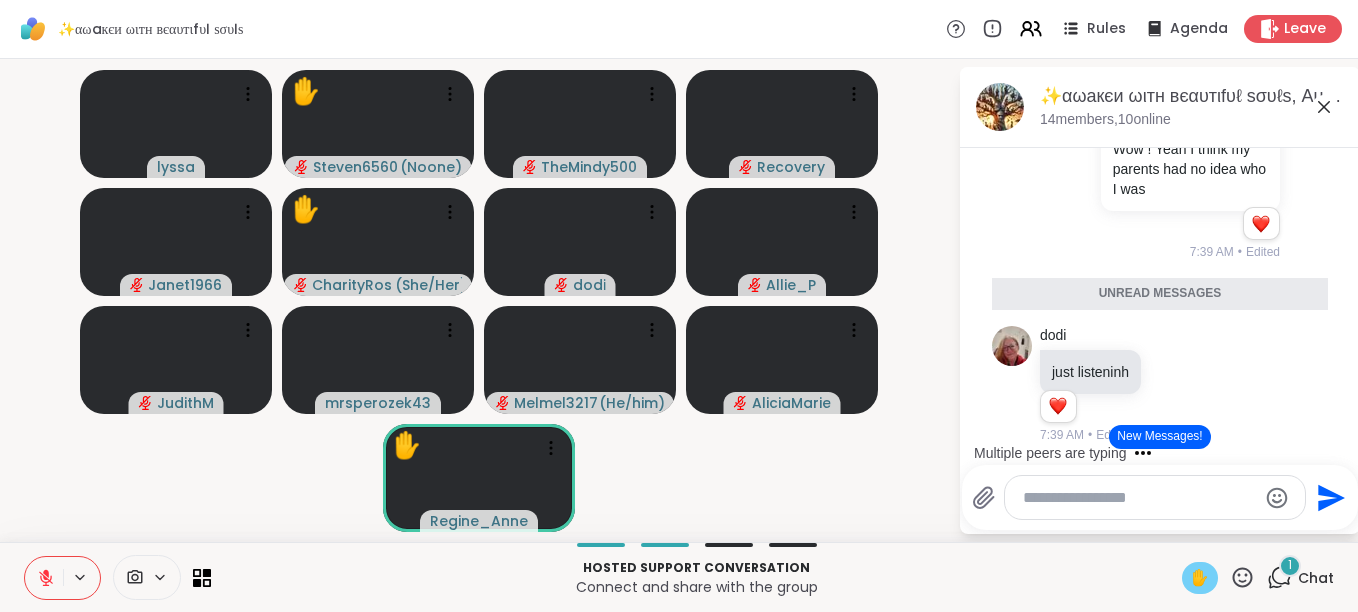 click 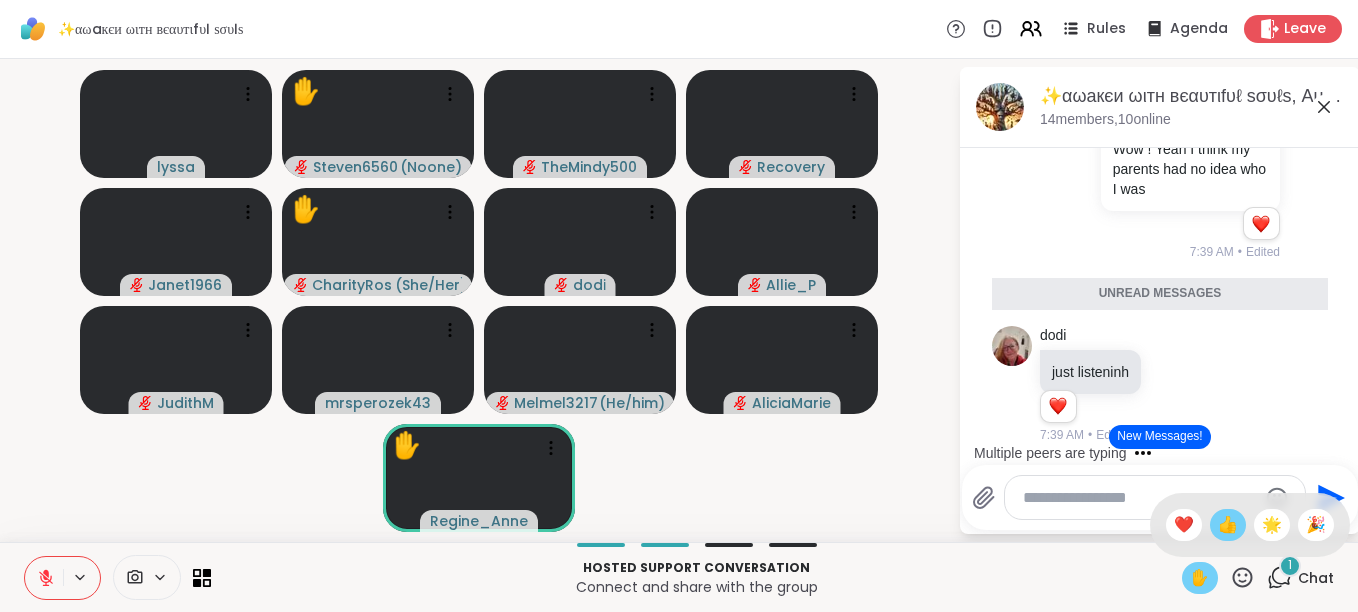 click on "👍" at bounding box center [1228, 525] 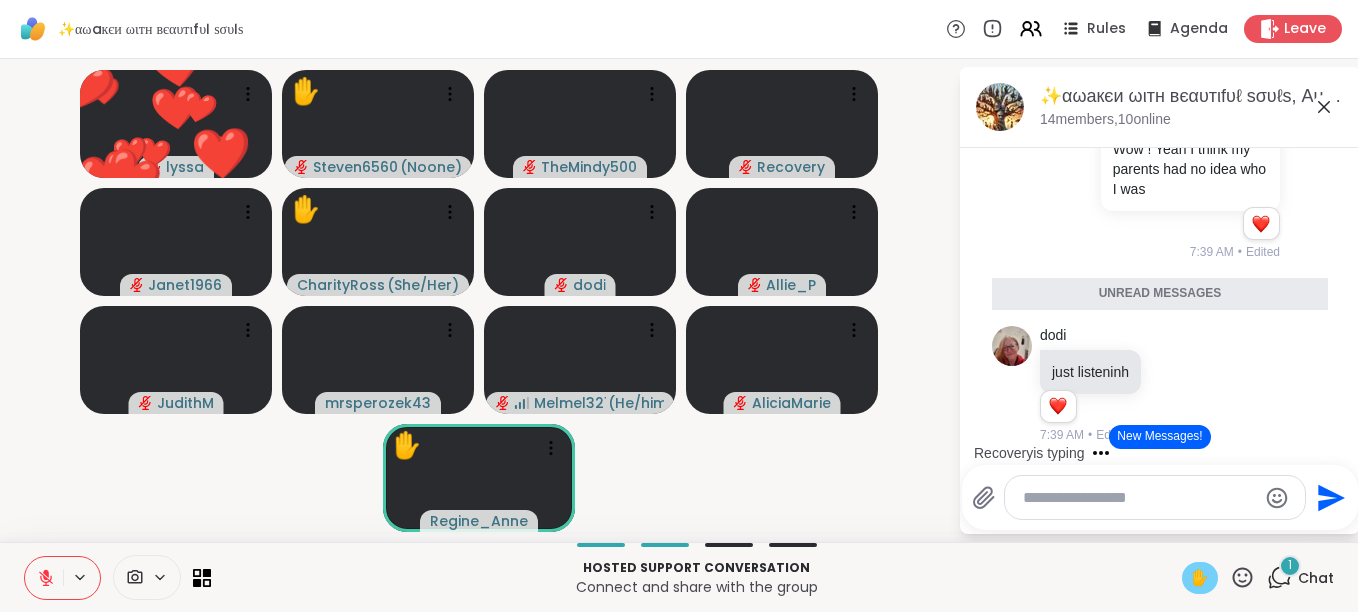 click 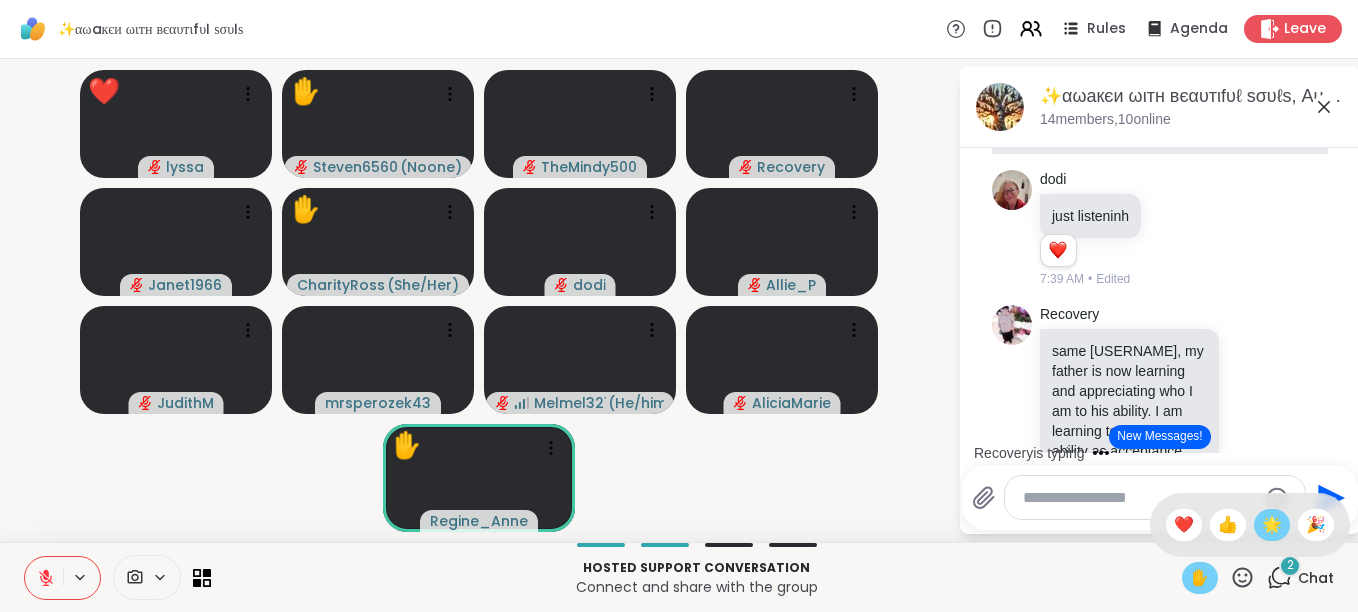 click on "🌟" at bounding box center (1272, 525) 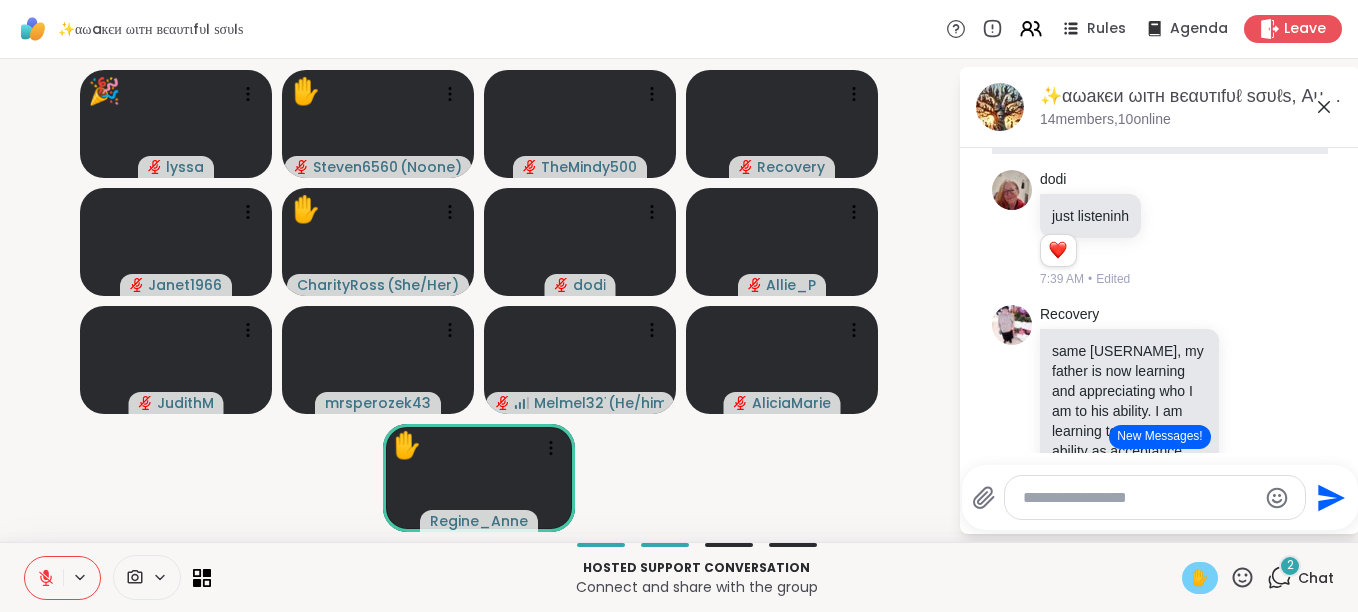 click 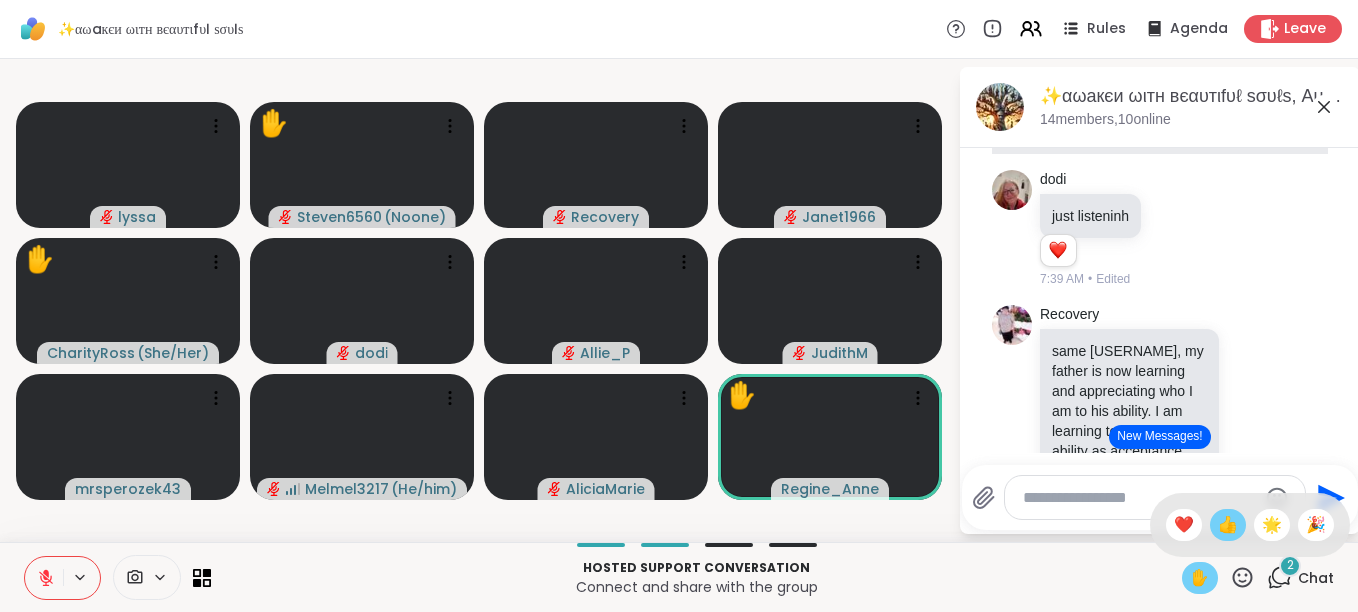 click on "👍" at bounding box center [1228, 525] 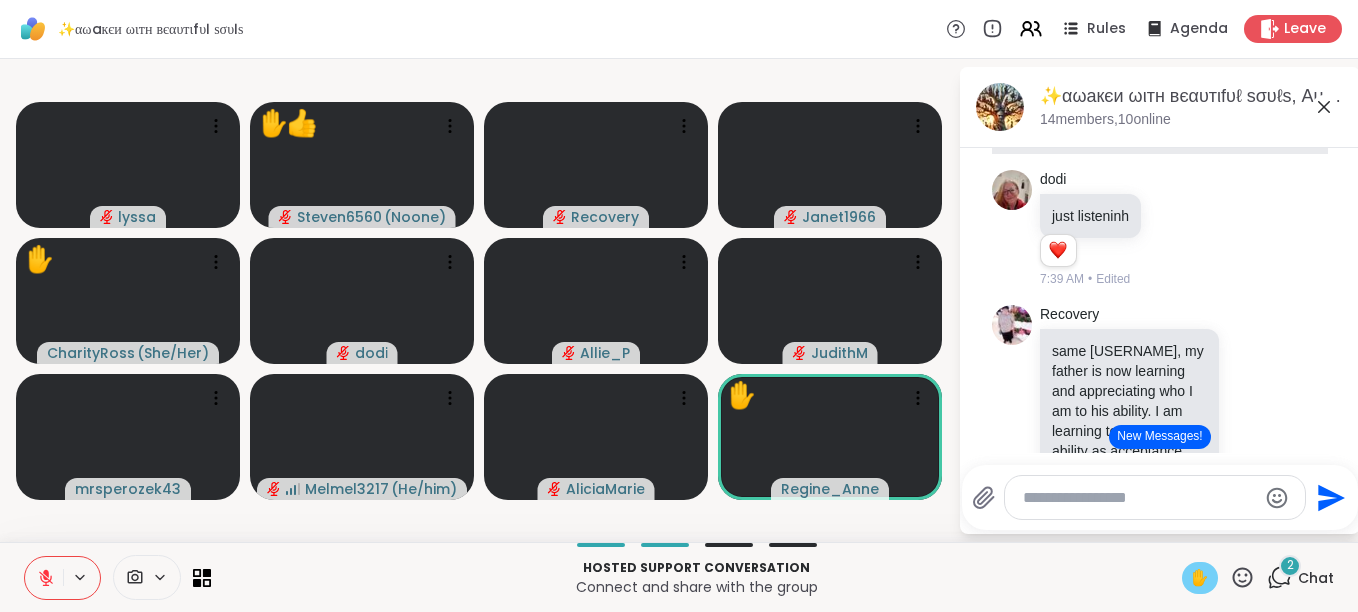 click 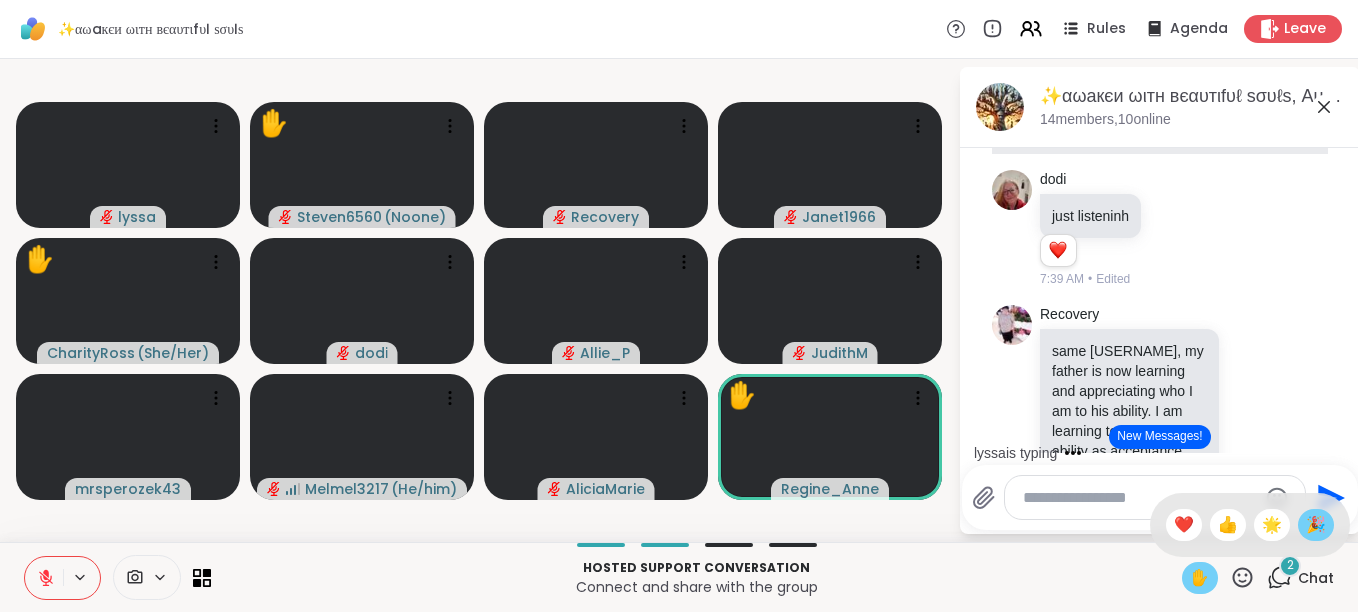click on "🎉" at bounding box center [1316, 525] 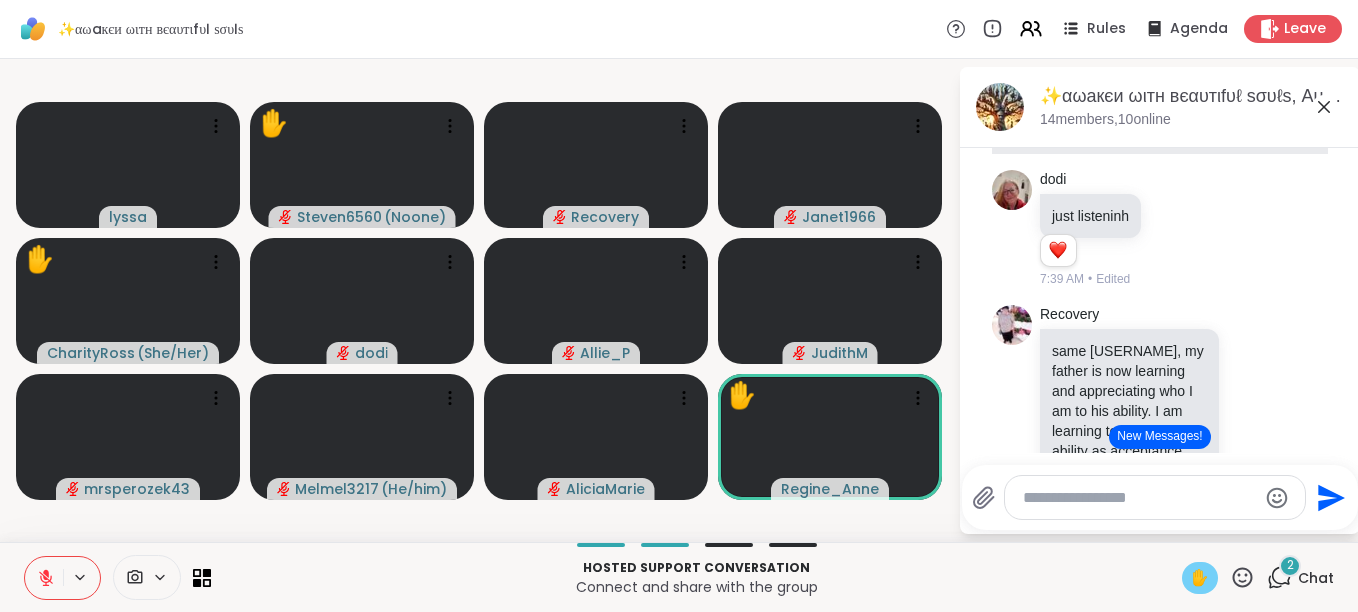 click 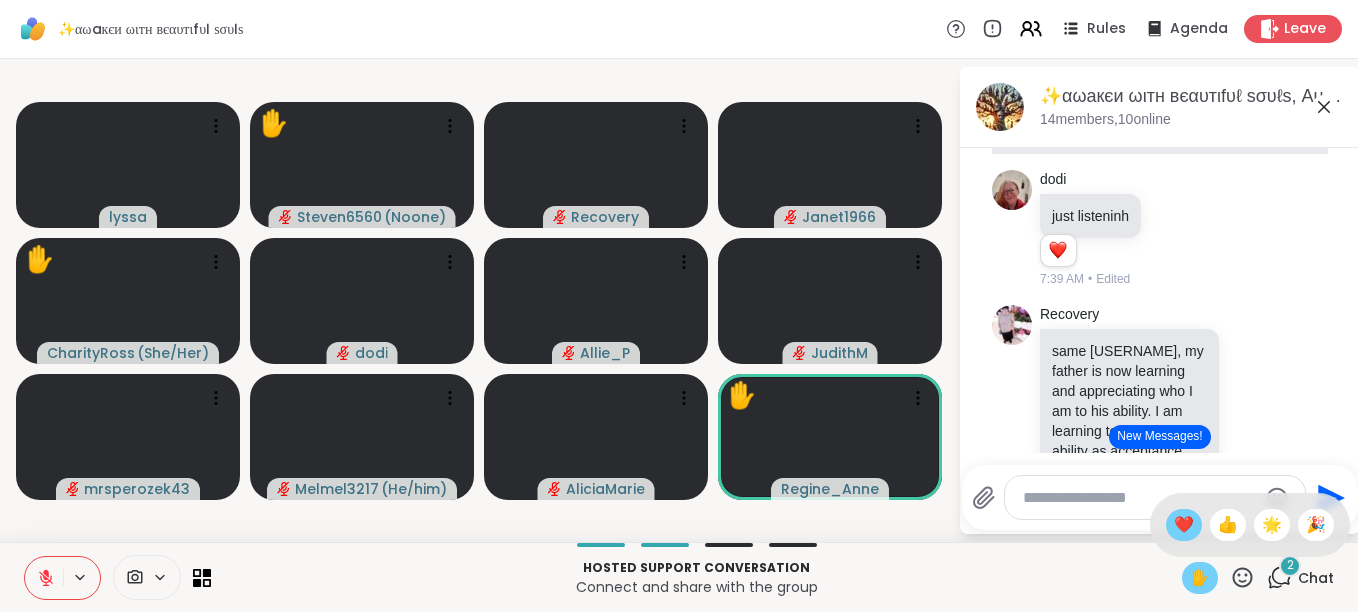 click on "❤️" at bounding box center [1184, 525] 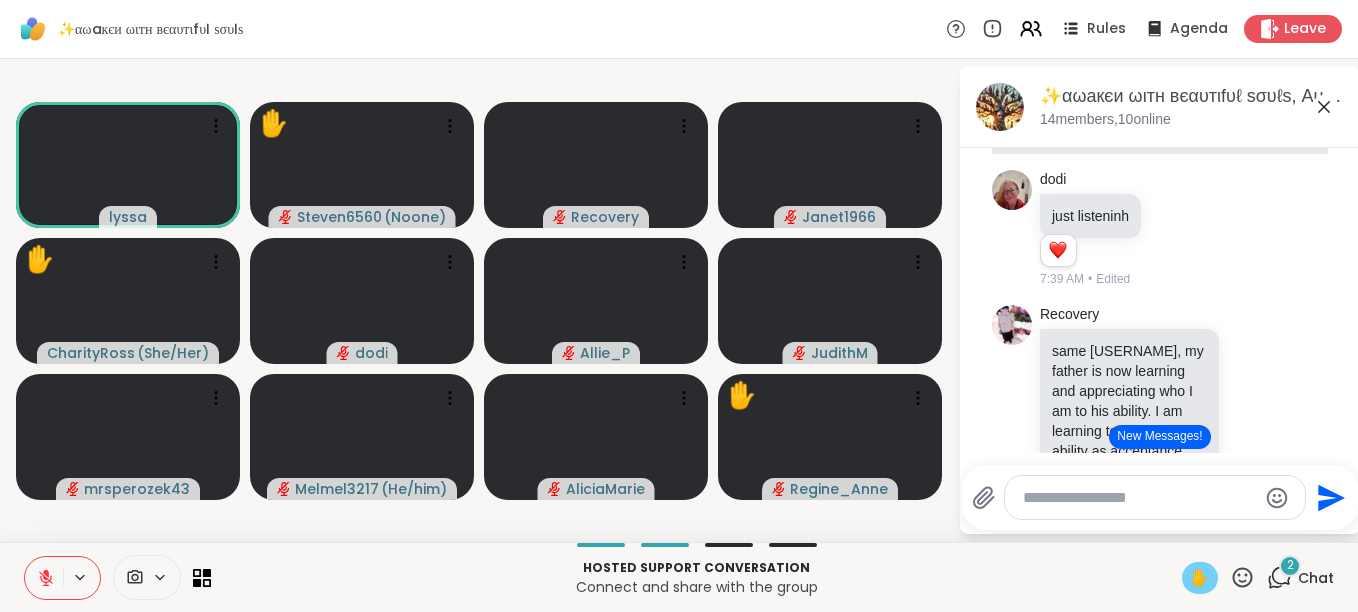 click 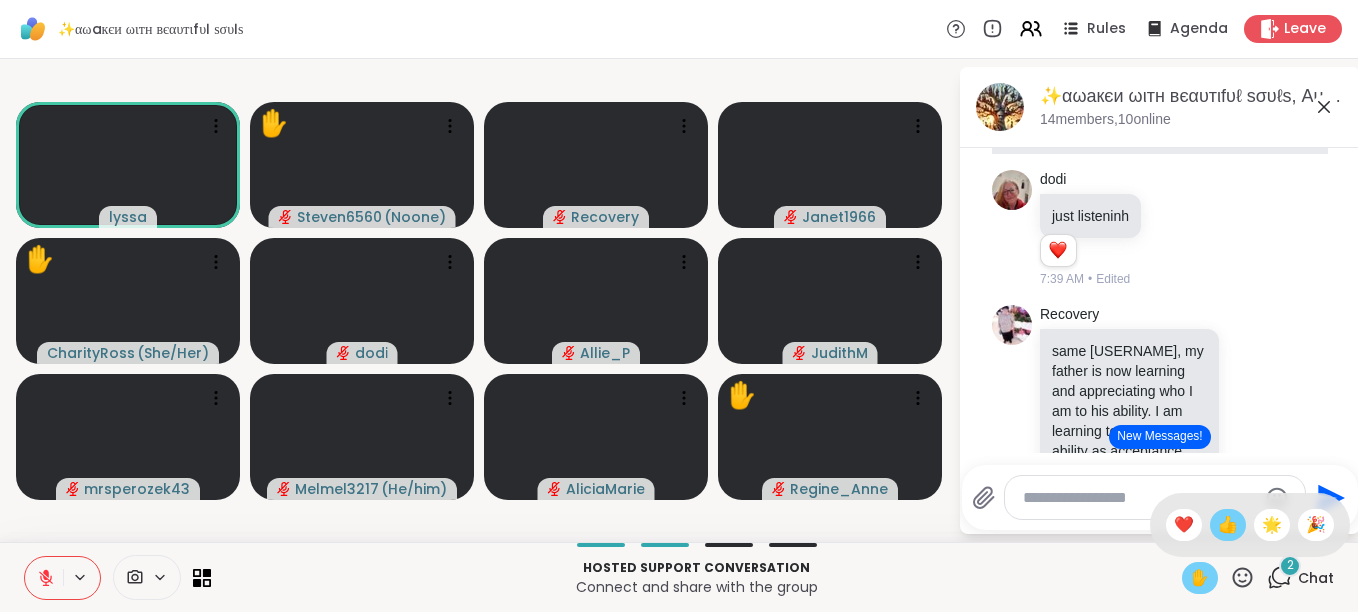 click on "👍" at bounding box center (1228, 525) 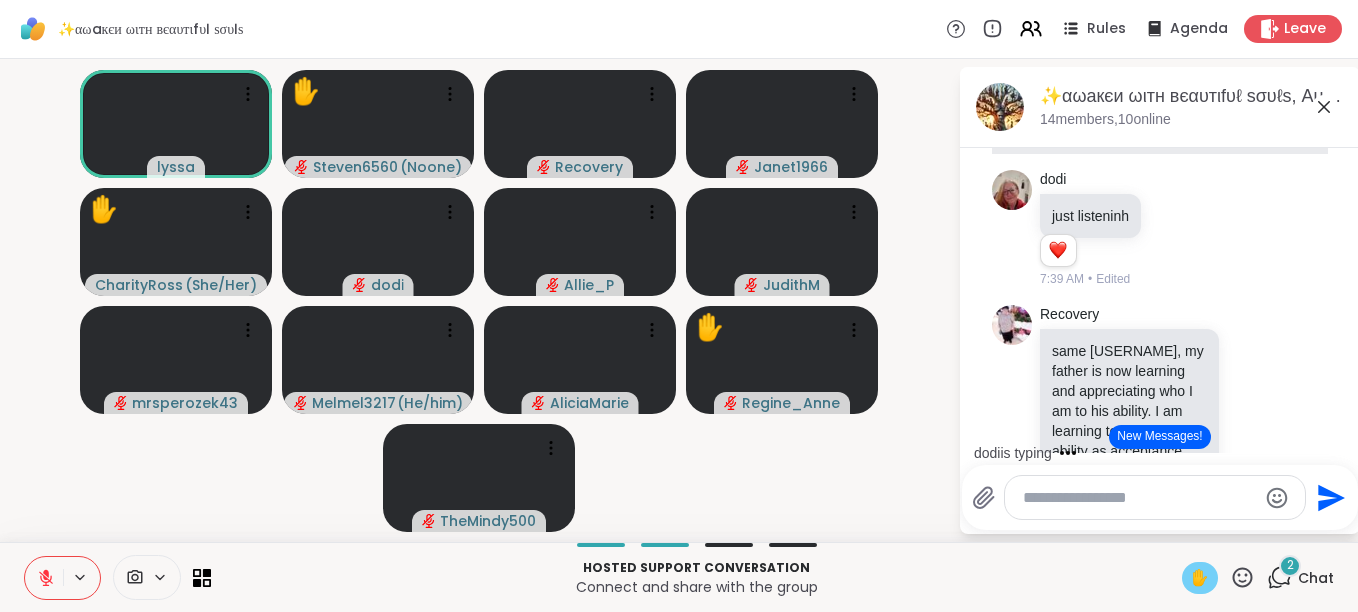 click at bounding box center (44, 578) 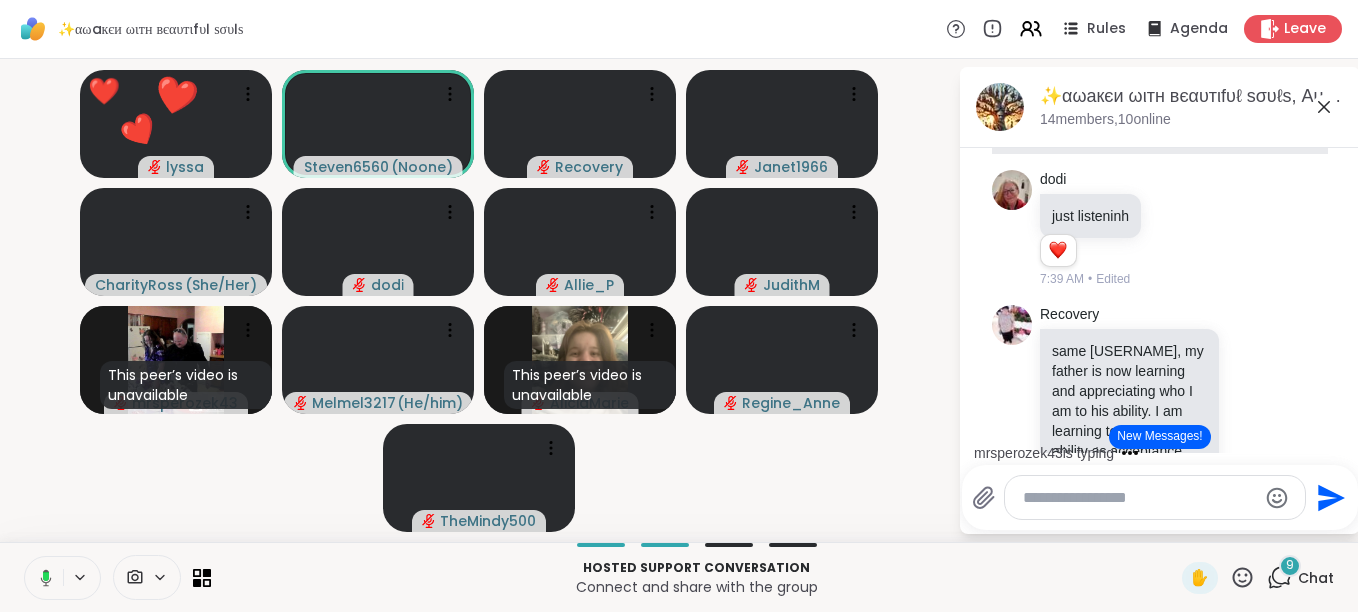 click at bounding box center (42, 578) 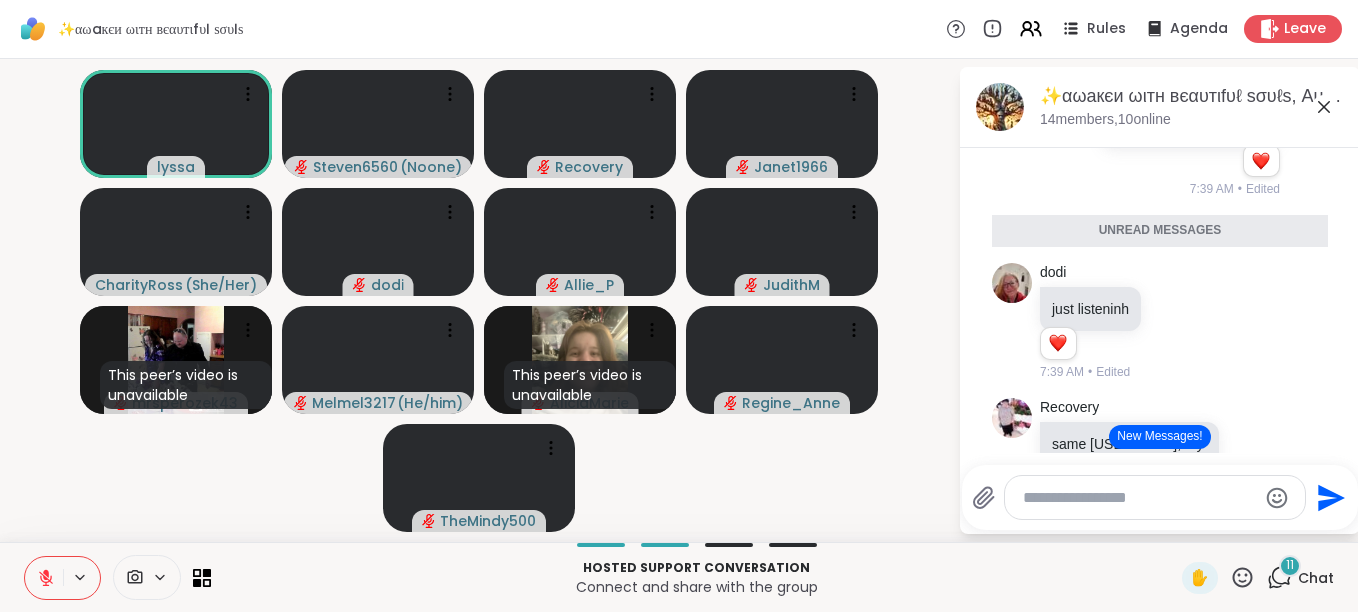 scroll, scrollTop: 6262, scrollLeft: 0, axis: vertical 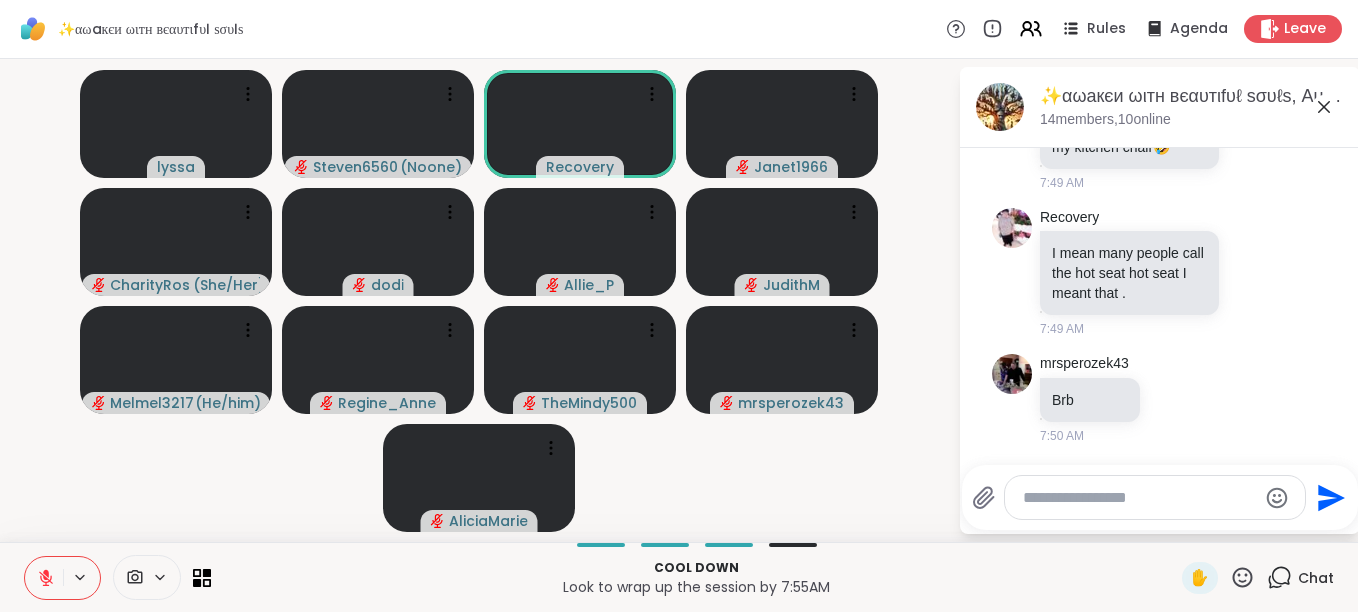 click on "Rules Agenda Leave [FIRST] [USERNAME] ( [NICKNAME] ) [USERNAME] [USERNAME] [USERNAME] [USERNAME] ( [PRONOUNS] ) [USERNAME] [USERNAME] [USERNAME] [USERNAME] [USERNAME] ( [PRONOUNS] ) [USERNAME] Rules Agenda Leave [FIRST], [MONTH] [DAY] [MEMBERS] members, [ONLINE] online Today [USERNAME] brb gotta get coffee [TIME] [USERNAME] Awwww What a sweet kitty! 1 1 [TIME] • Edited [USERNAME] [TIME] [USERNAME] [SCRIPTURE] [TRANSLATION] 10 For we are God’s masterpiece. He has created us anew in Christ Jesus, so we can do the good things he planned for us long ago [TIME] [FIRST] What makes you different and how is that a gift? [TIME] [USERNAME] [USERNAME] [USERNAME] beautiful [TIME] [USERNAME] brb [TIME] [FIRST] [USERNAME] [USERNAME] fyi we cant see you just so you know [TIME] [USERNAME] [INTRO] It doesn't matter if you love him Or capital "H-I-M" (M, M, M, M) Just put your paws up 'Cause you were born this way, baby [TIME] [USERNAME] There is only one us! 🌟 1 1 [TIME] • Edited [USERNAME]" at bounding box center (679, 306) 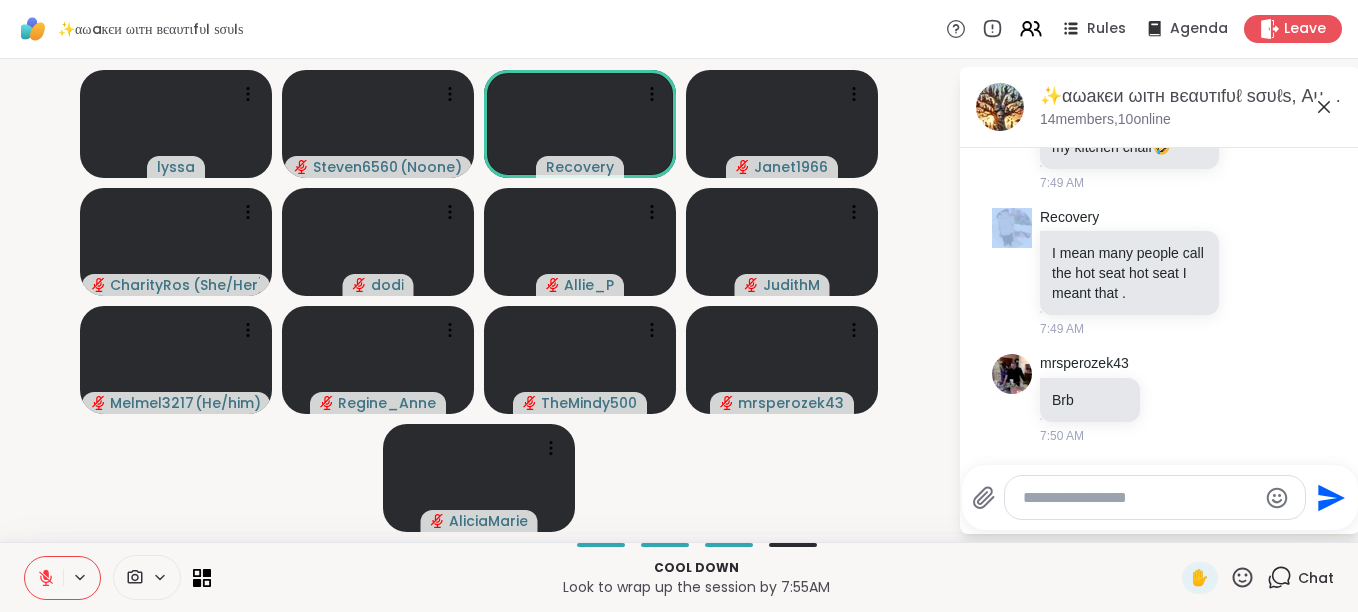 drag, startPoint x: 1347, startPoint y: 160, endPoint x: 1335, endPoint y: 160, distance: 12 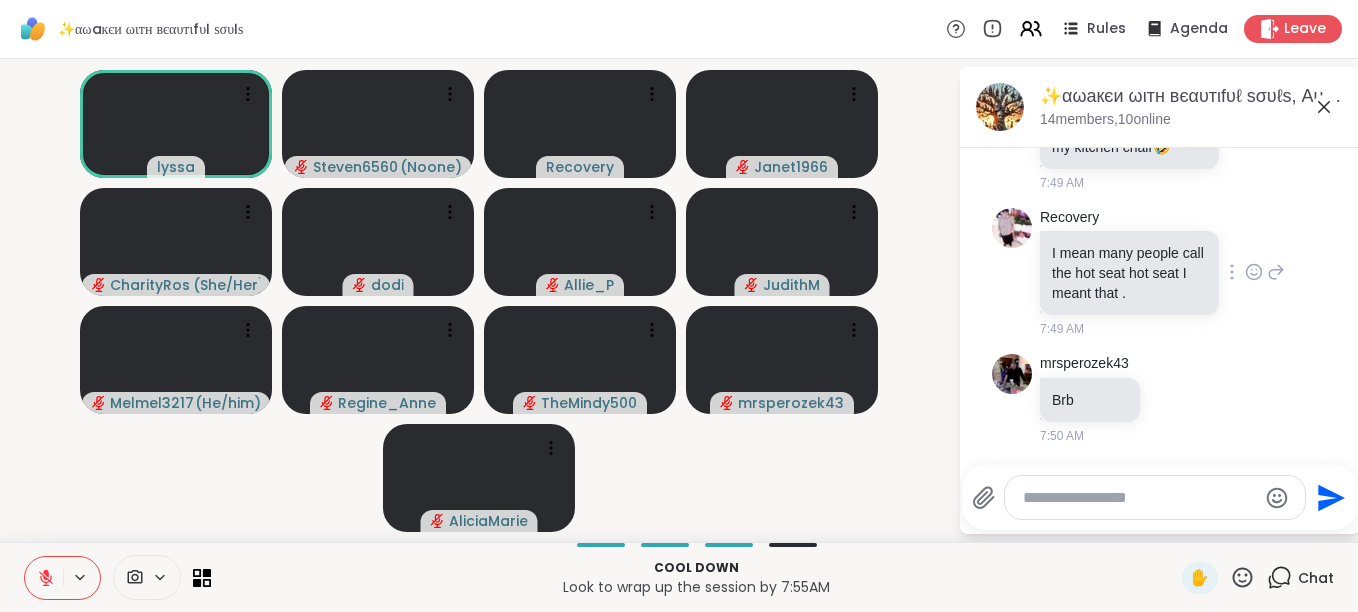 drag, startPoint x: 1335, startPoint y: 160, endPoint x: 1270, endPoint y: 206, distance: 79.630394 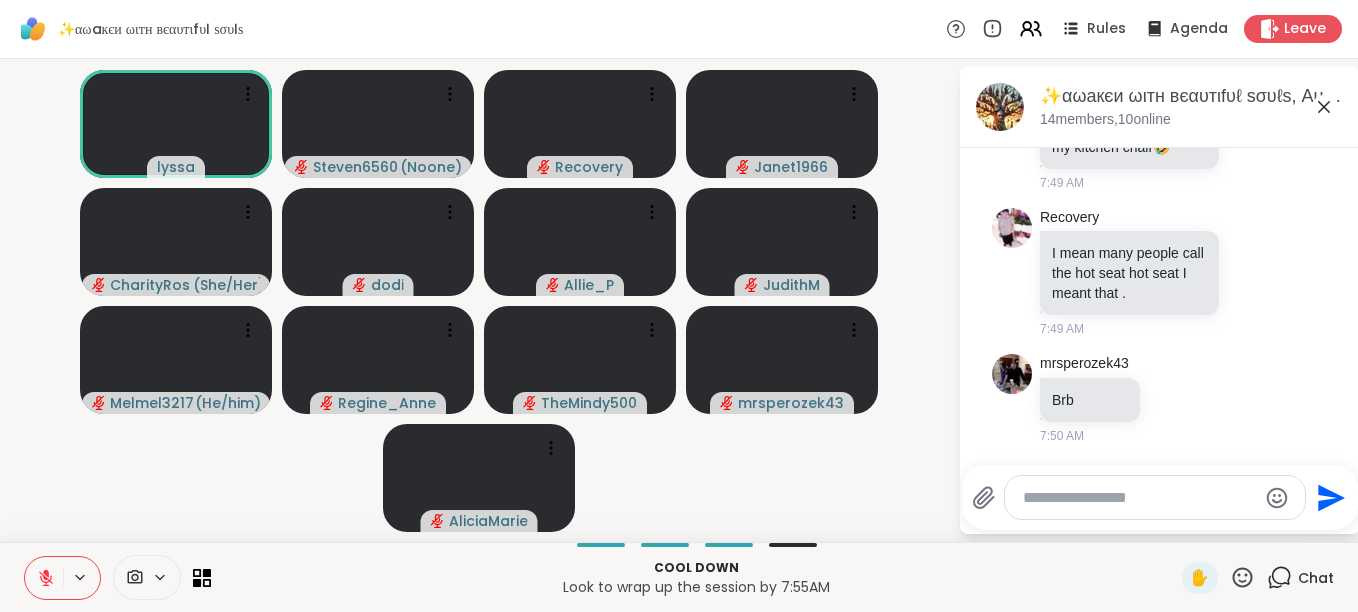 click on "[USERNAME] [FIRST] oh no lol! oh no lol! I have almost fallen off my kitchen chair  🤣 [TIME]" at bounding box center (1160, 102) 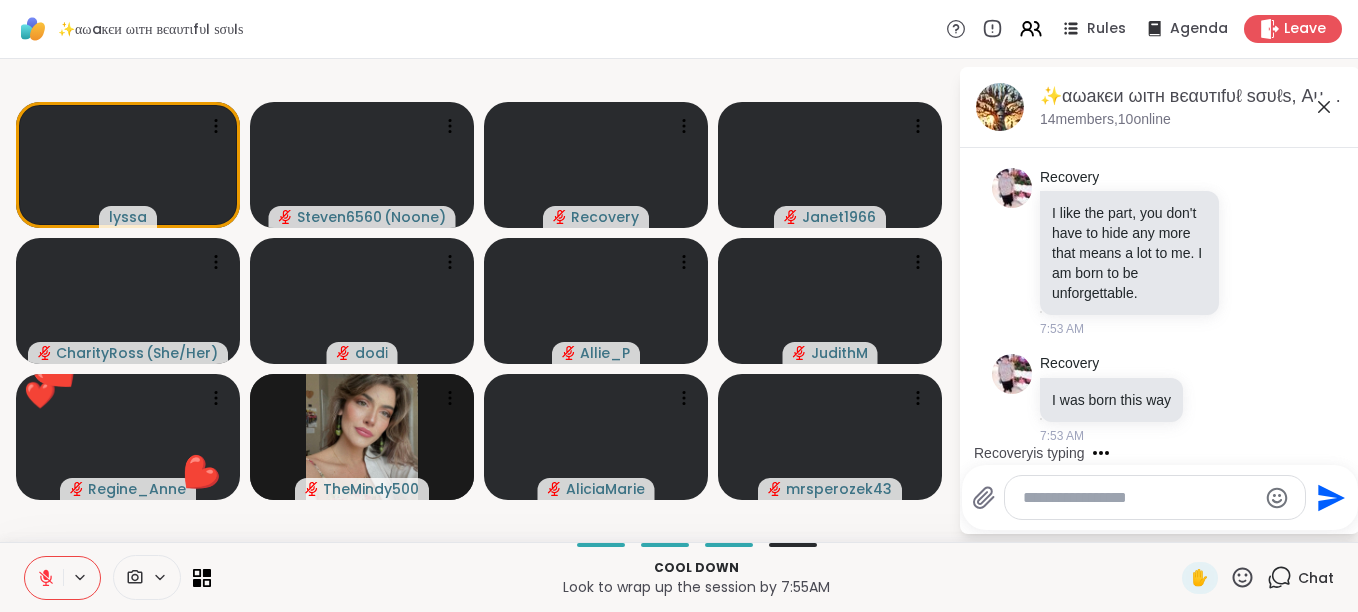 scroll, scrollTop: 8862, scrollLeft: 0, axis: vertical 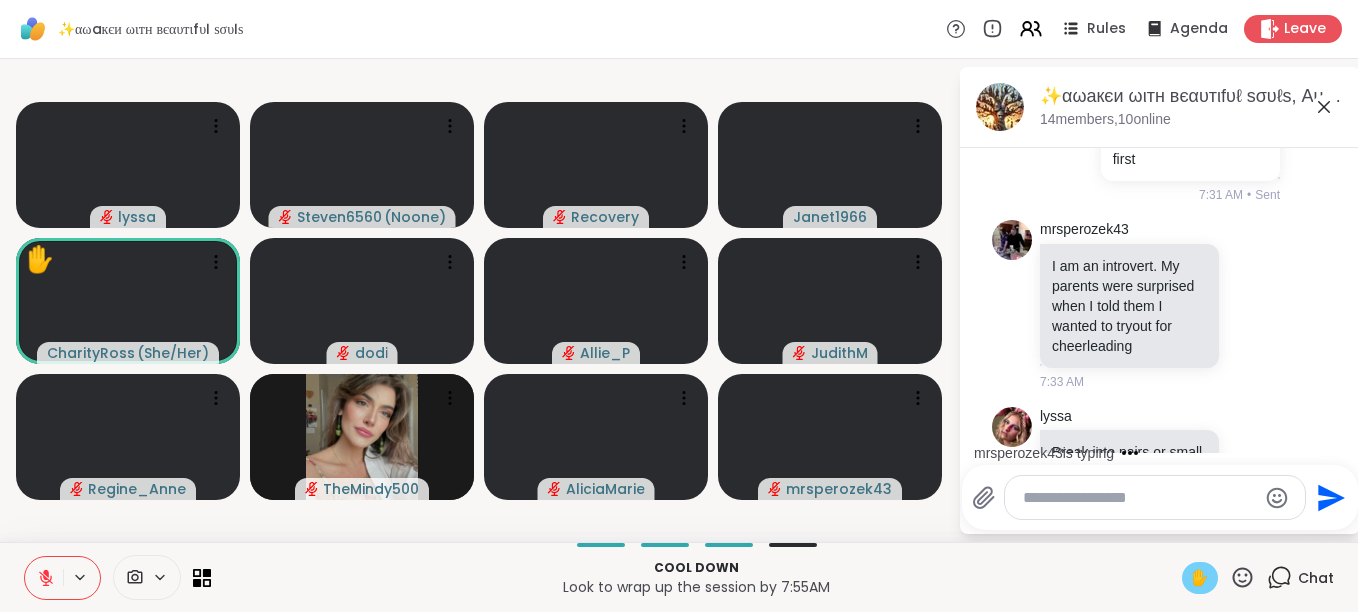 click on "✋" at bounding box center [1200, 578] 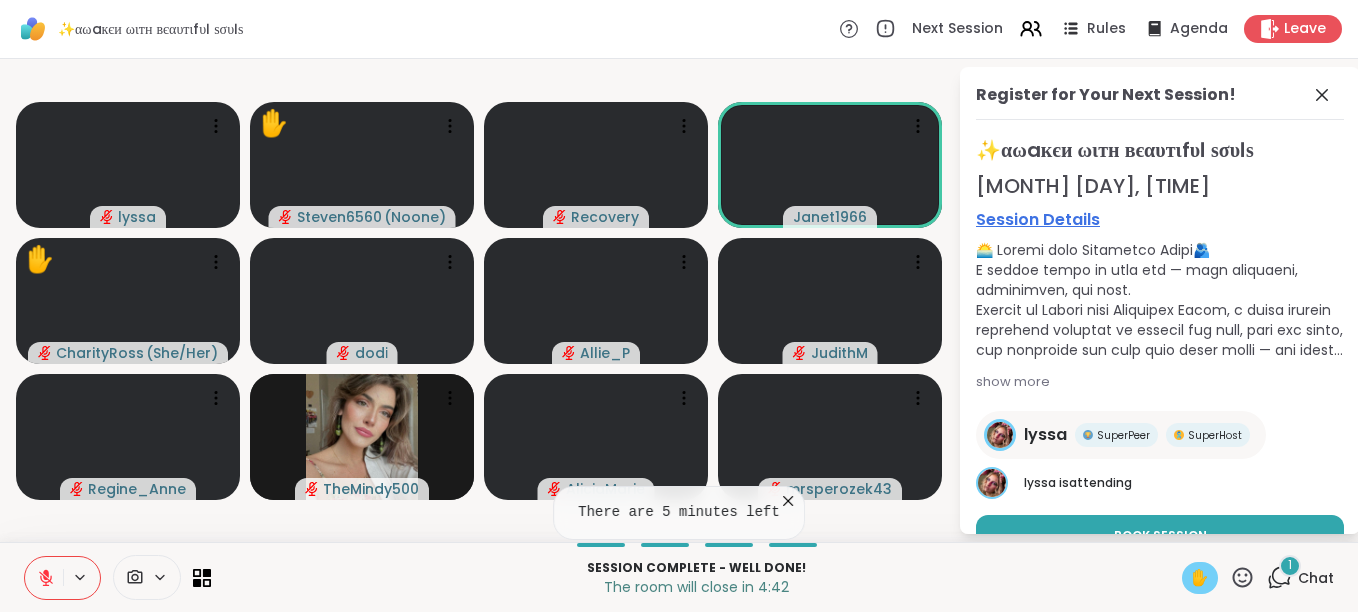 click on "Chat" at bounding box center [1316, 578] 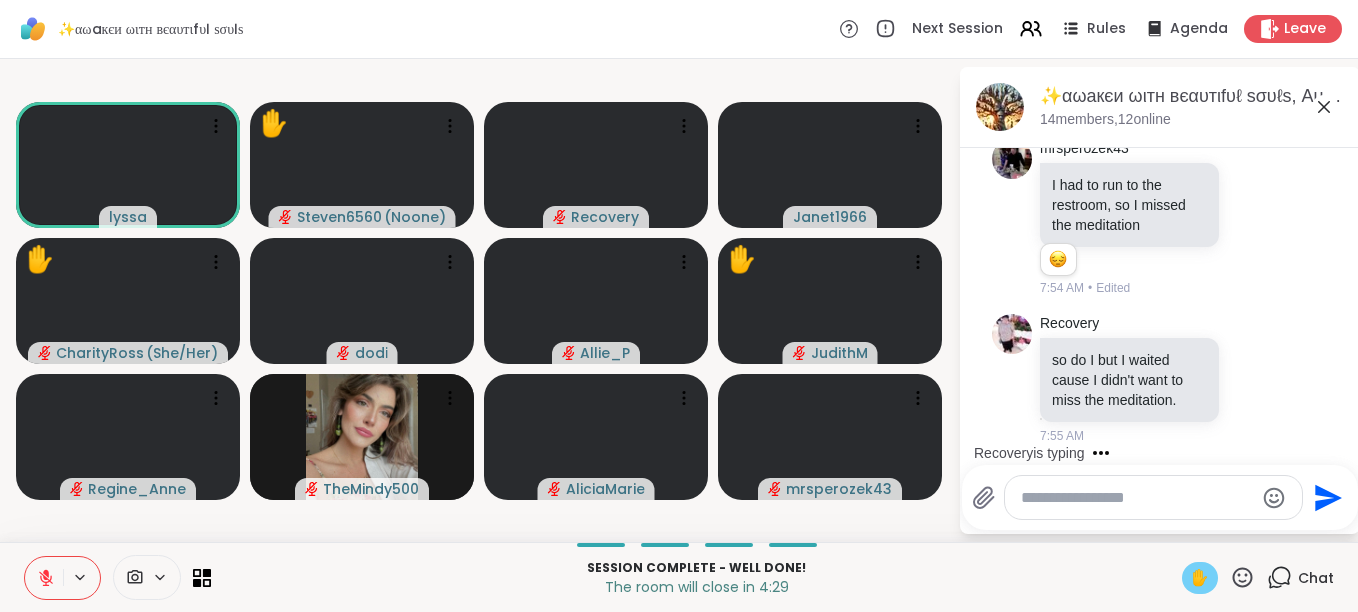 scroll, scrollTop: 9203, scrollLeft: 0, axis: vertical 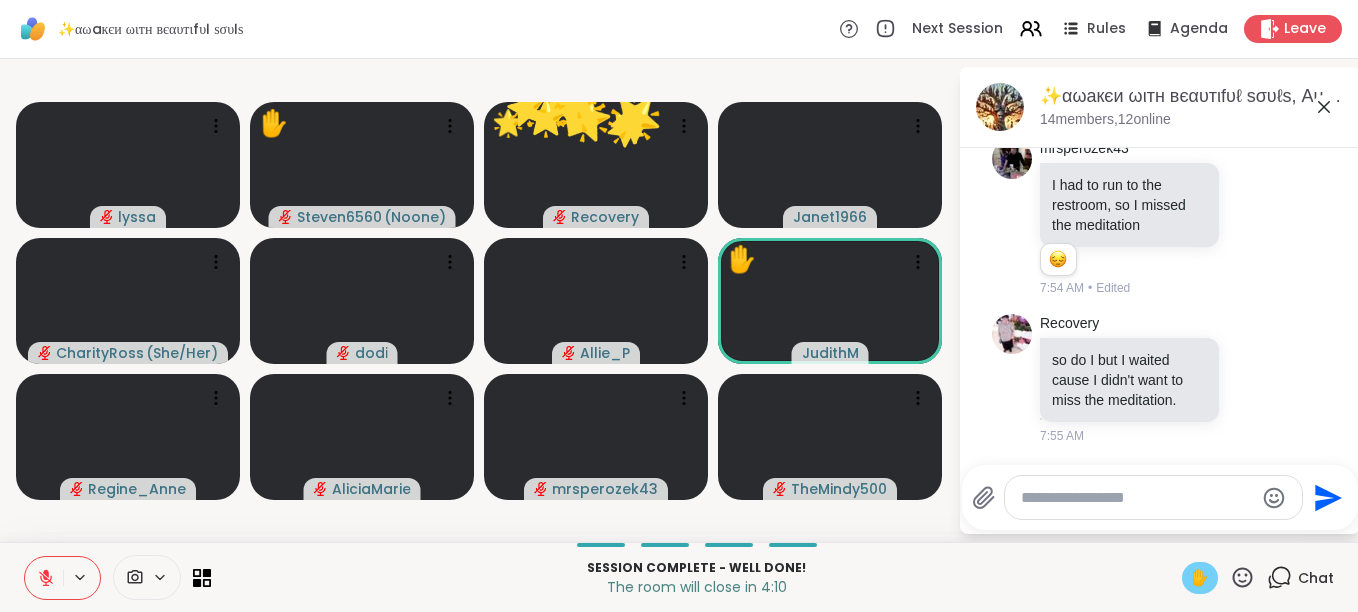 click 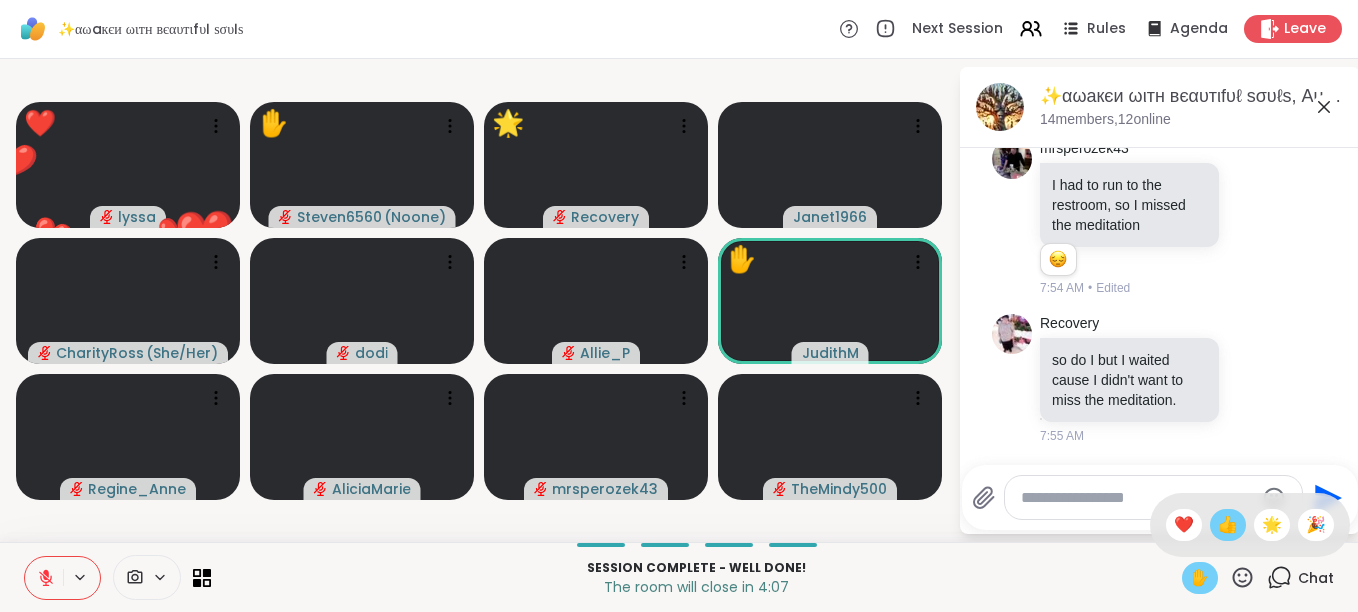 click on "👍" at bounding box center [1228, 525] 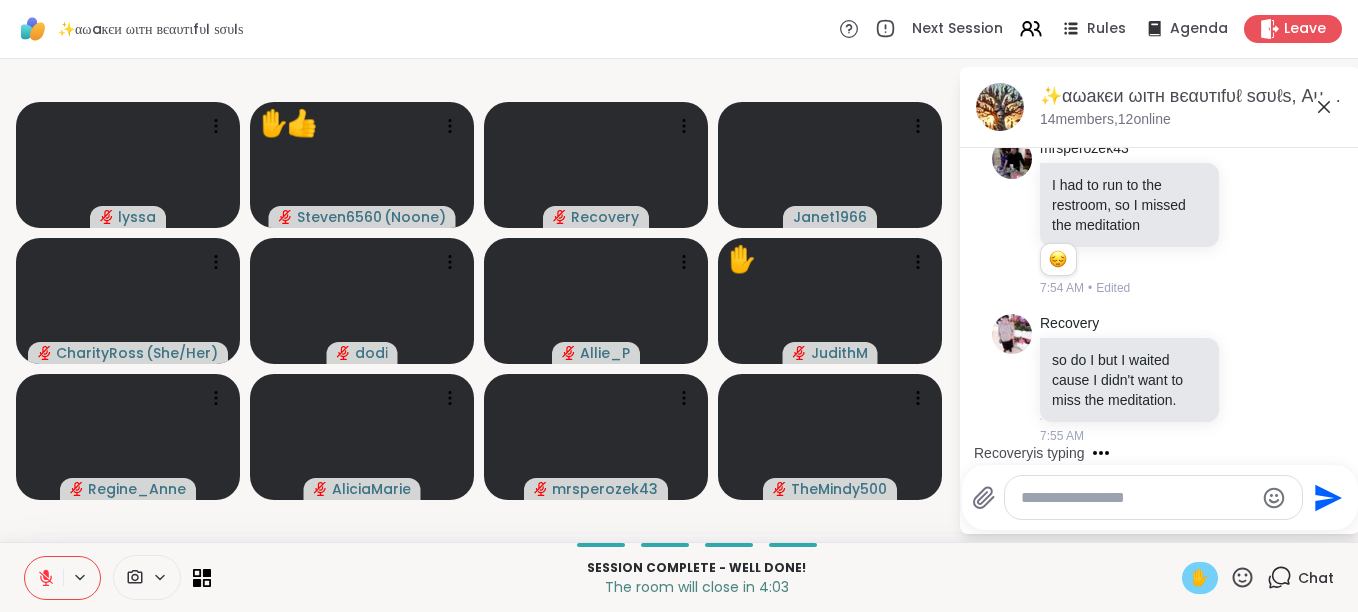 click 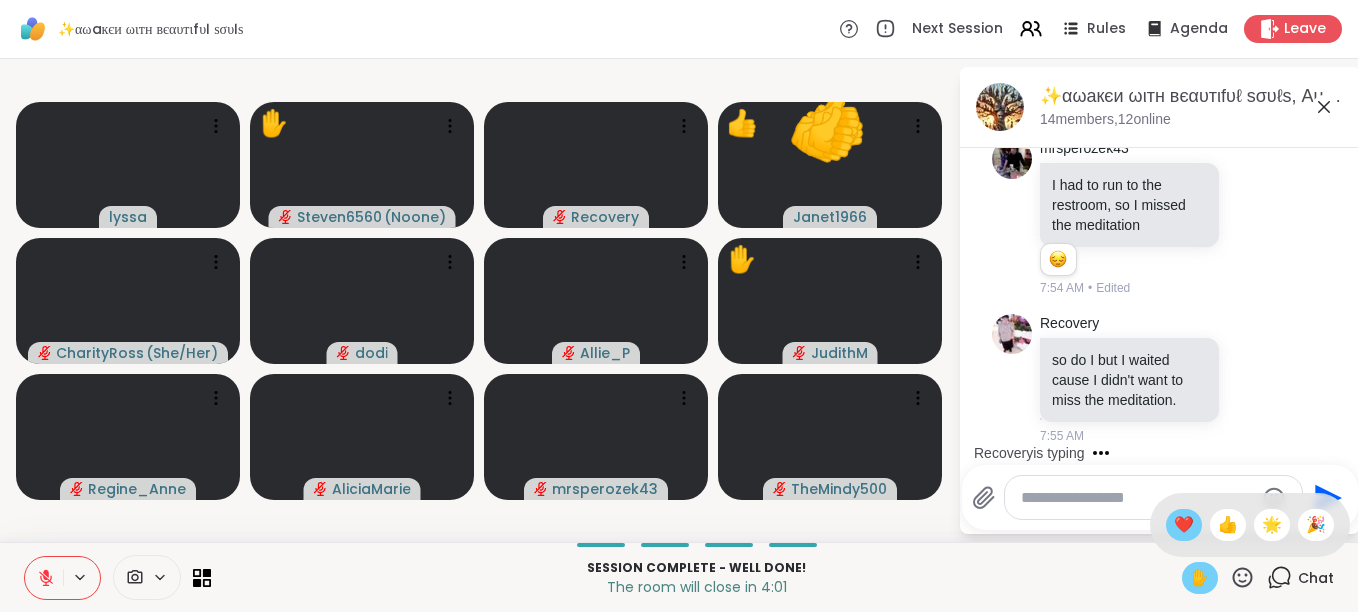 click on "❤️" at bounding box center (1184, 525) 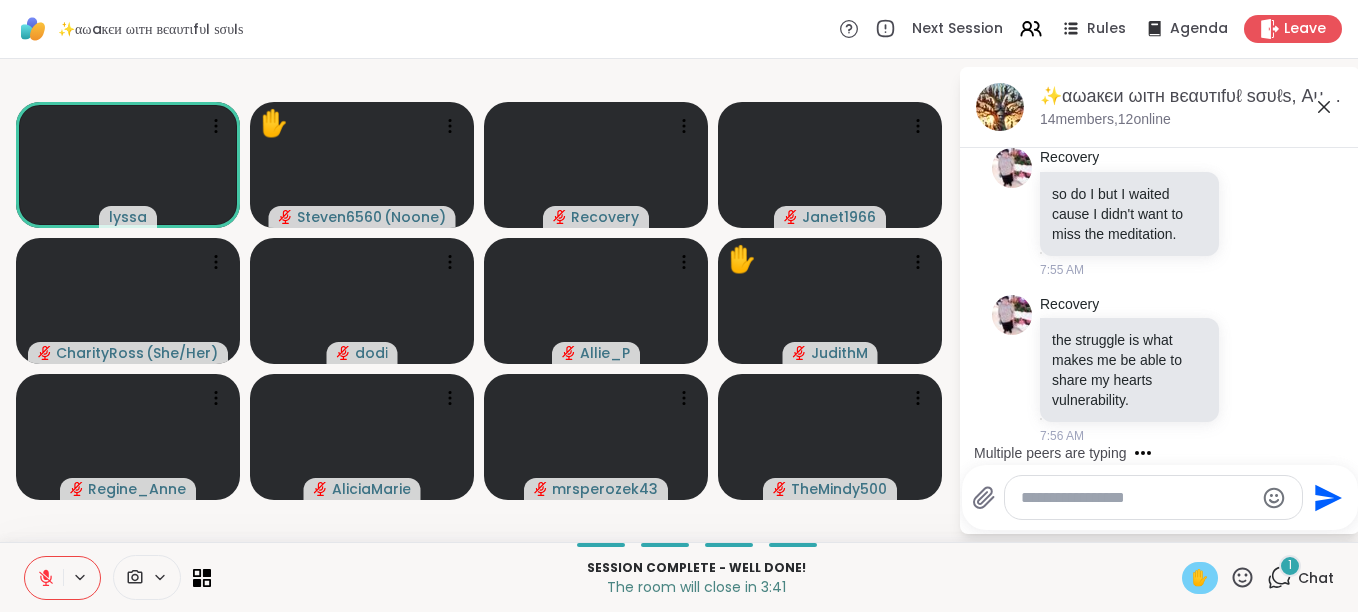 scroll, scrollTop: 9370, scrollLeft: 0, axis: vertical 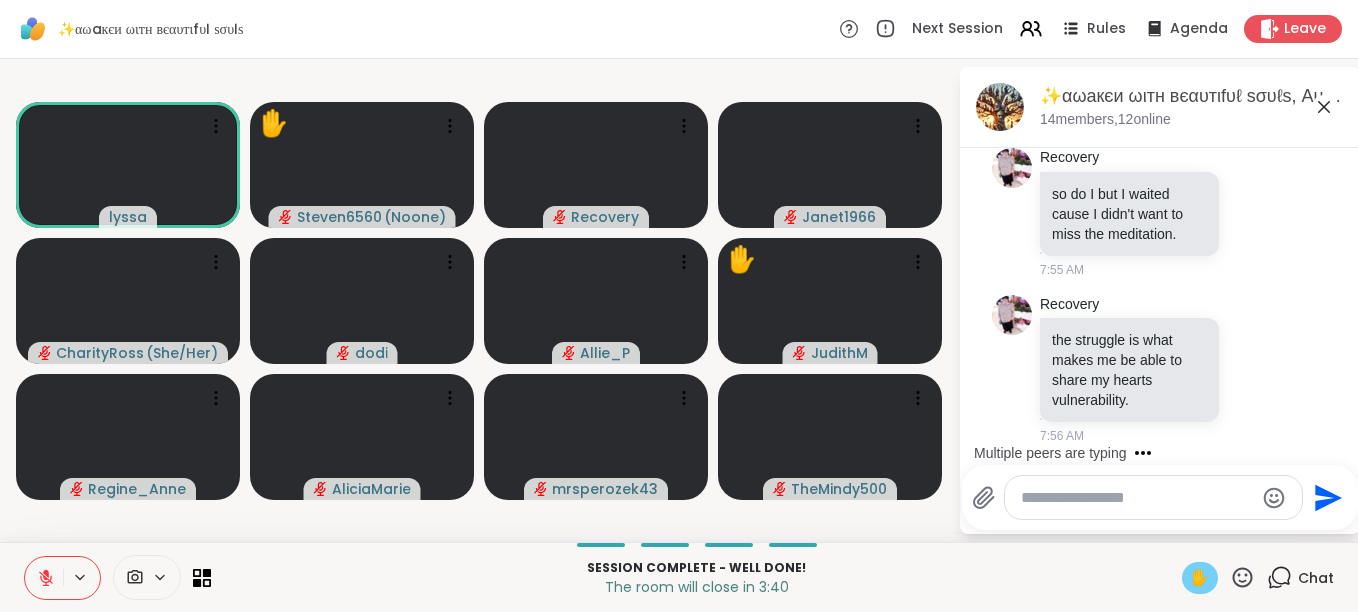 click 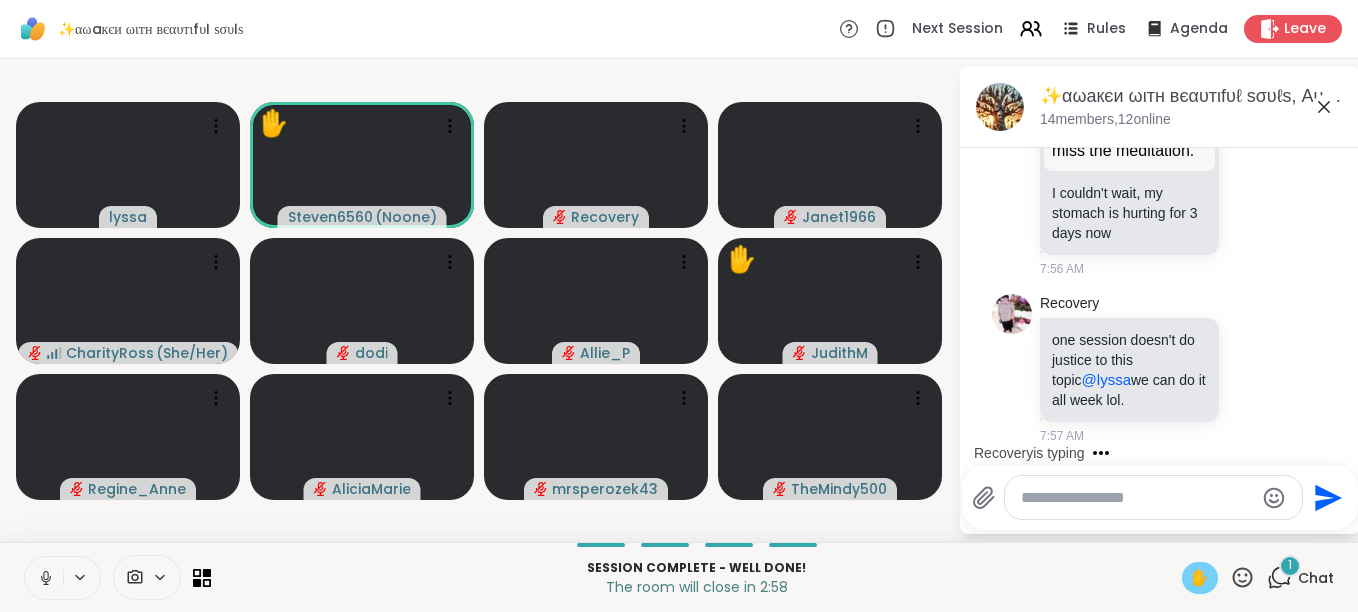 scroll, scrollTop: 9800, scrollLeft: 0, axis: vertical 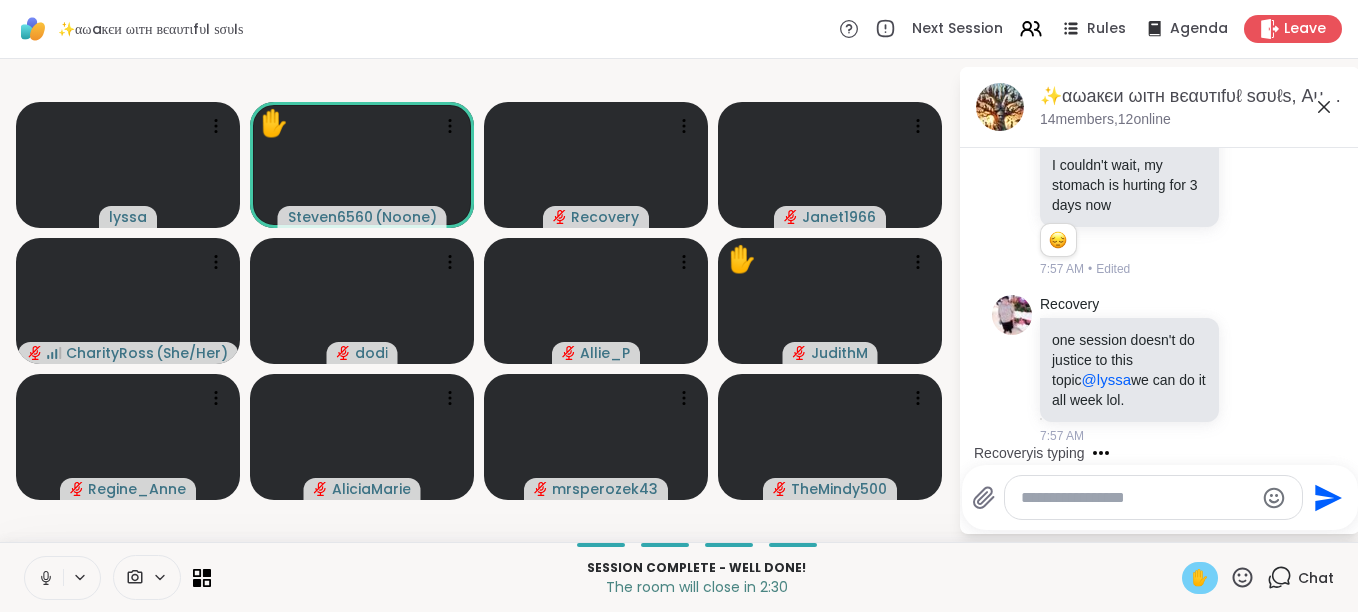click 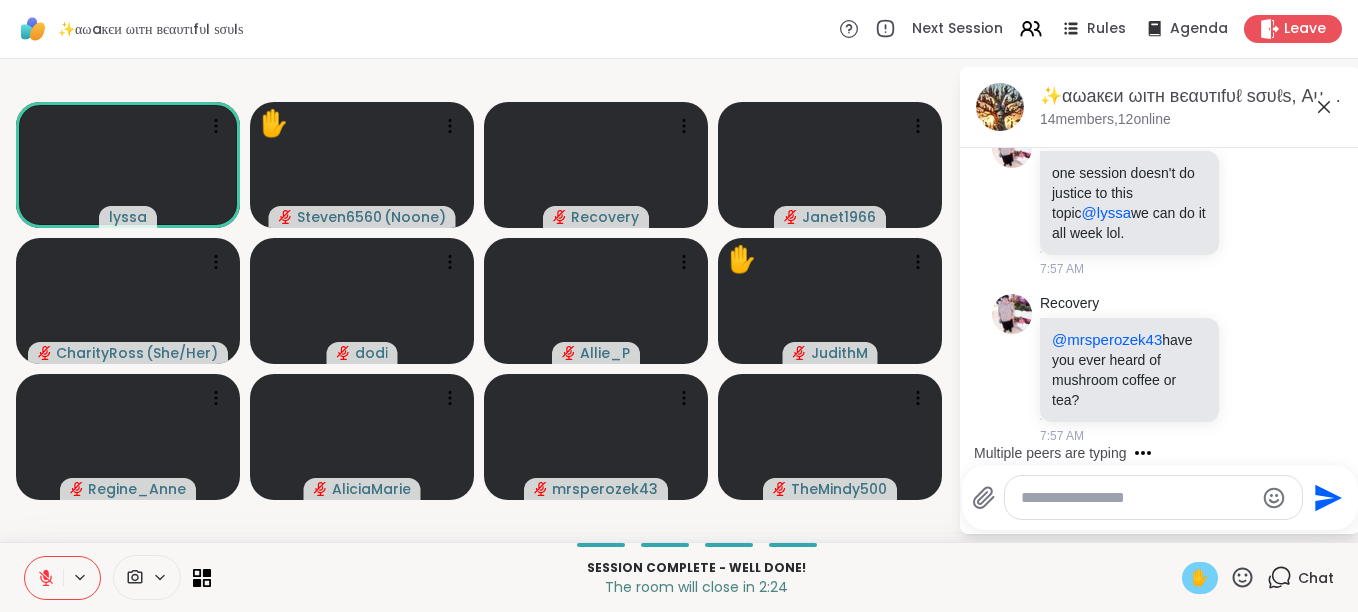 scroll, scrollTop: 9995, scrollLeft: 0, axis: vertical 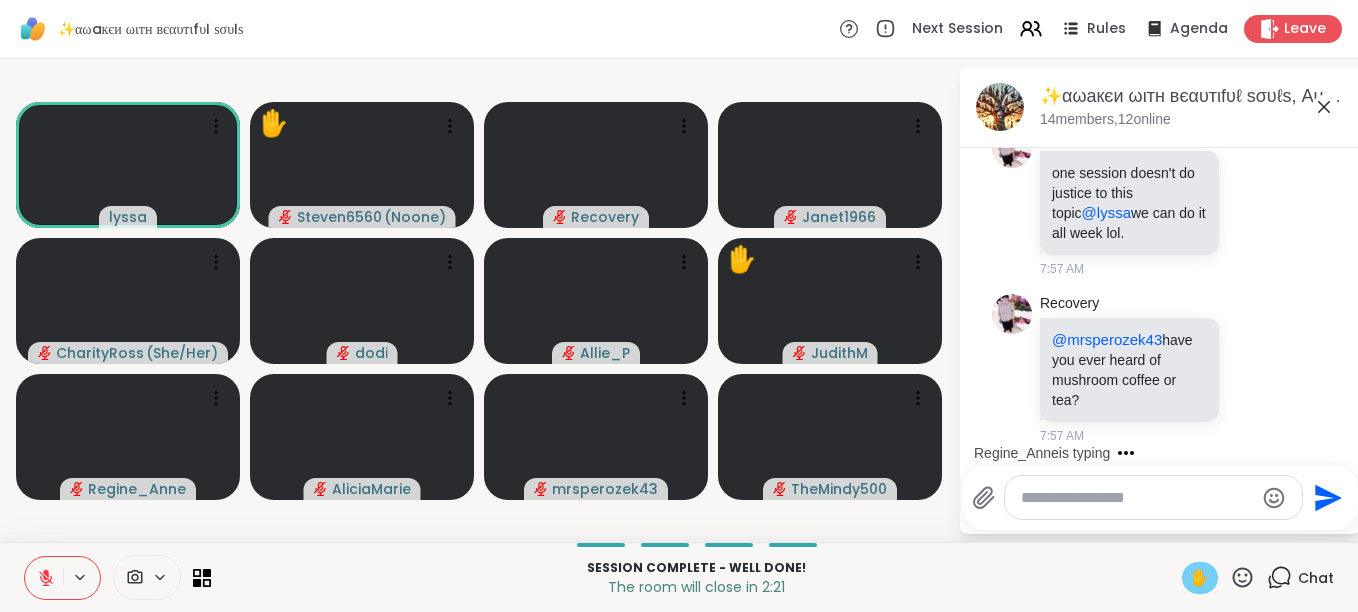 click on "✋" at bounding box center [1200, 578] 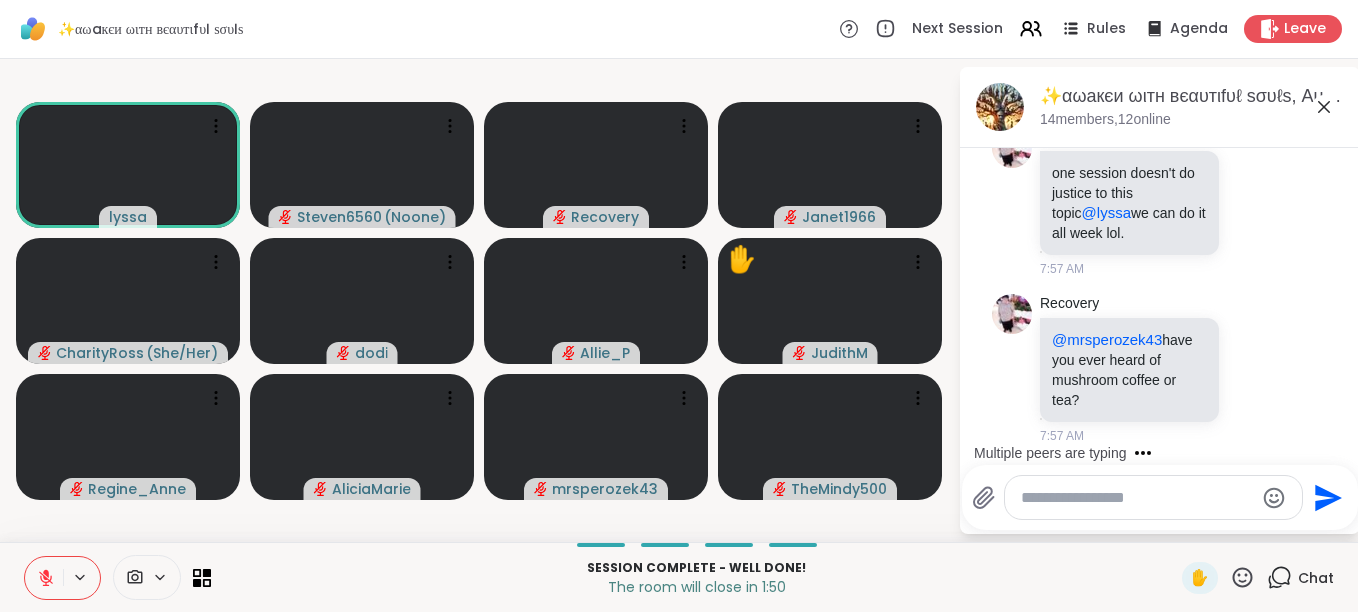 click at bounding box center [1137, 498] 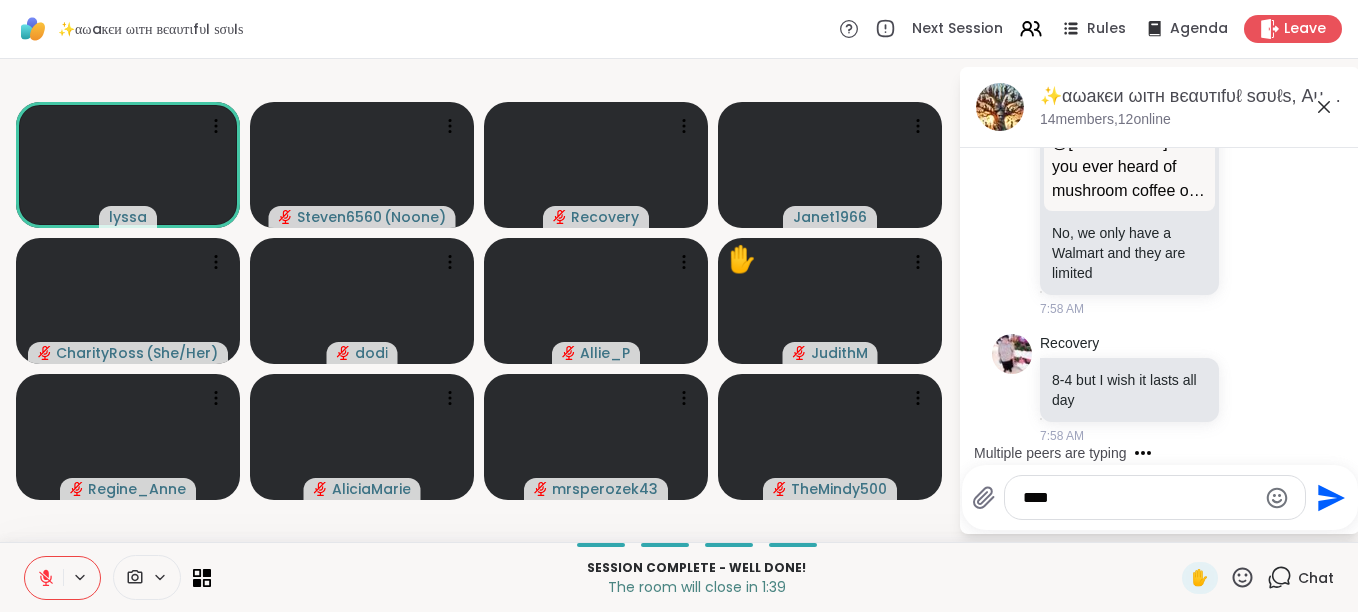 scroll, scrollTop: 10491, scrollLeft: 0, axis: vertical 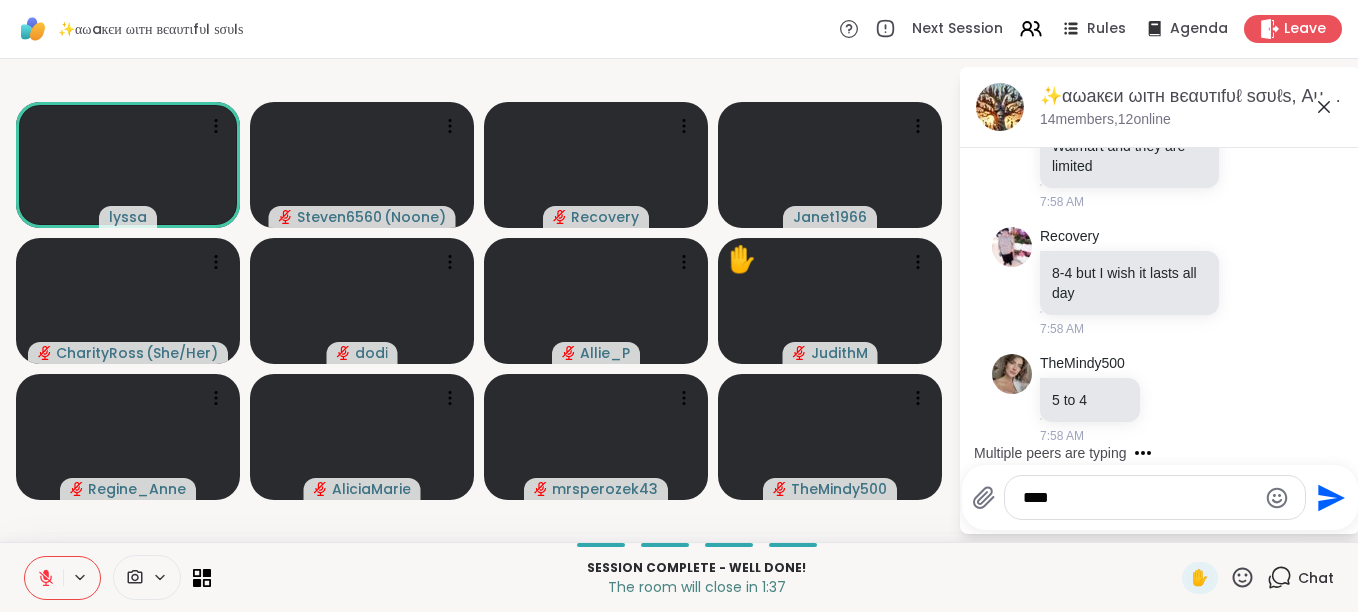 type on "****" 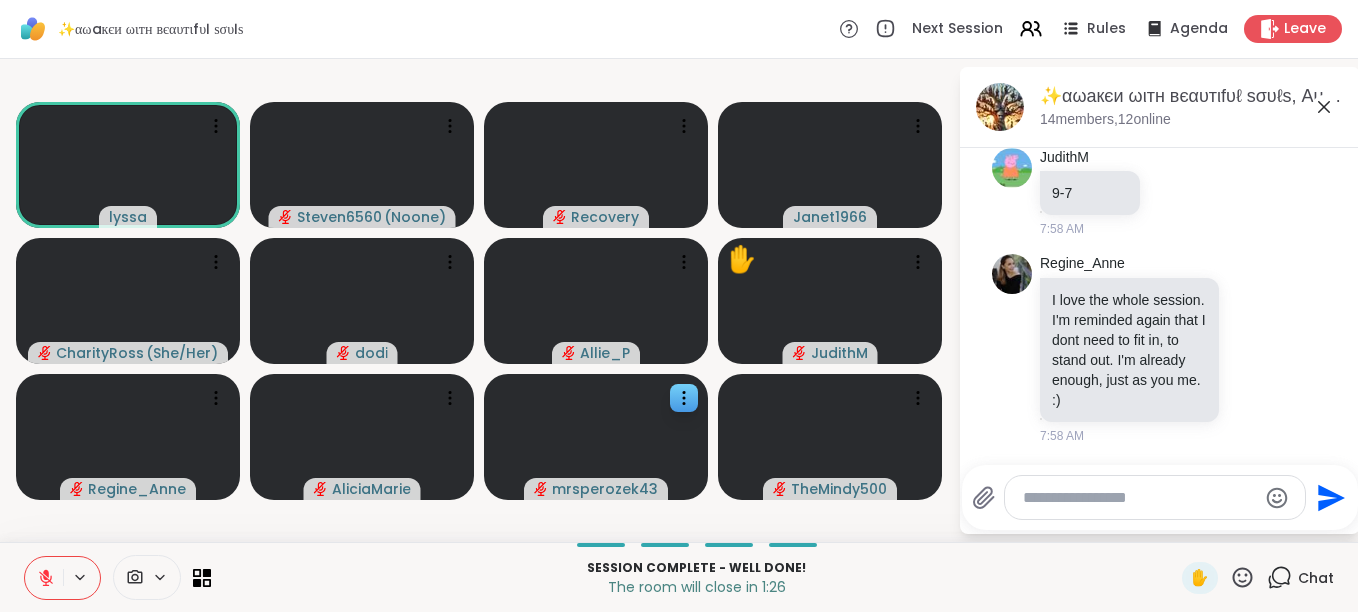 scroll, scrollTop: 11184, scrollLeft: 0, axis: vertical 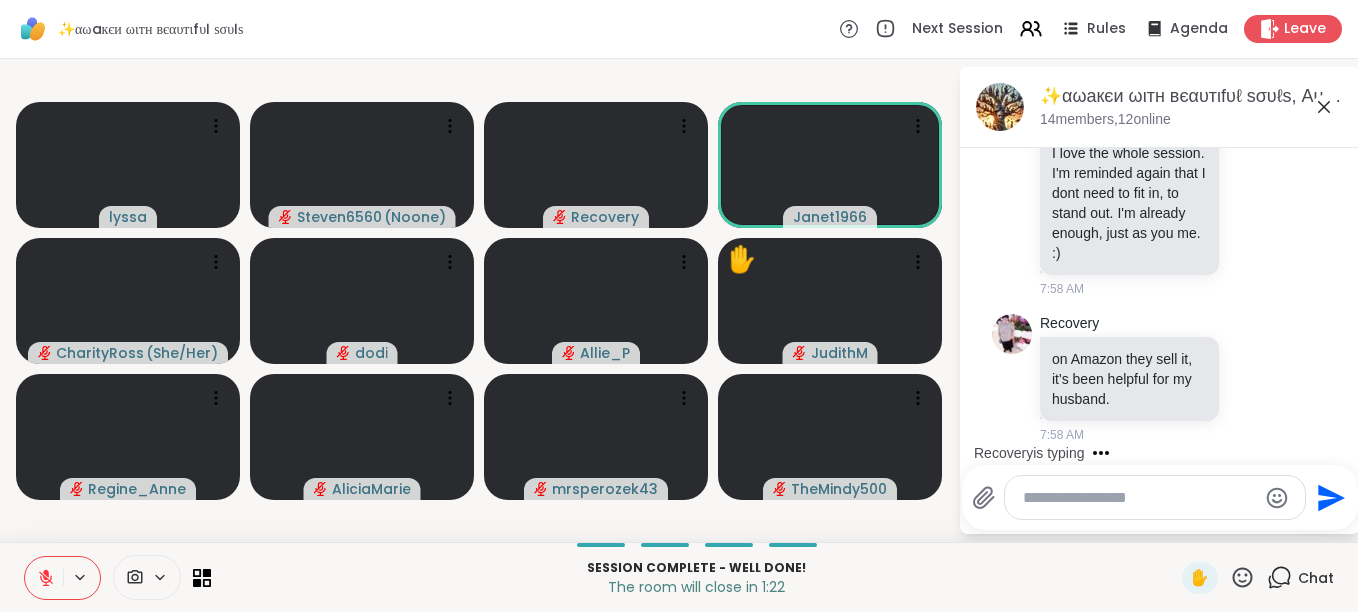click 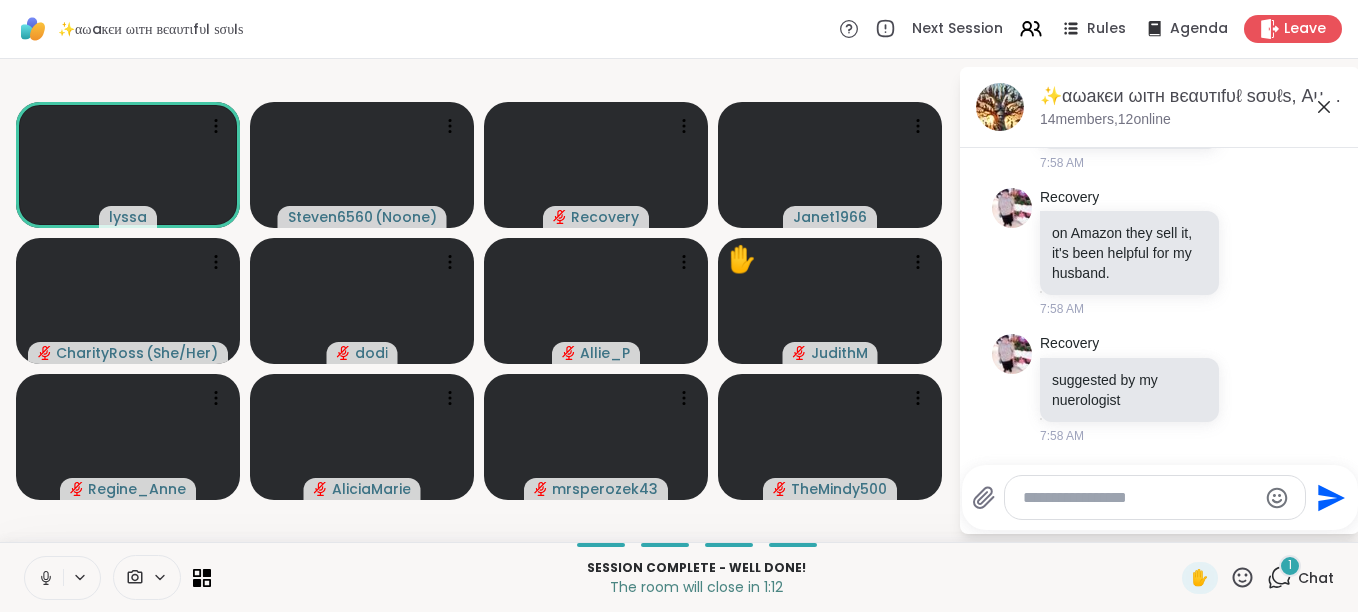 scroll, scrollTop: 11310, scrollLeft: 0, axis: vertical 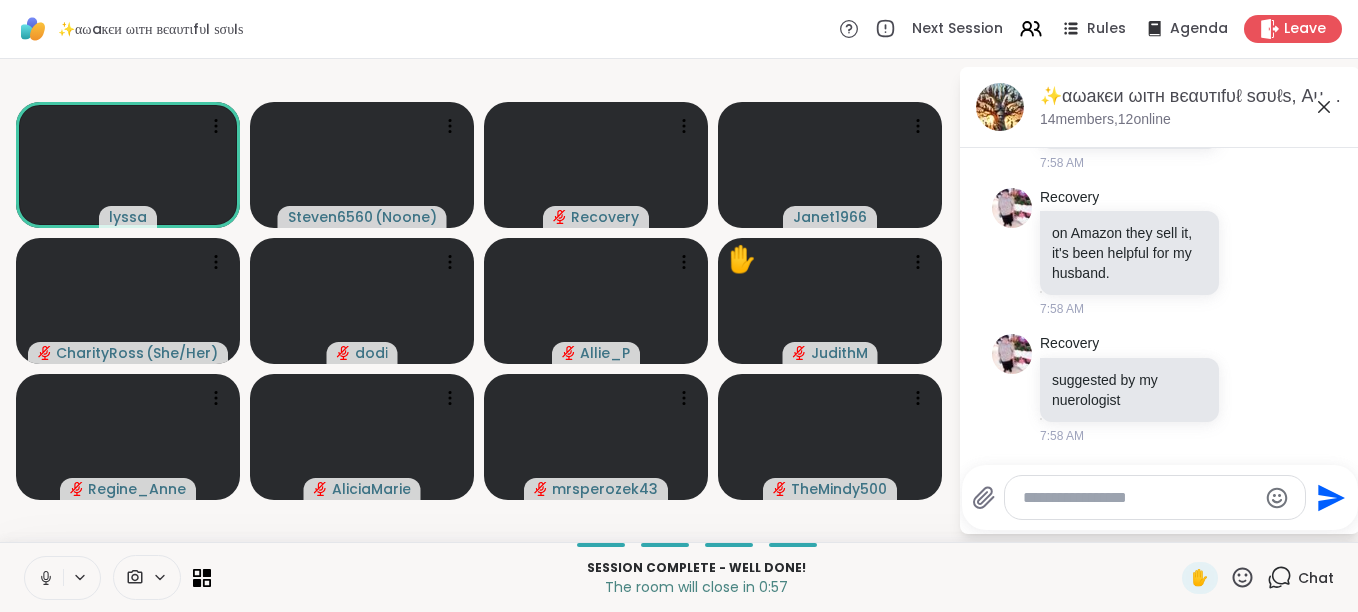 click 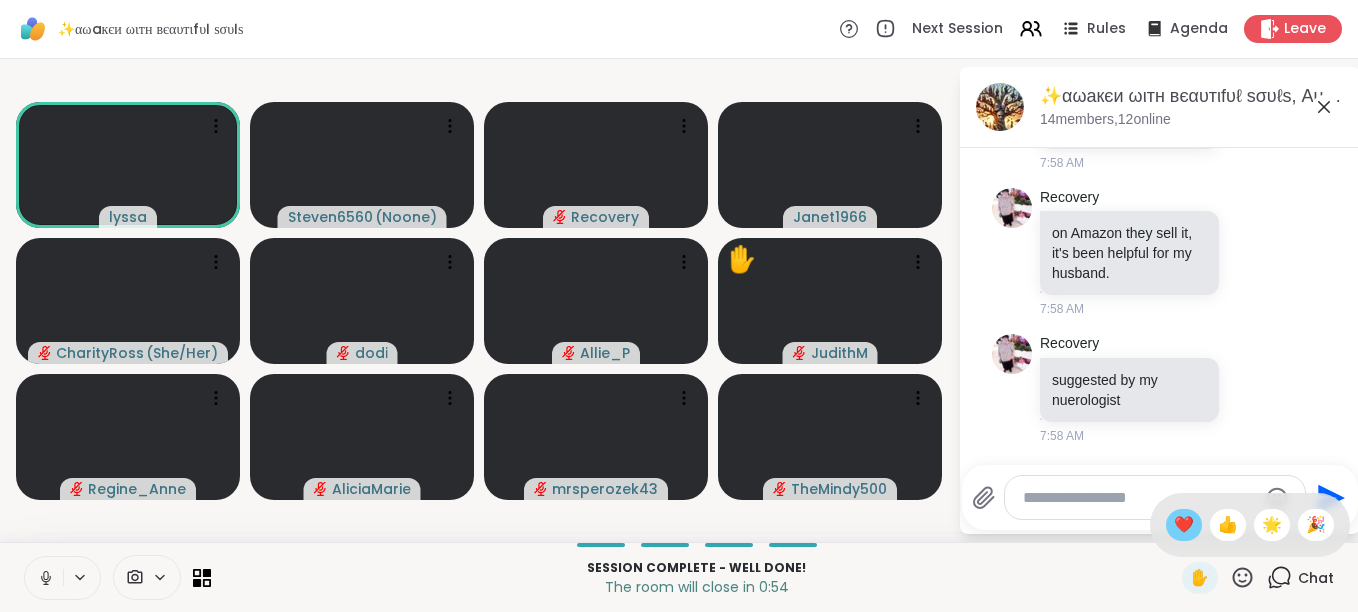 click on "❤️" at bounding box center [1184, 525] 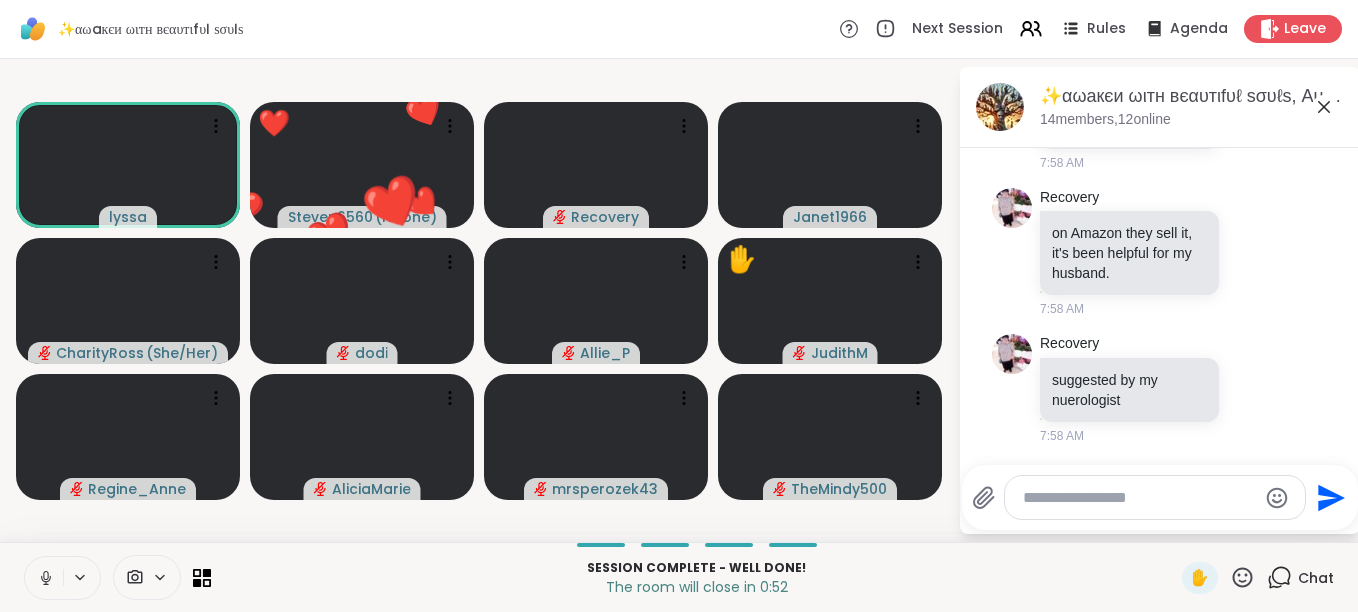 click 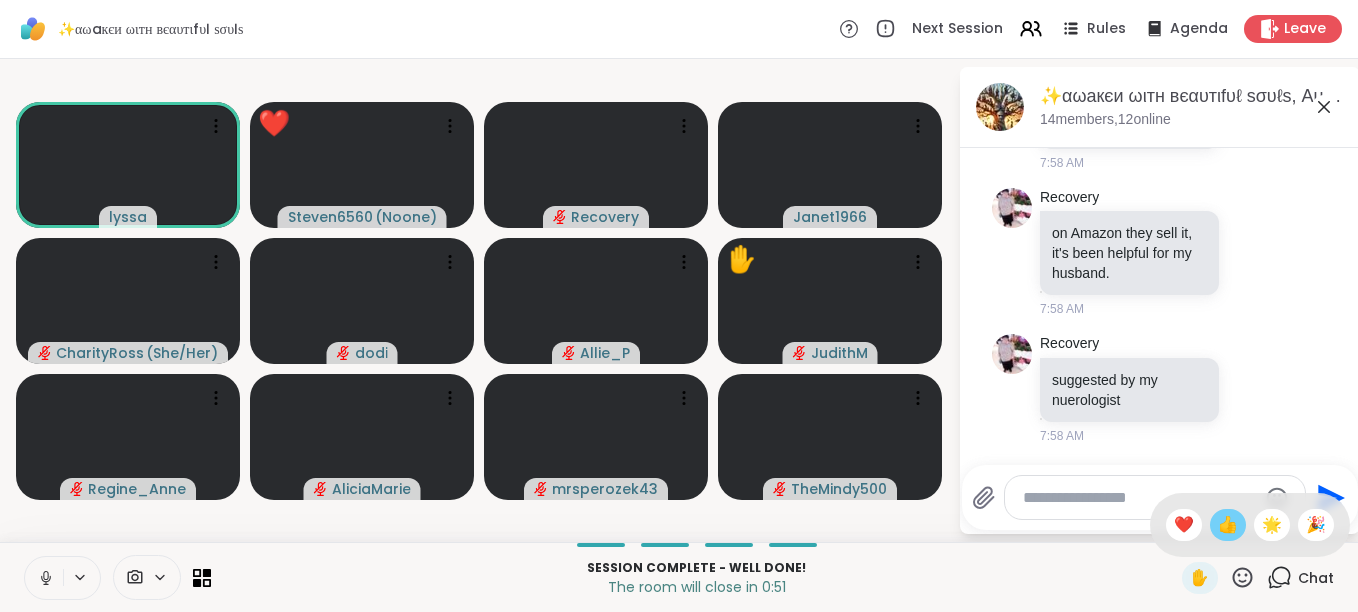 click on "👍" at bounding box center [1228, 525] 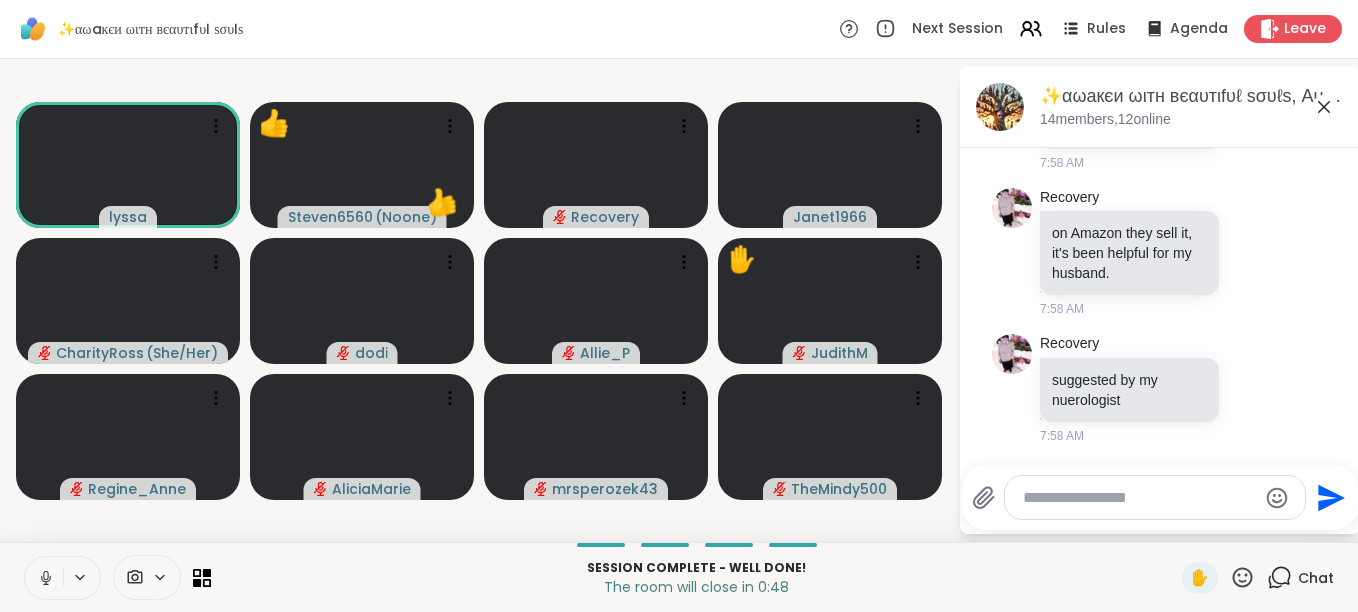 click 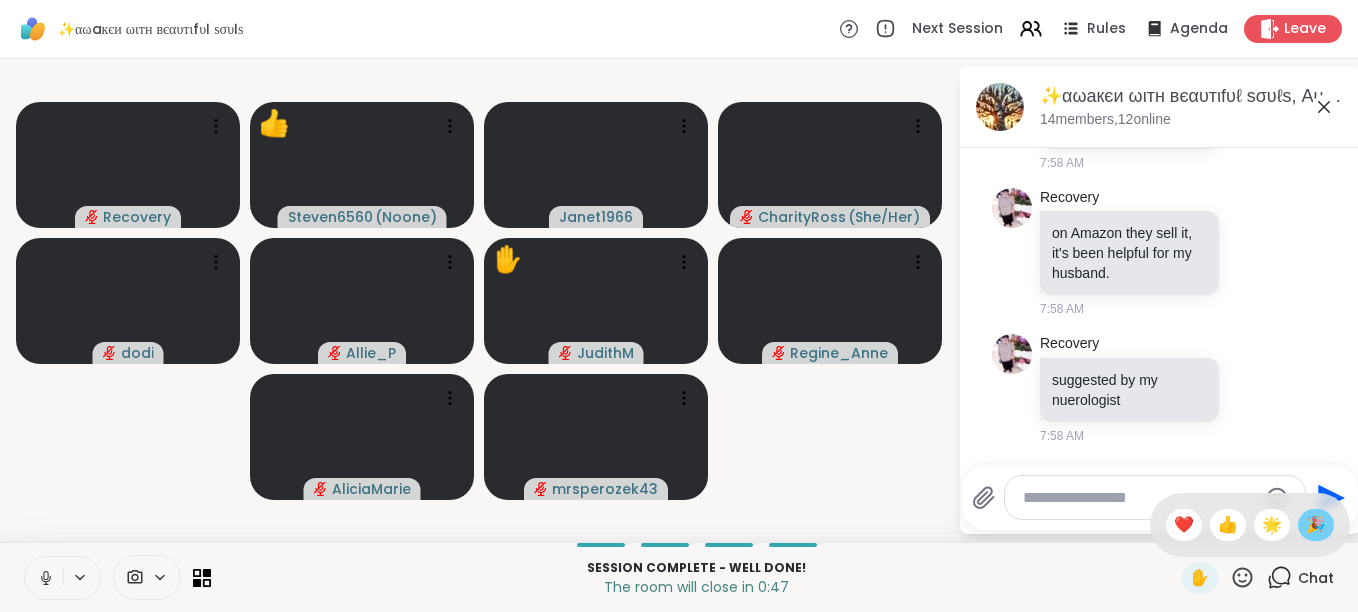 click on "🎉" at bounding box center [1316, 525] 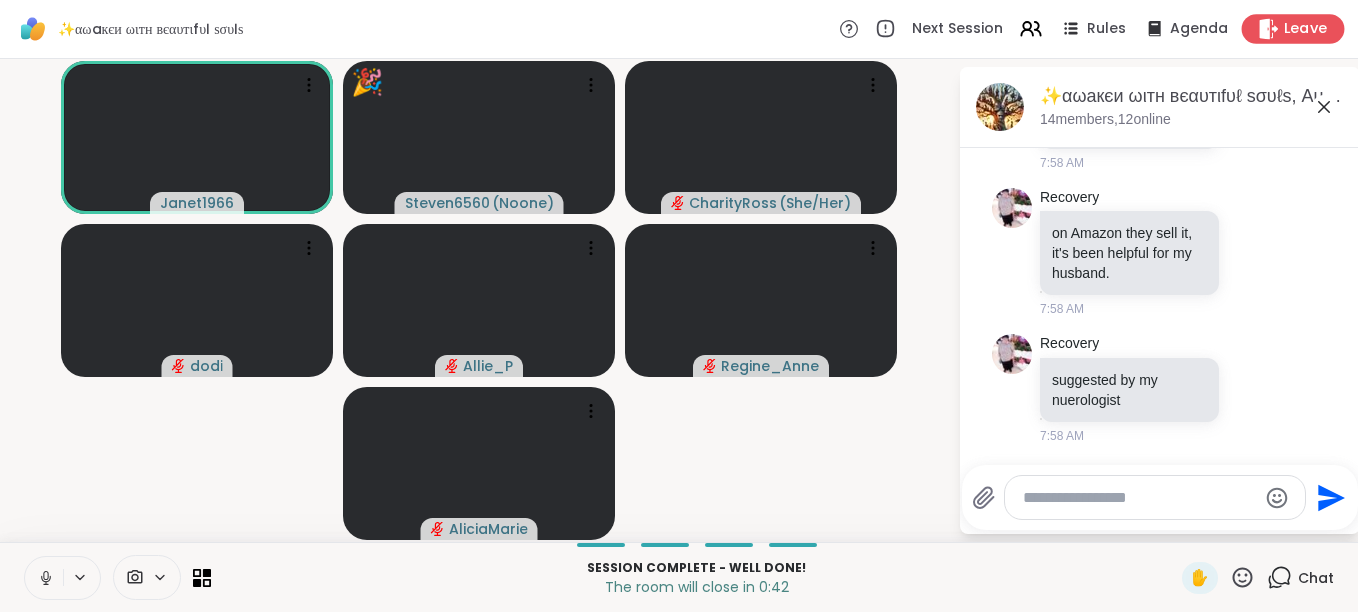 click on "Leave" at bounding box center (1306, 29) 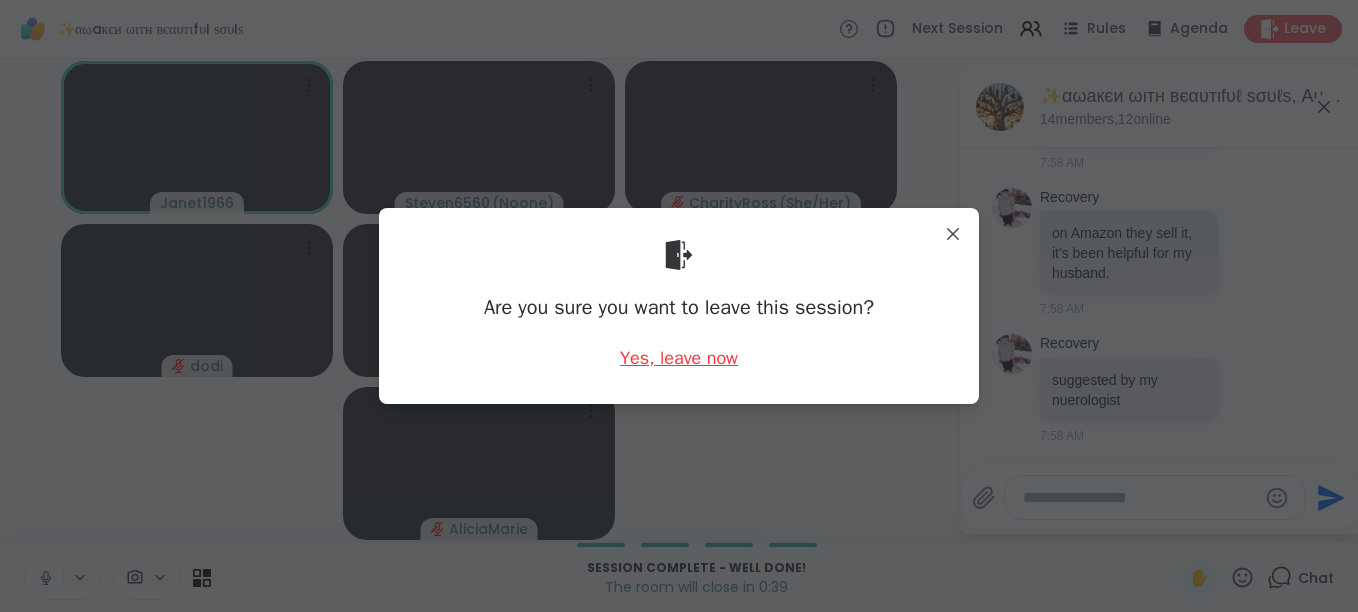 click on "Yes, leave now" at bounding box center [679, 358] 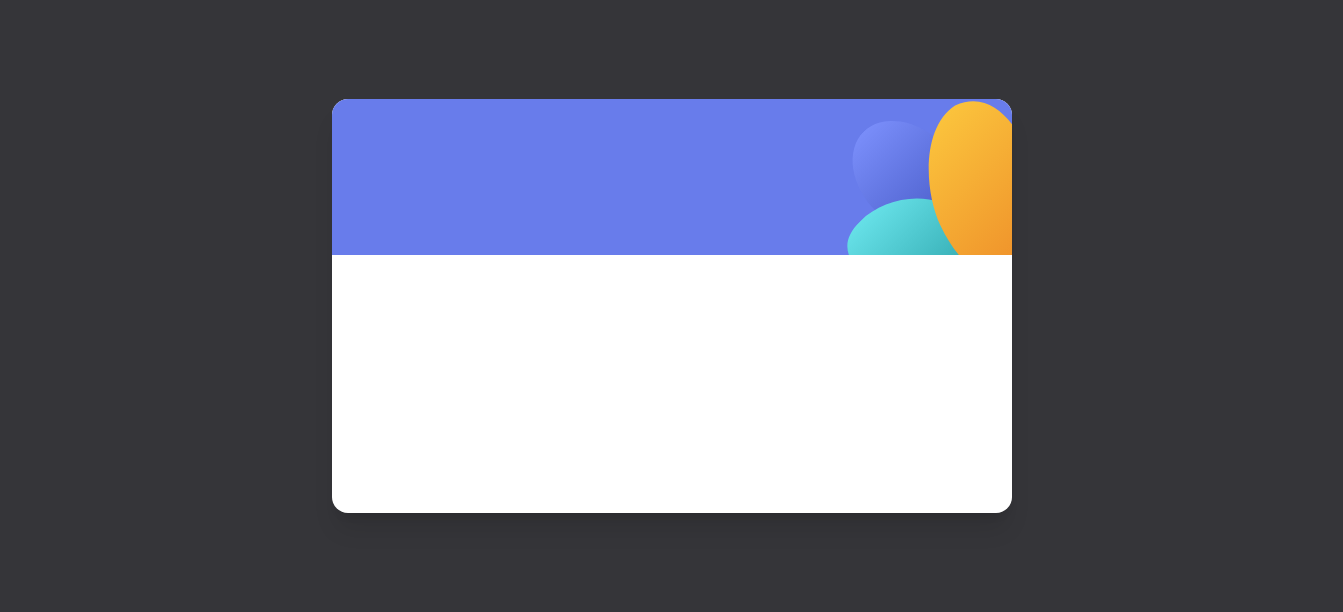 click at bounding box center [672, 357] 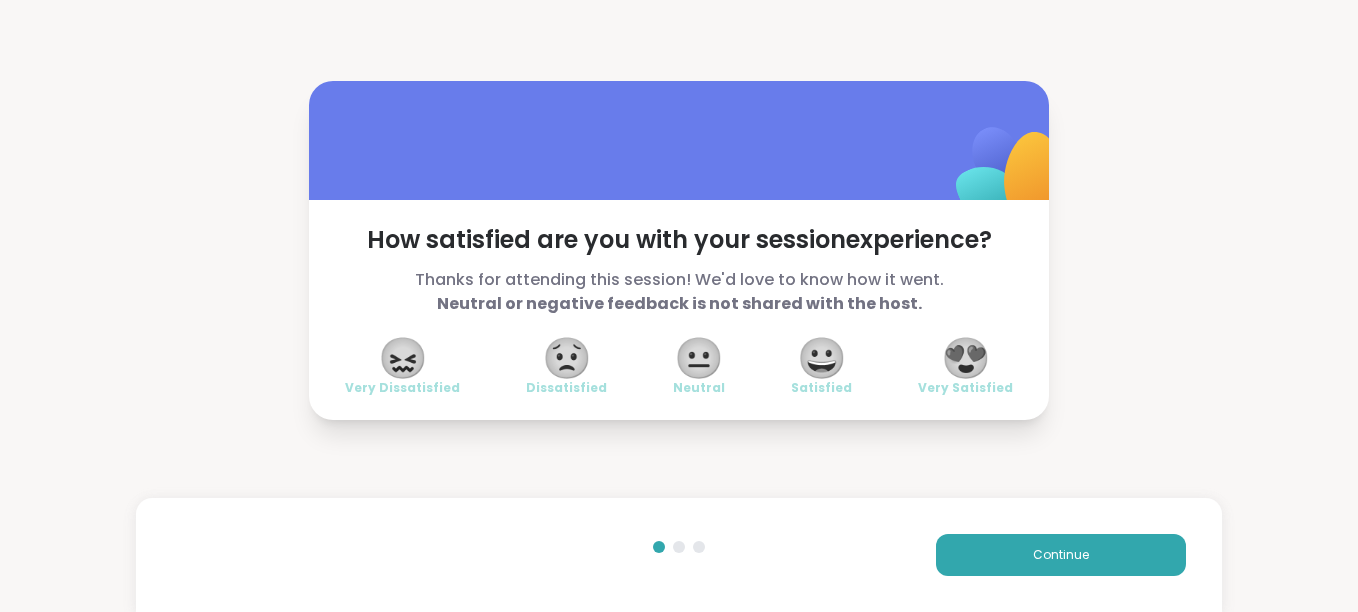 click on "😍" at bounding box center (966, 358) 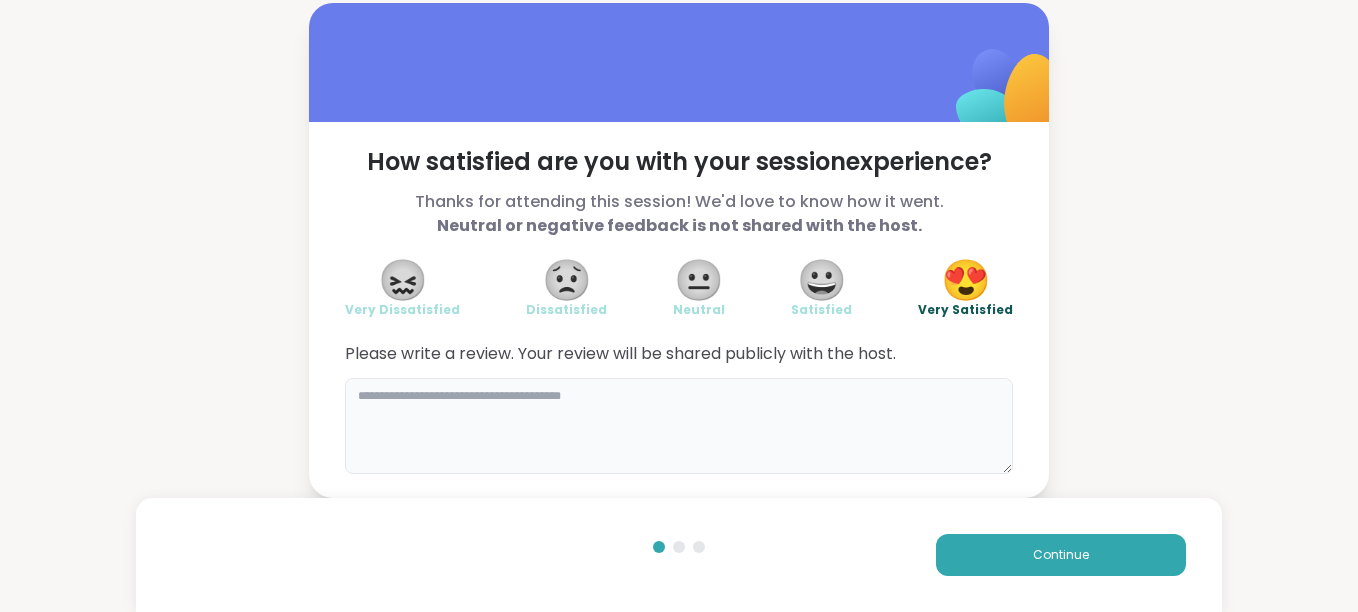 click at bounding box center [679, 426] 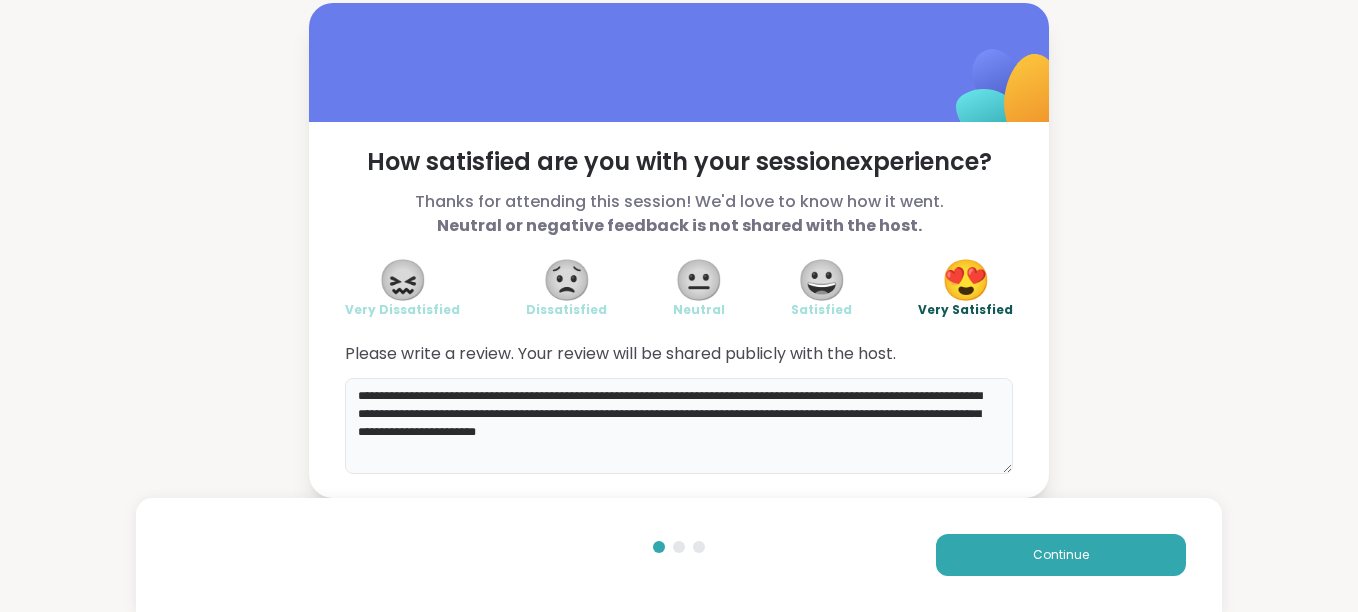 click on "**********" at bounding box center (679, 426) 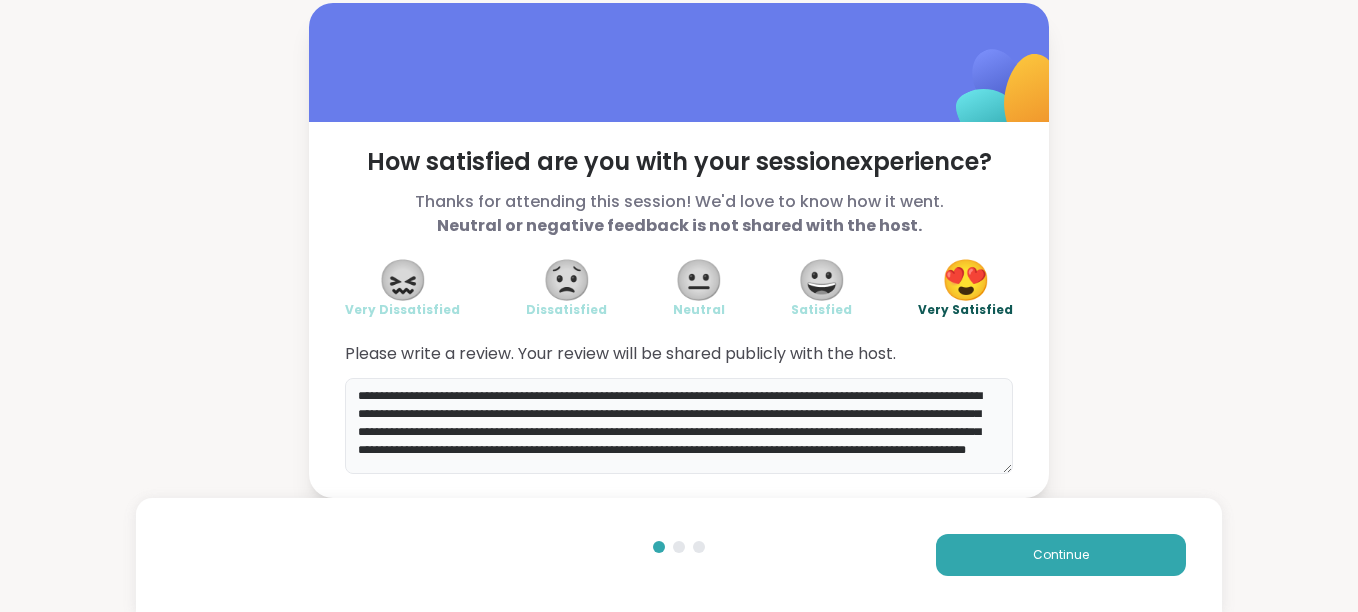 scroll, scrollTop: 22, scrollLeft: 0, axis: vertical 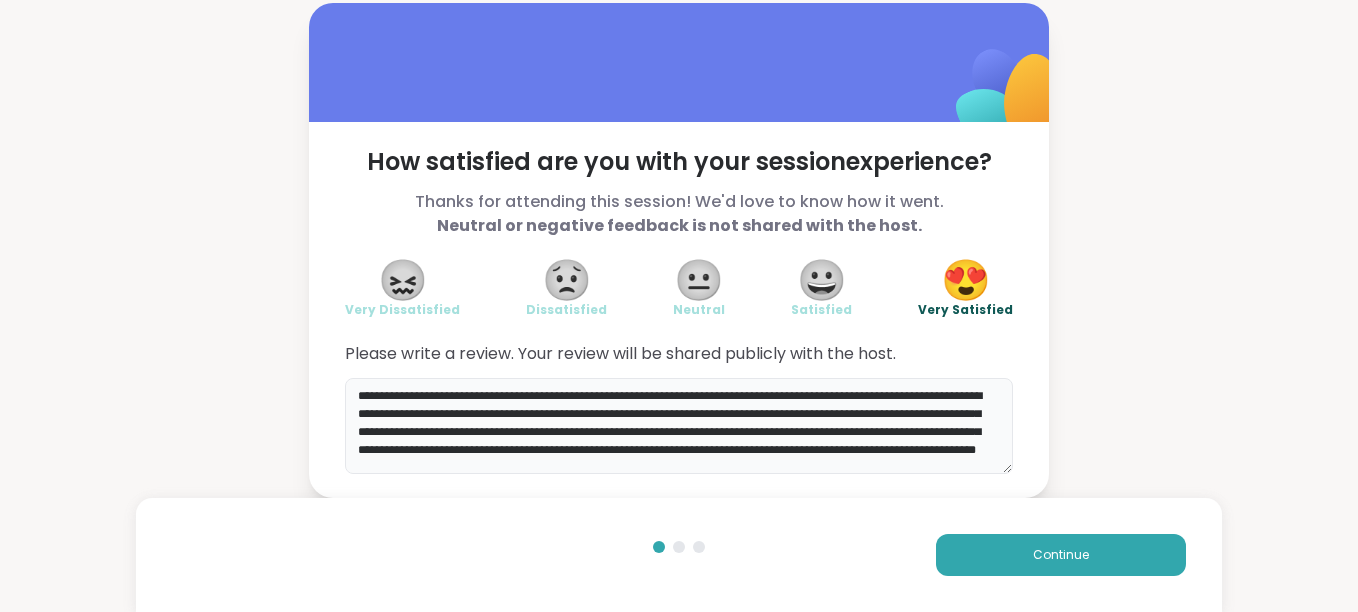 click on "**********" at bounding box center (679, 426) 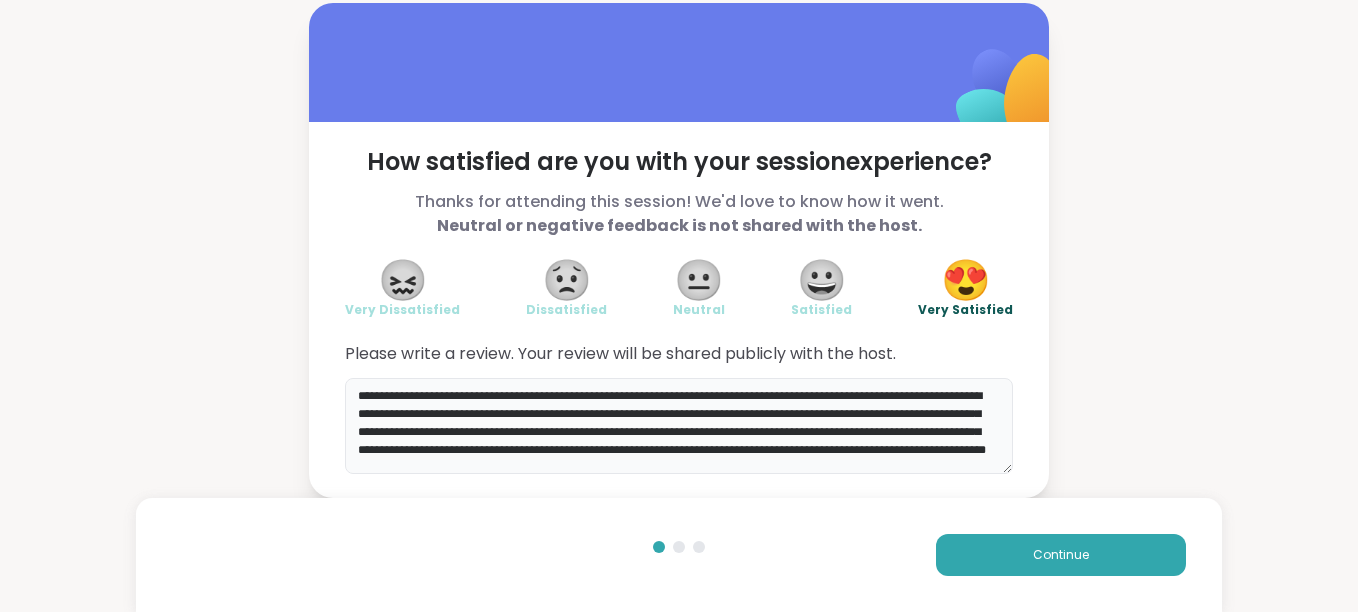click on "**********" at bounding box center [679, 426] 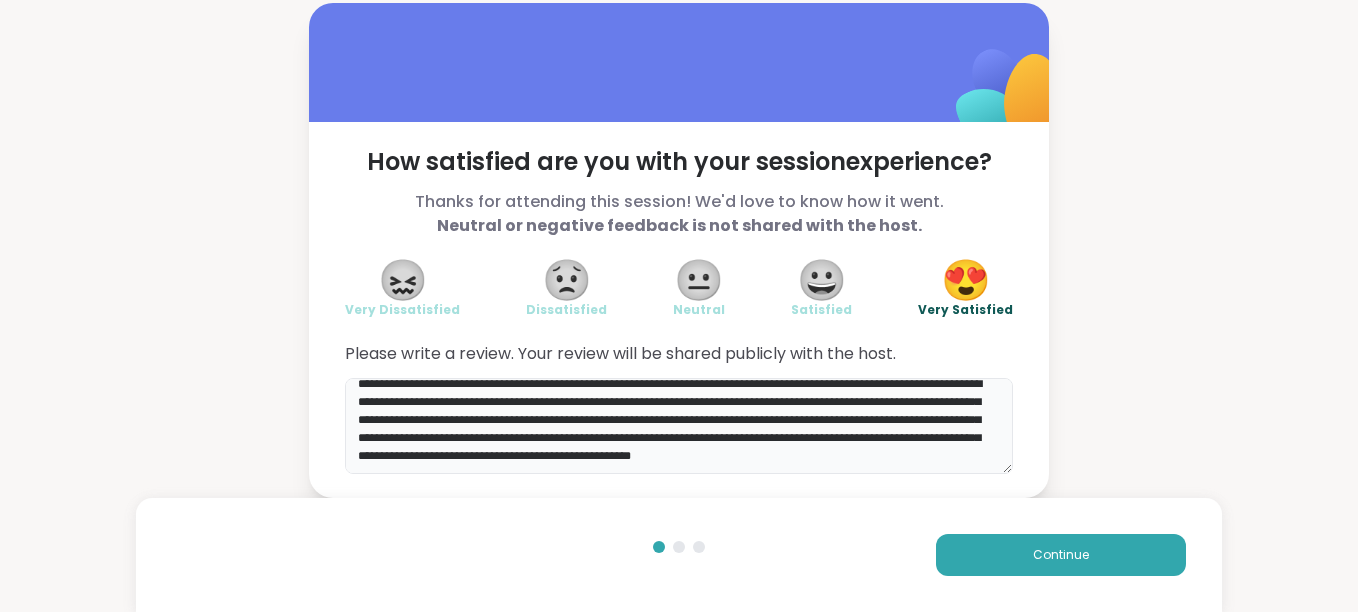 click on "**********" at bounding box center [679, 426] 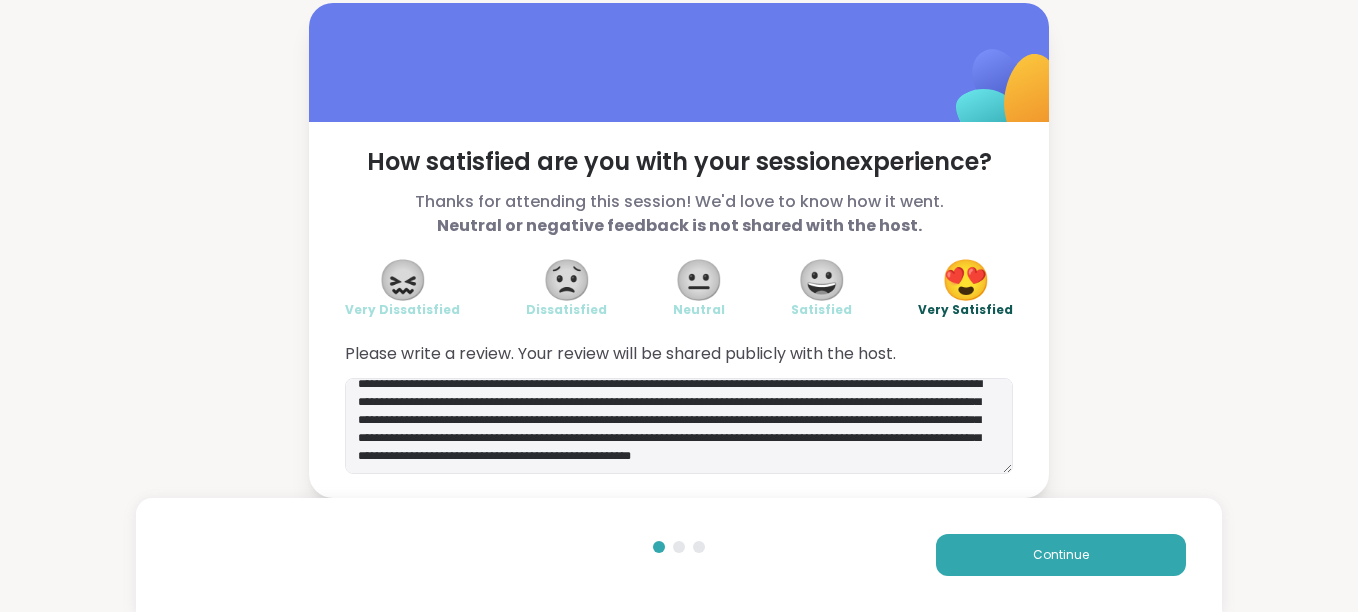 click on "**********" at bounding box center (679, 310) 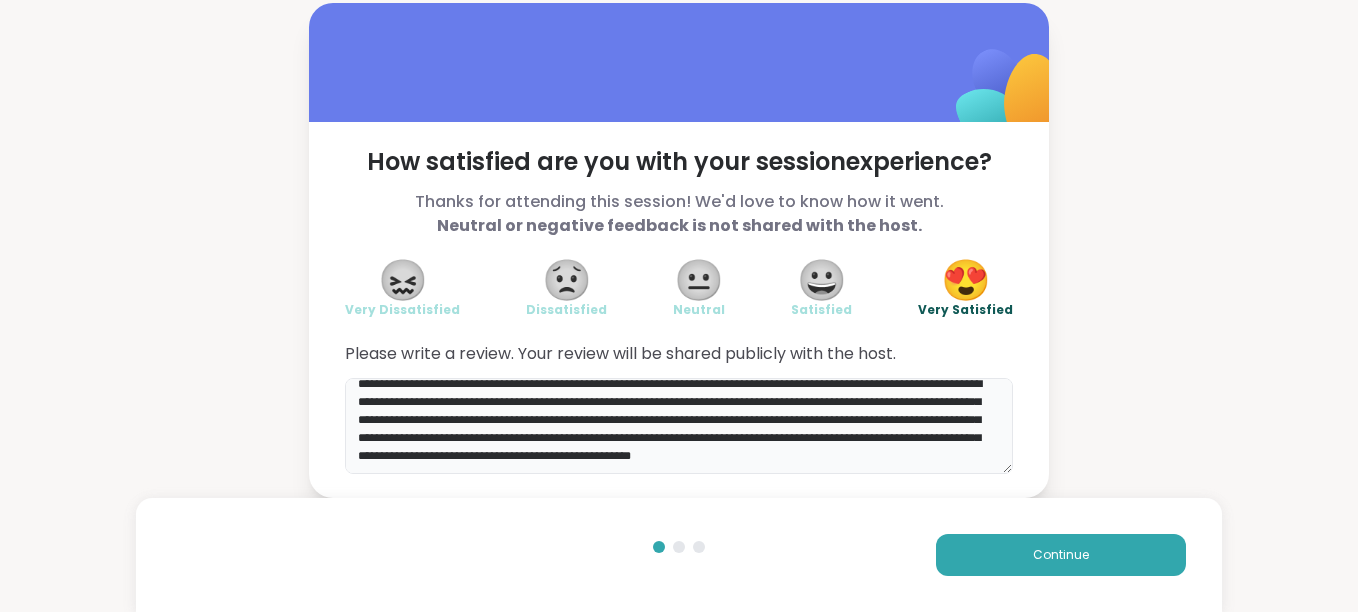 click on "**********" at bounding box center (679, 426) 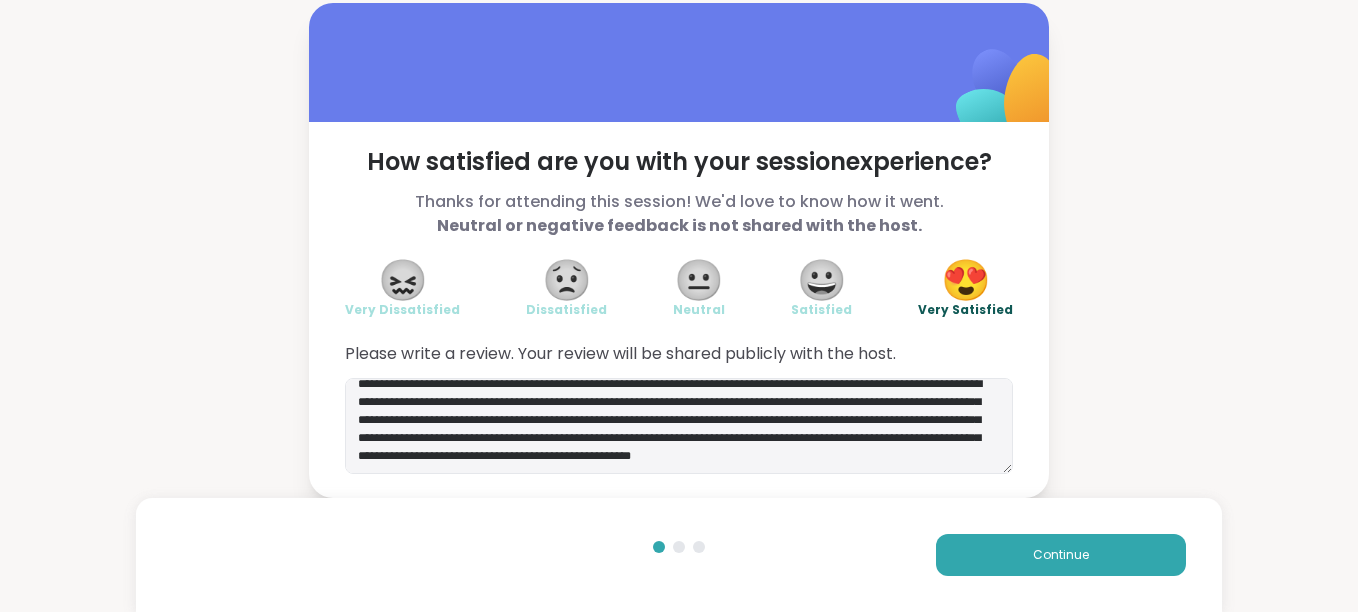 click on "**********" at bounding box center (679, 310) 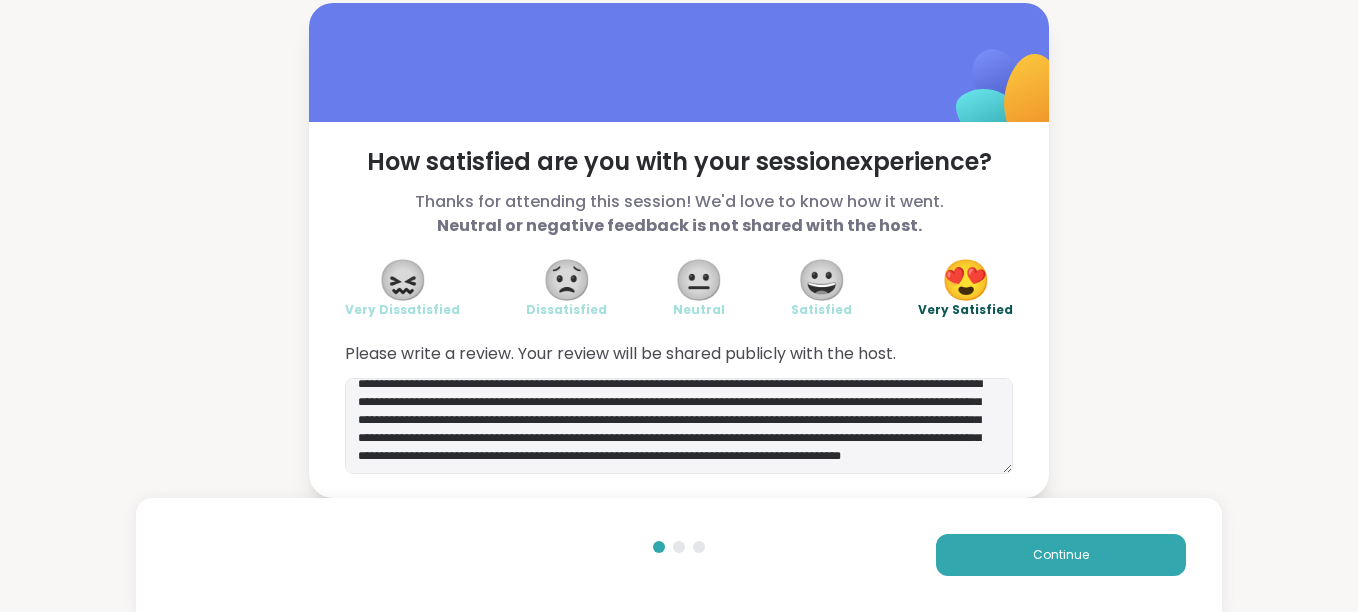 click on "**********" at bounding box center [679, 310] 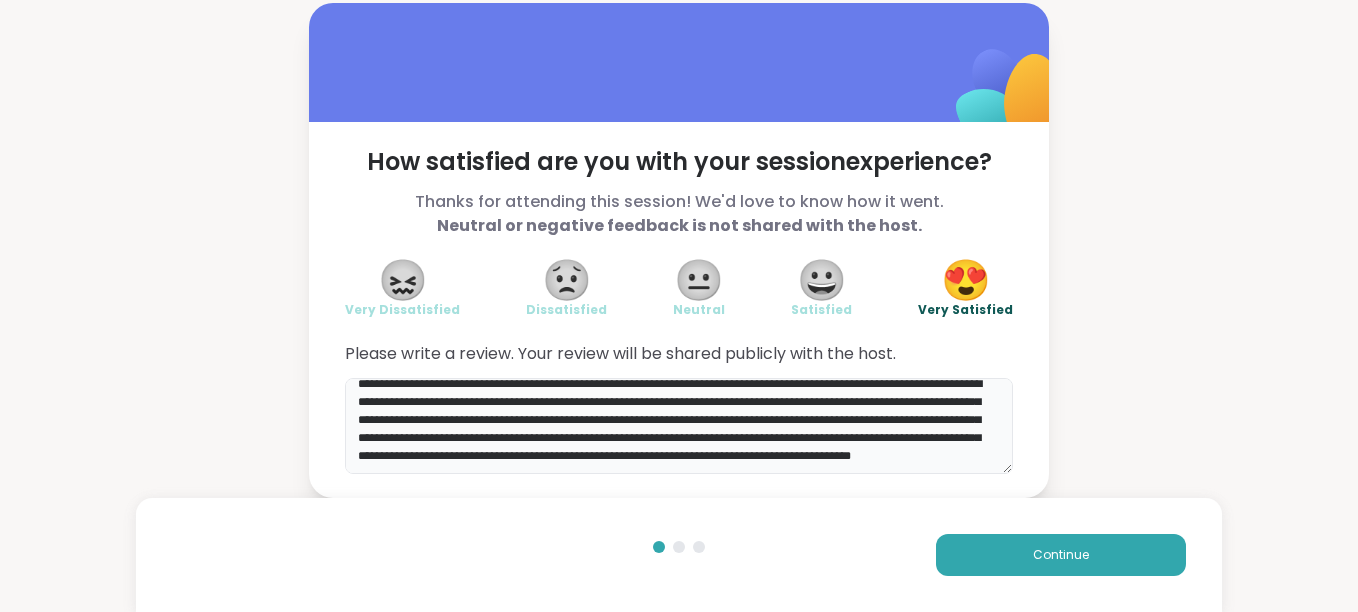 click on "**********" at bounding box center [679, 426] 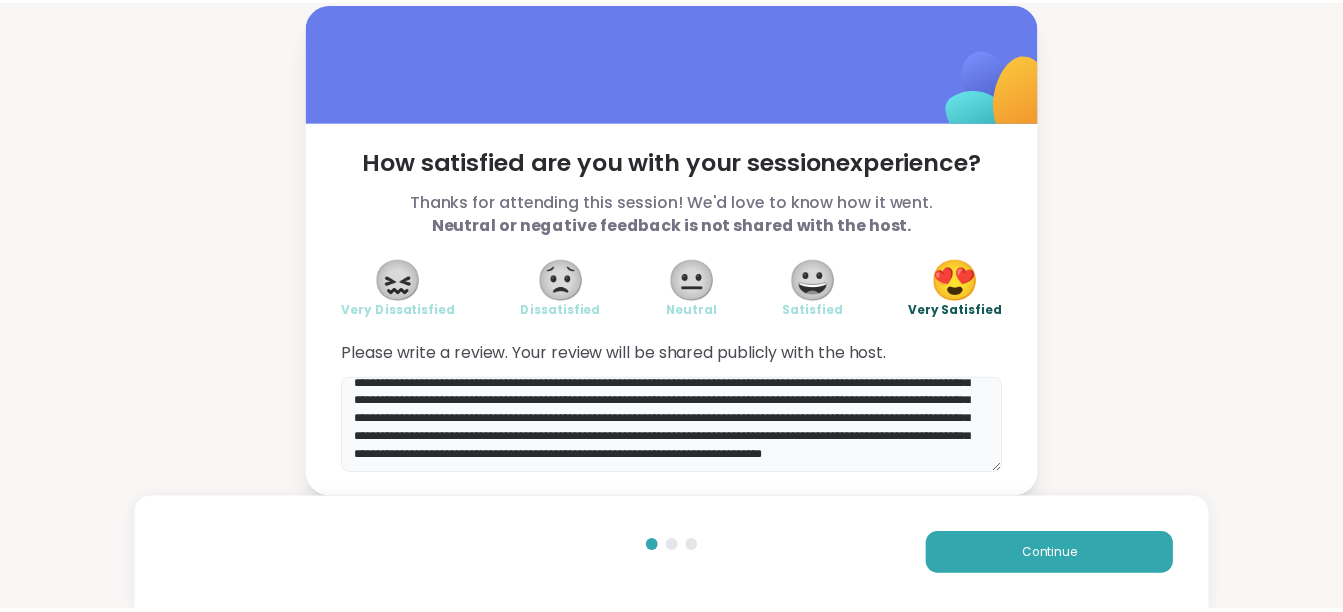 scroll, scrollTop: 58, scrollLeft: 0, axis: vertical 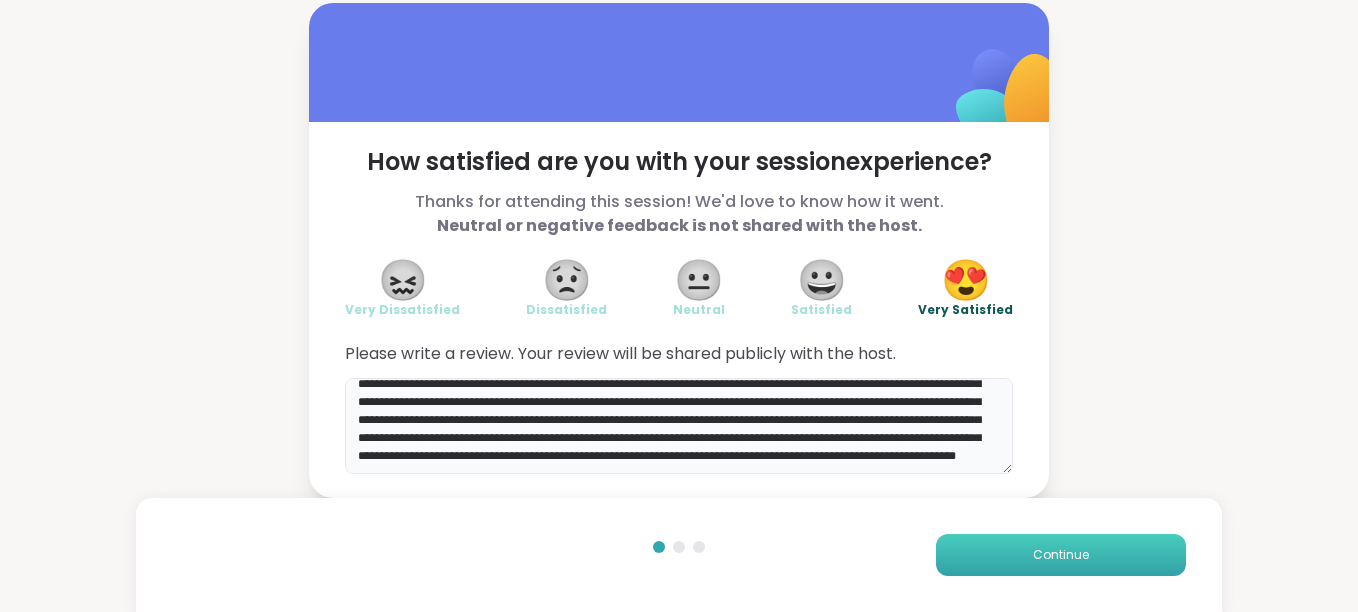 type on "**********" 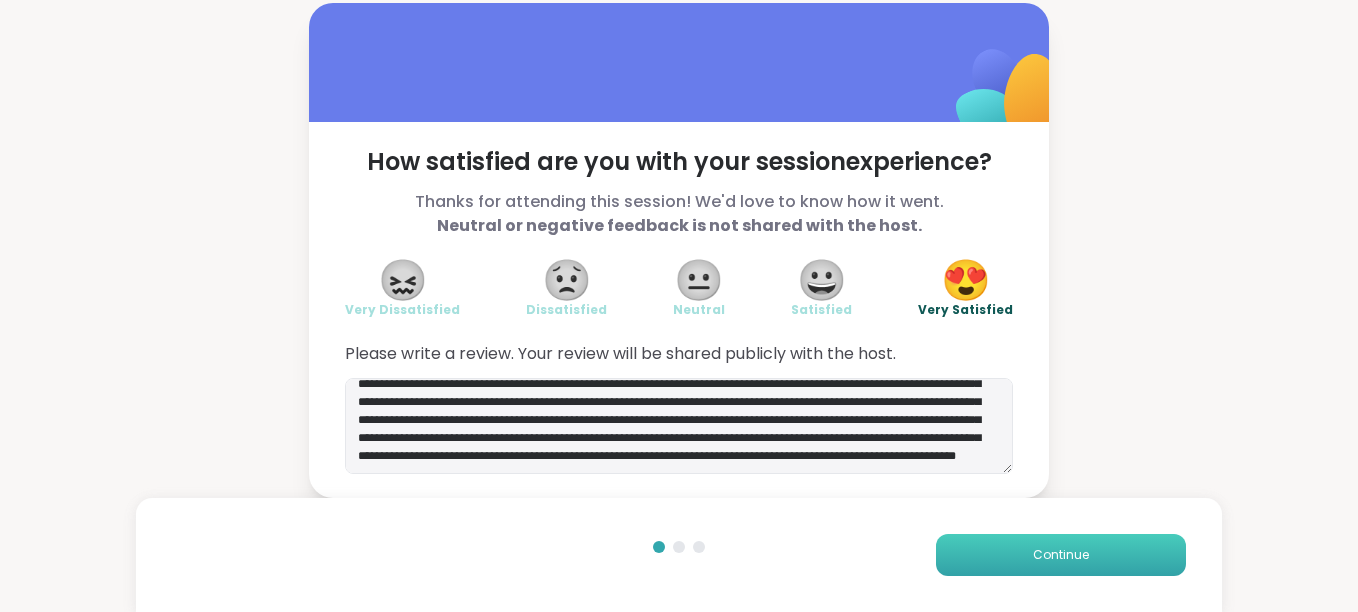 click on "Continue" at bounding box center [1061, 555] 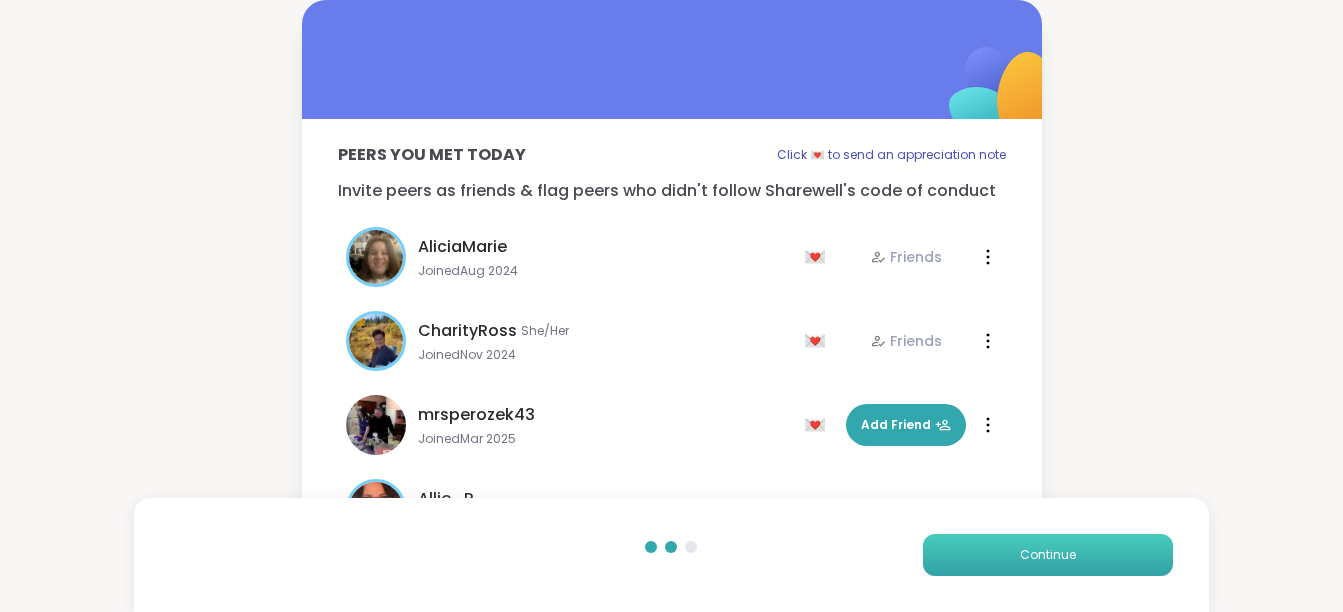 click on "Continue" at bounding box center [1048, 555] 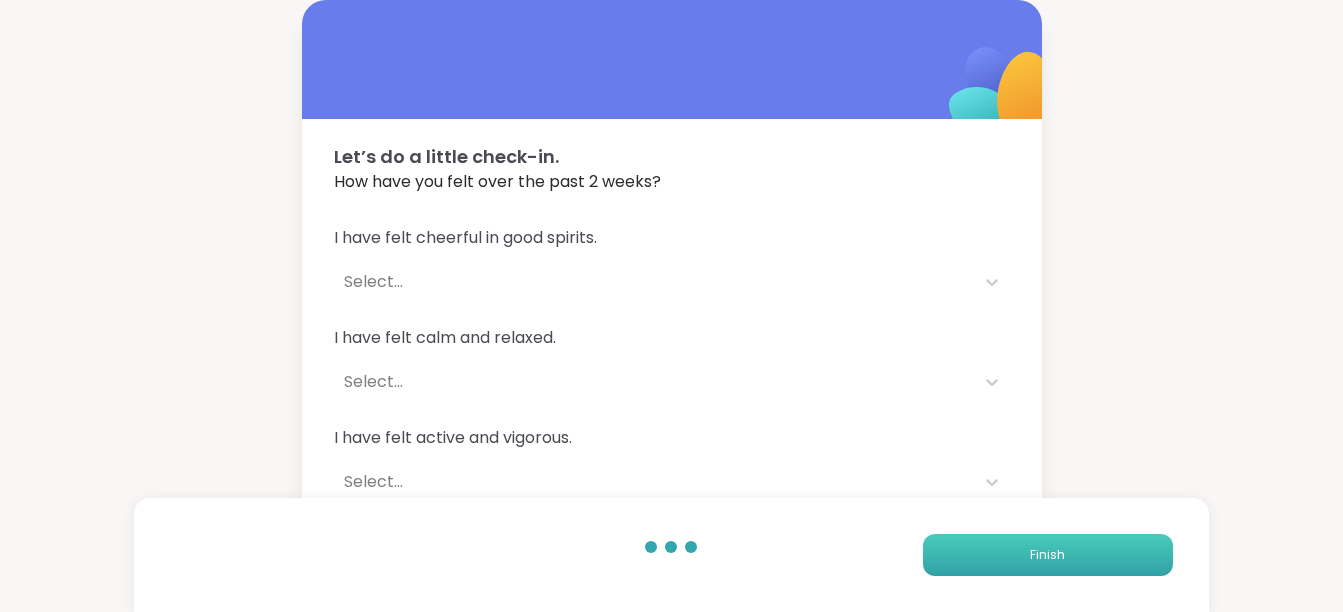 click on "Finish" at bounding box center [1048, 555] 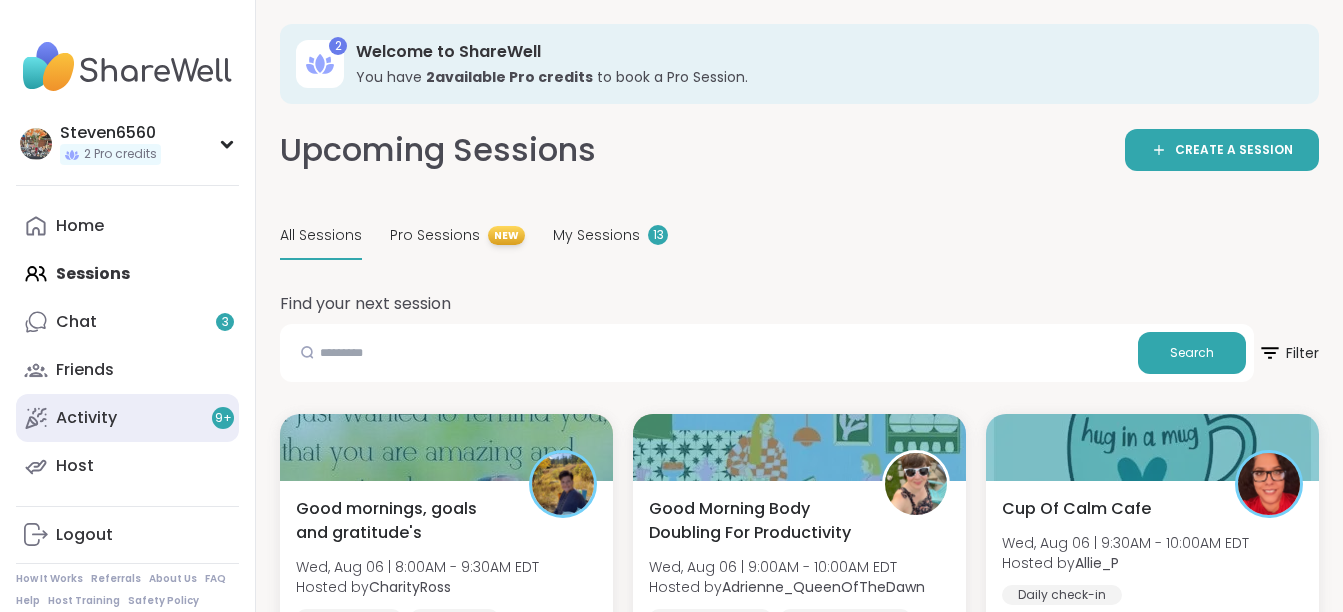 click on "Activity 9 +" at bounding box center [127, 418] 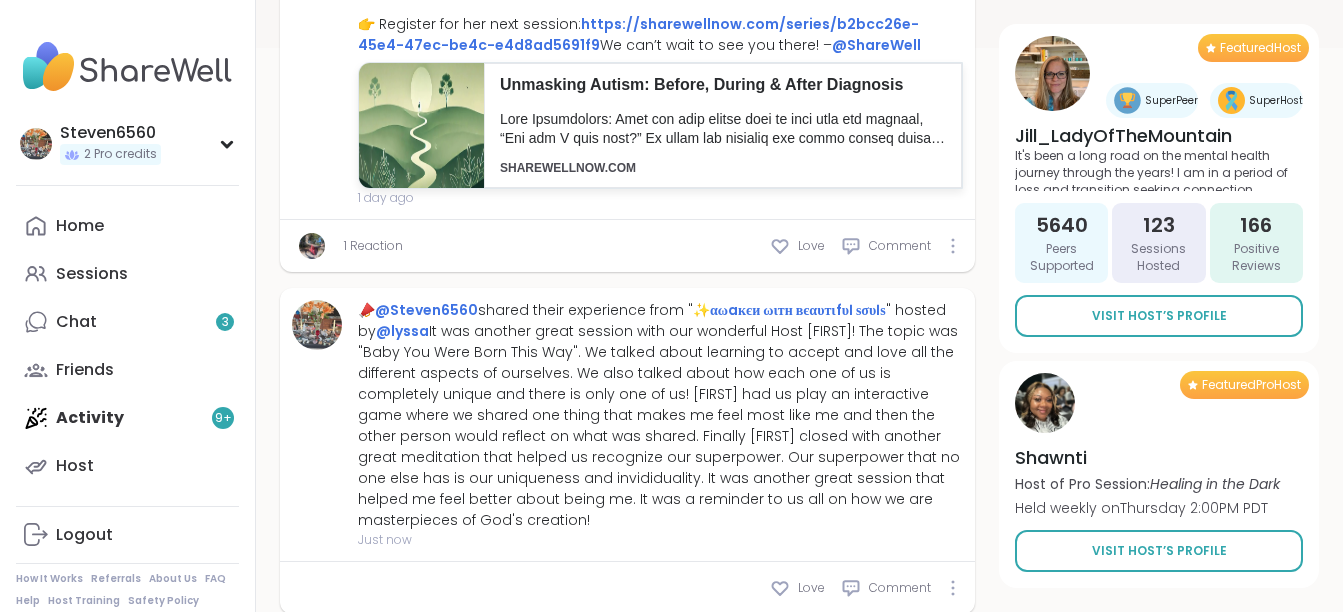 scroll, scrollTop: 626, scrollLeft: 0, axis: vertical 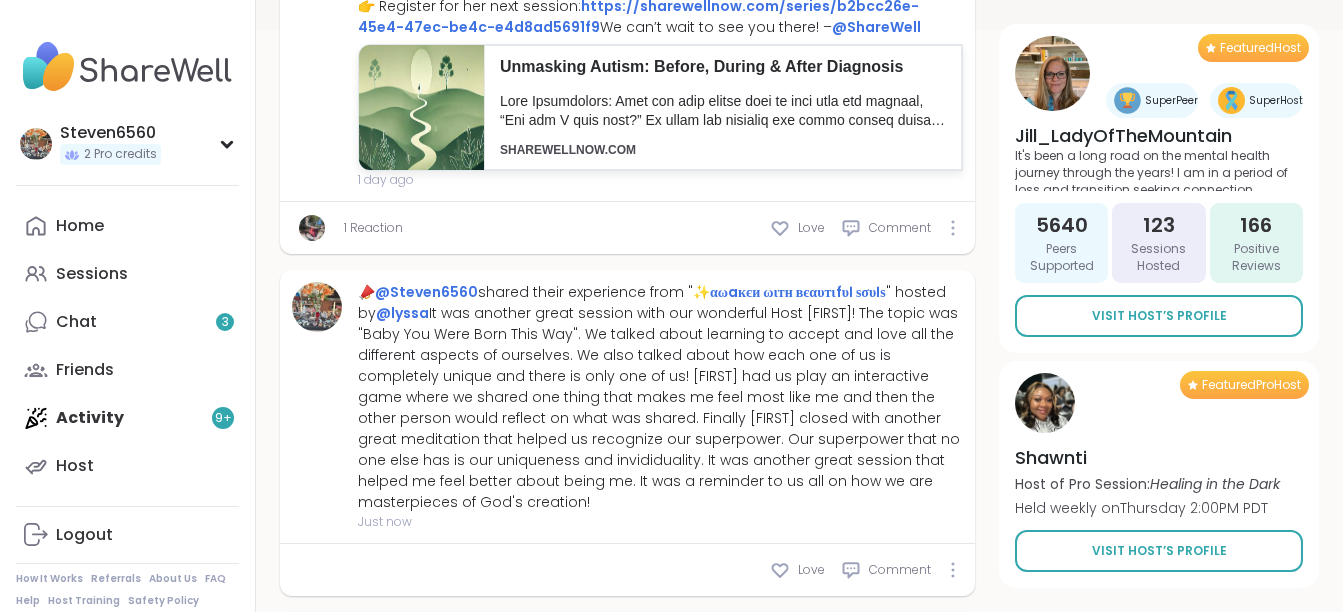 type on "*" 